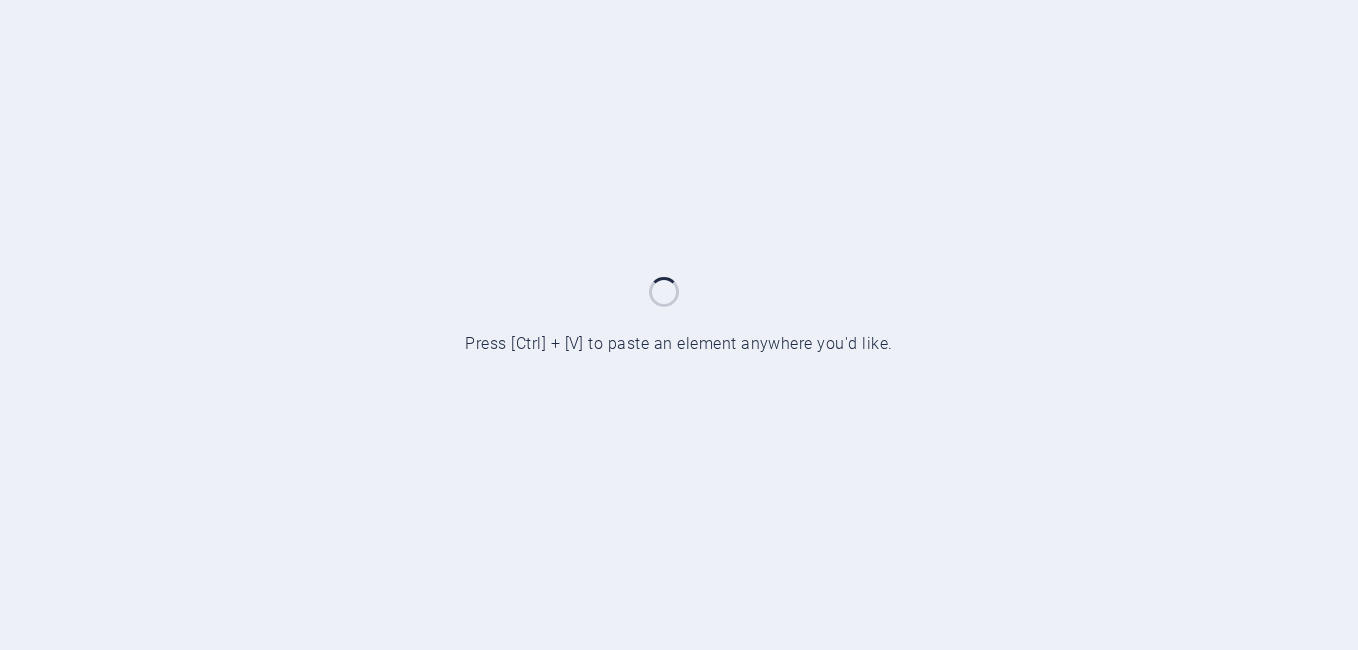 scroll, scrollTop: 0, scrollLeft: 0, axis: both 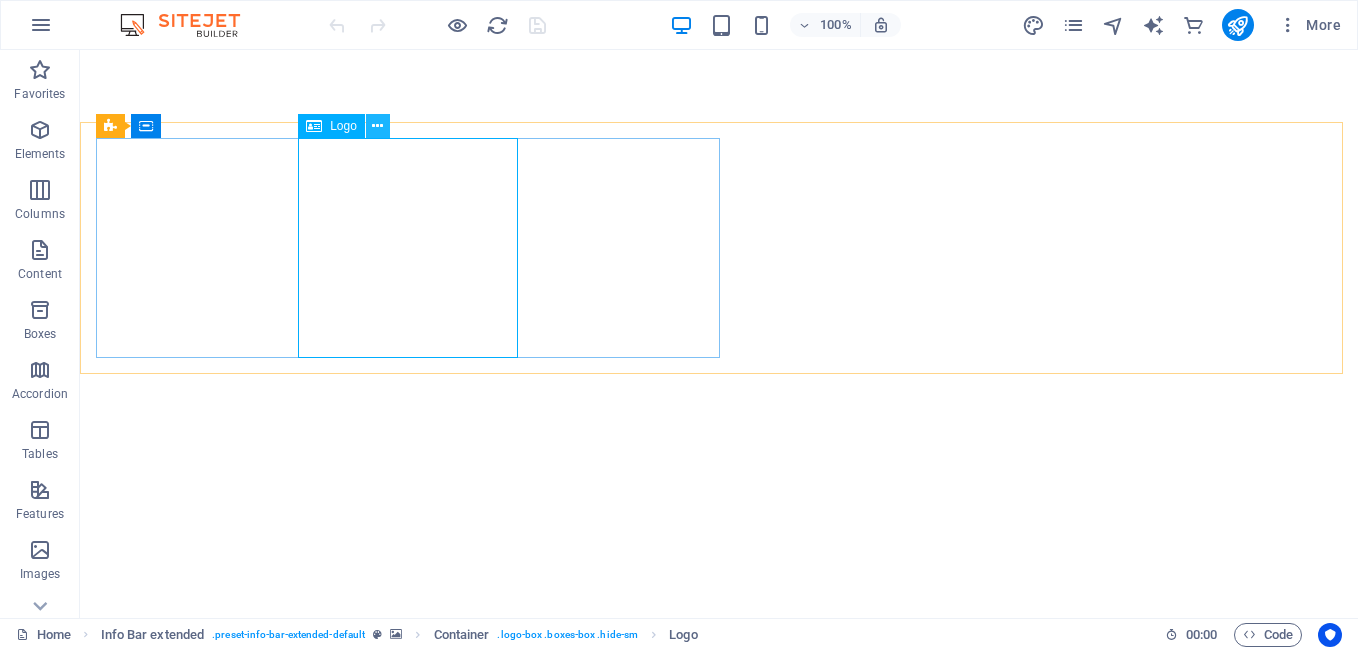 click at bounding box center [378, 126] 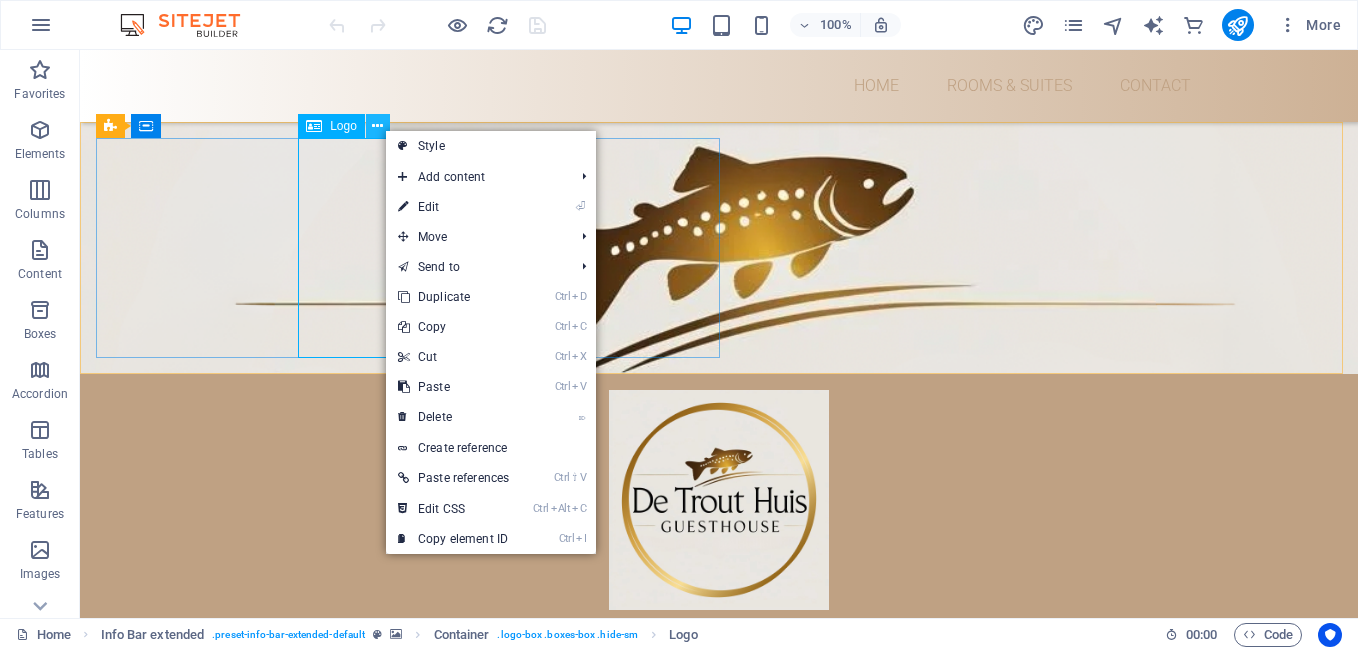 scroll, scrollTop: 0, scrollLeft: 0, axis: both 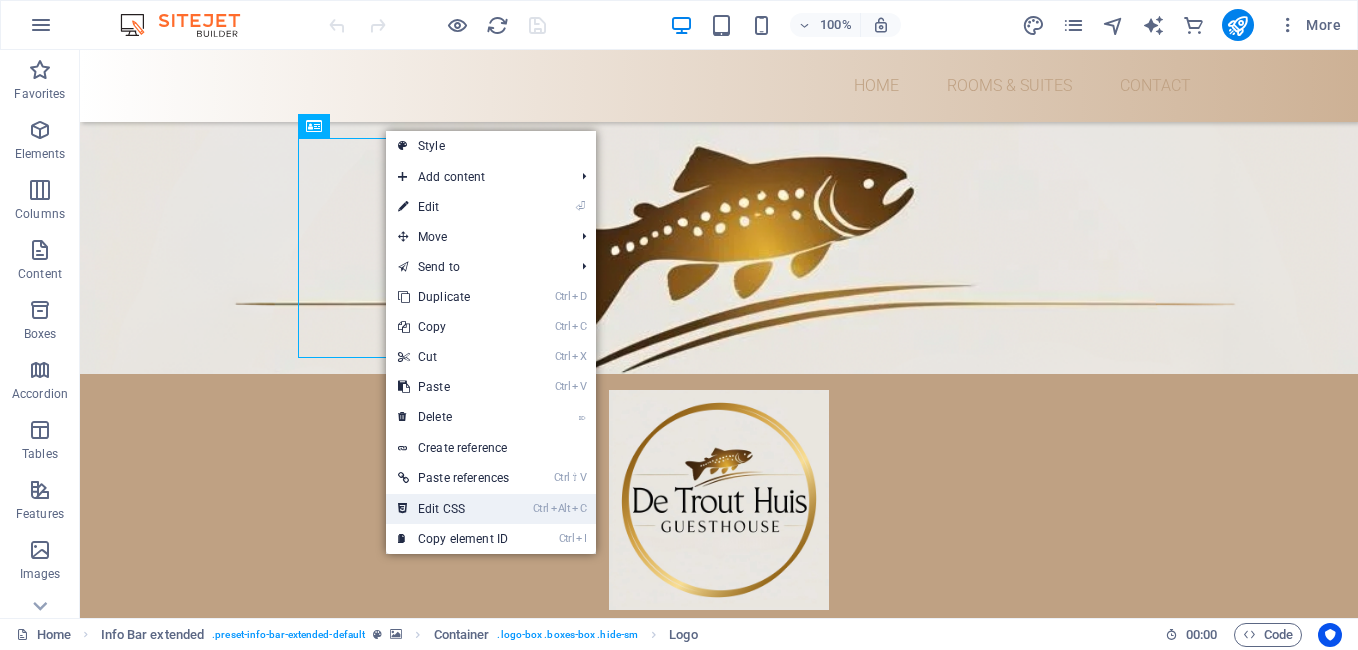 click on "Ctrl Alt C  Edit CSS" at bounding box center (453, 509) 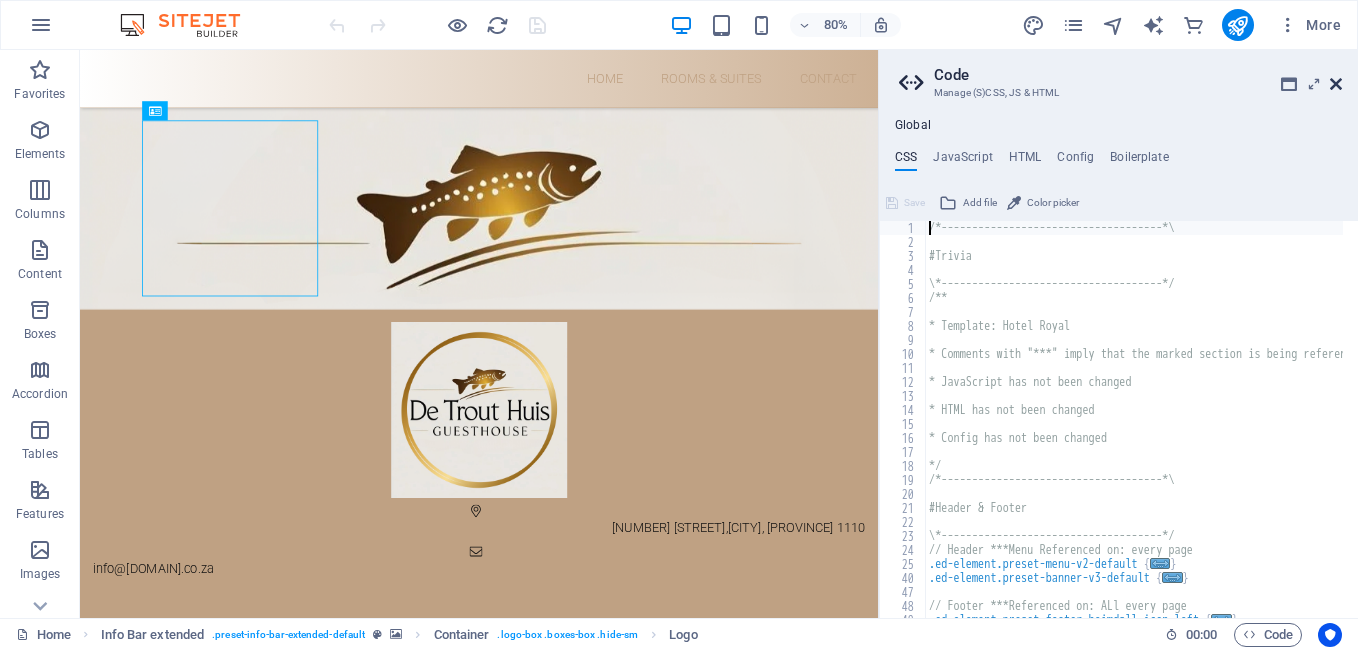click at bounding box center (1336, 84) 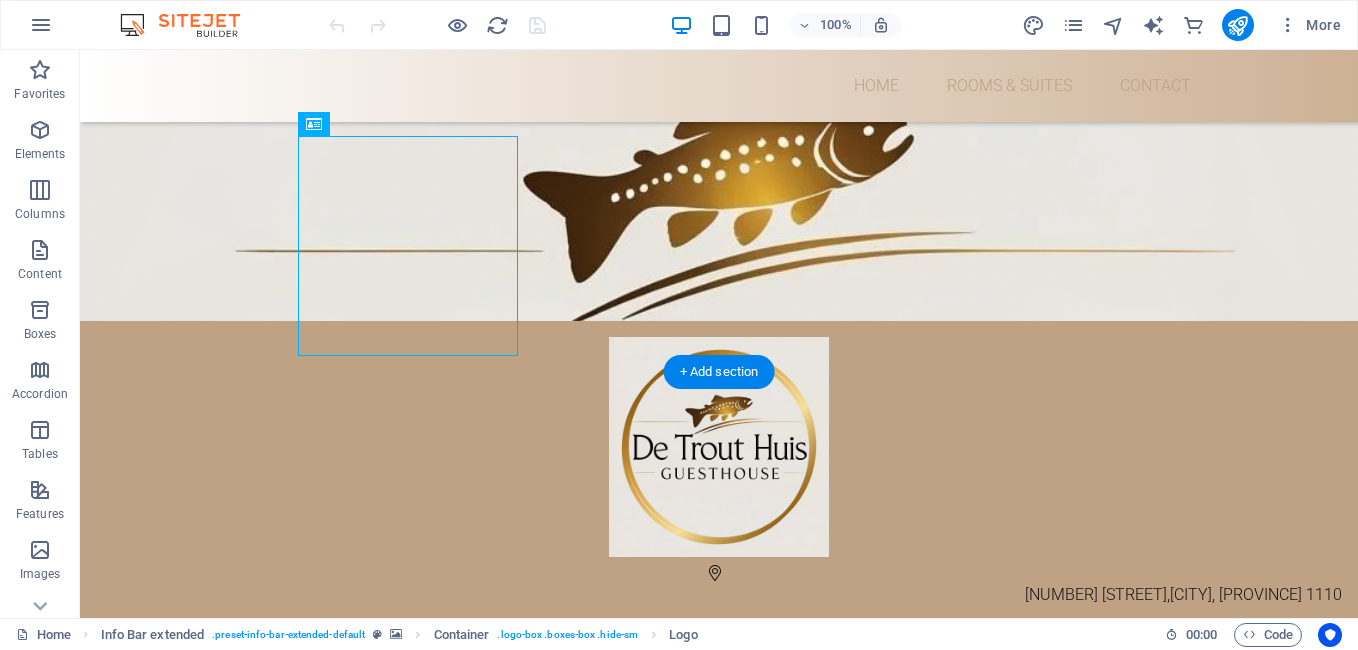 scroll, scrollTop: 0, scrollLeft: 0, axis: both 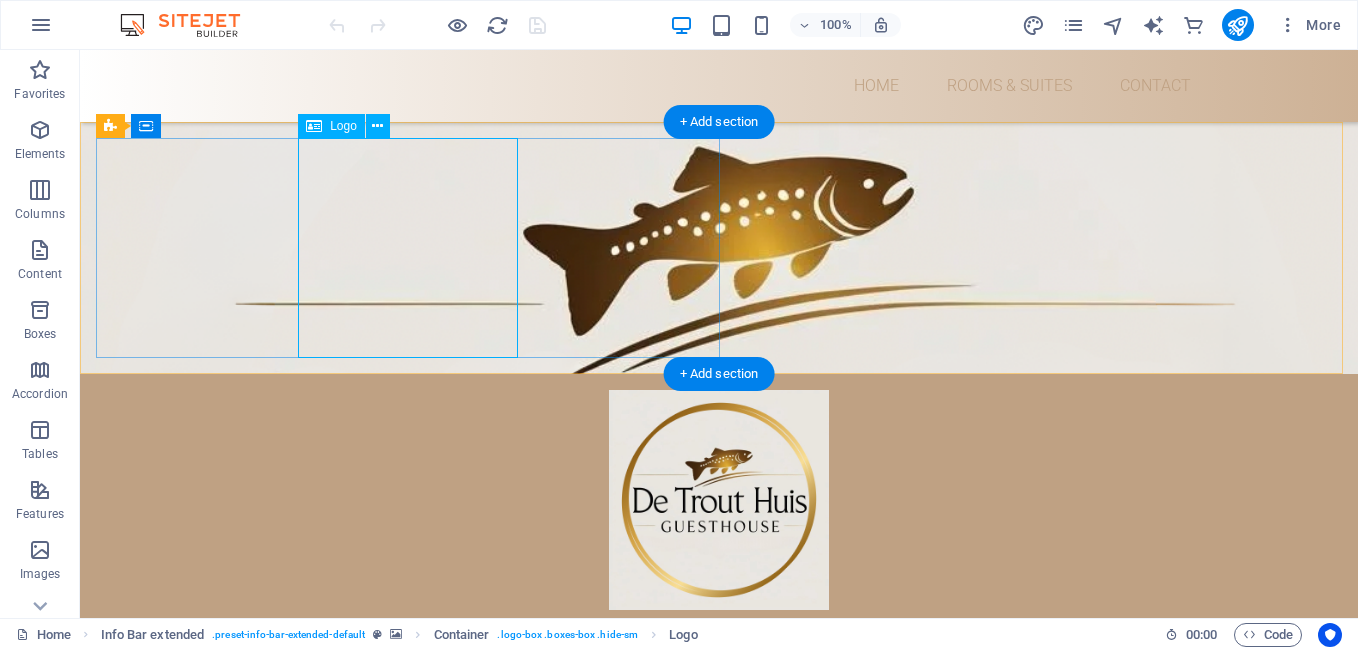click at bounding box center (719, 500) 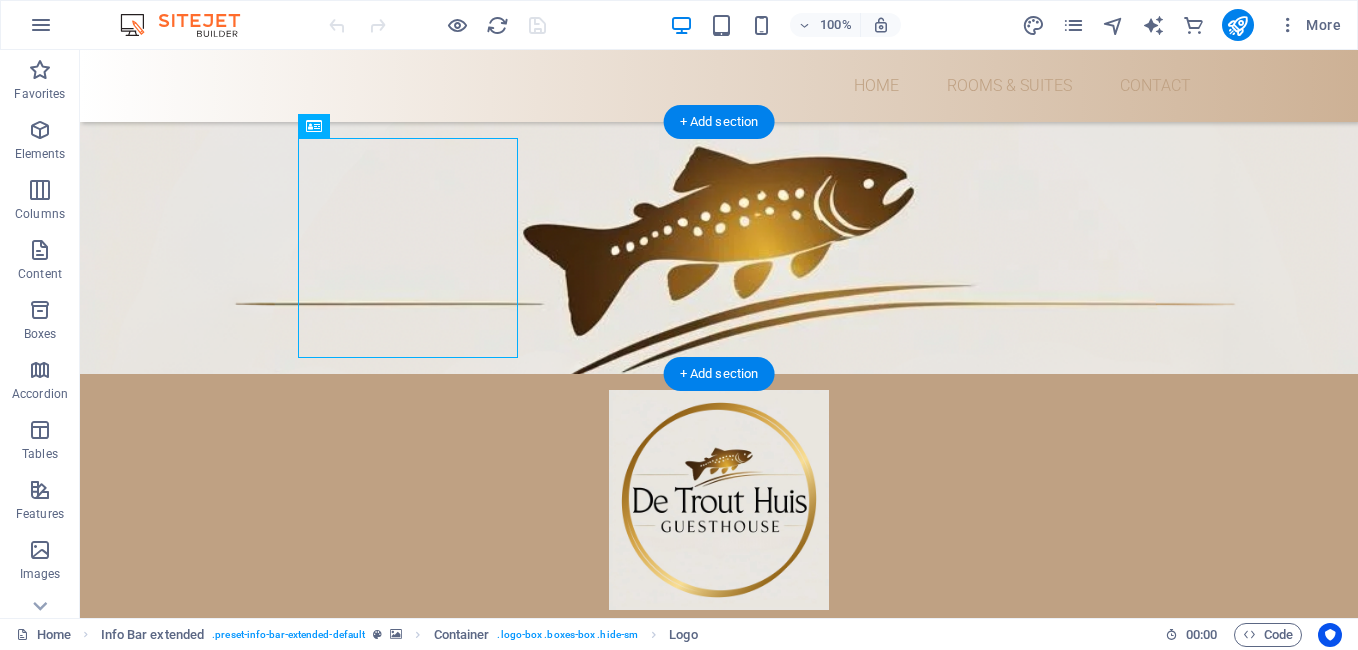 drag, startPoint x: 413, startPoint y: 230, endPoint x: 233, endPoint y: 229, distance: 180.00278 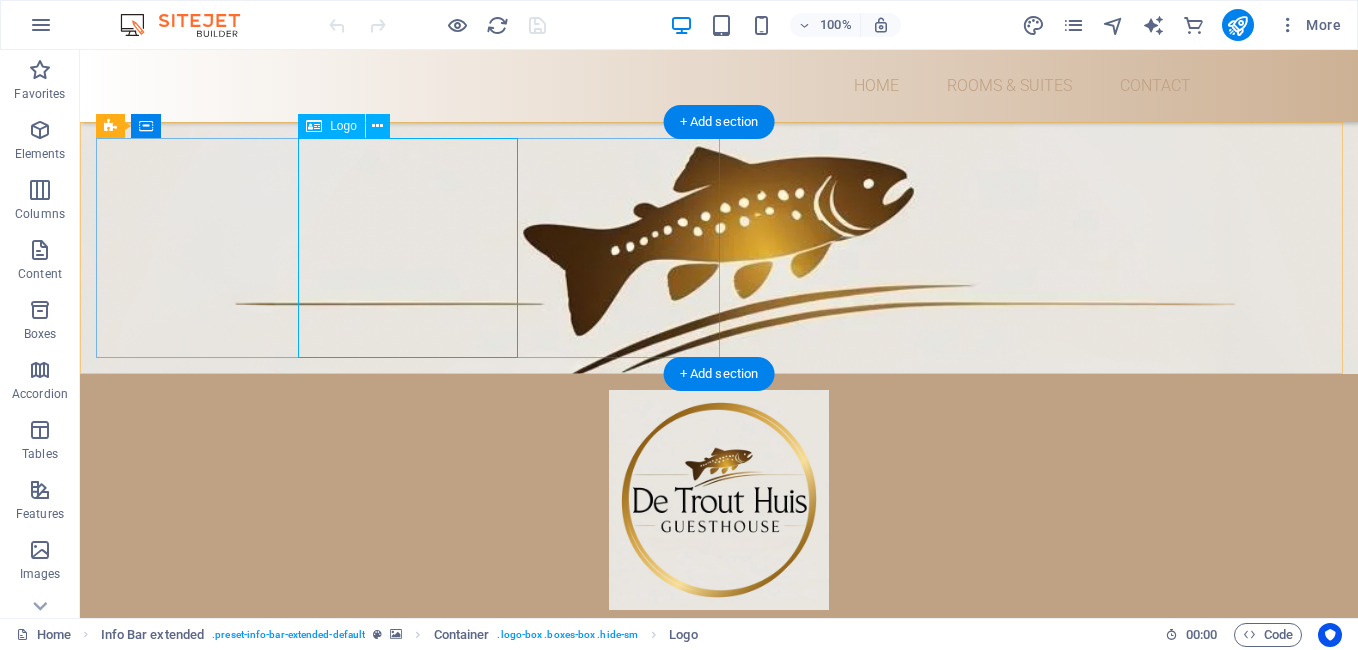 click at bounding box center [719, 500] 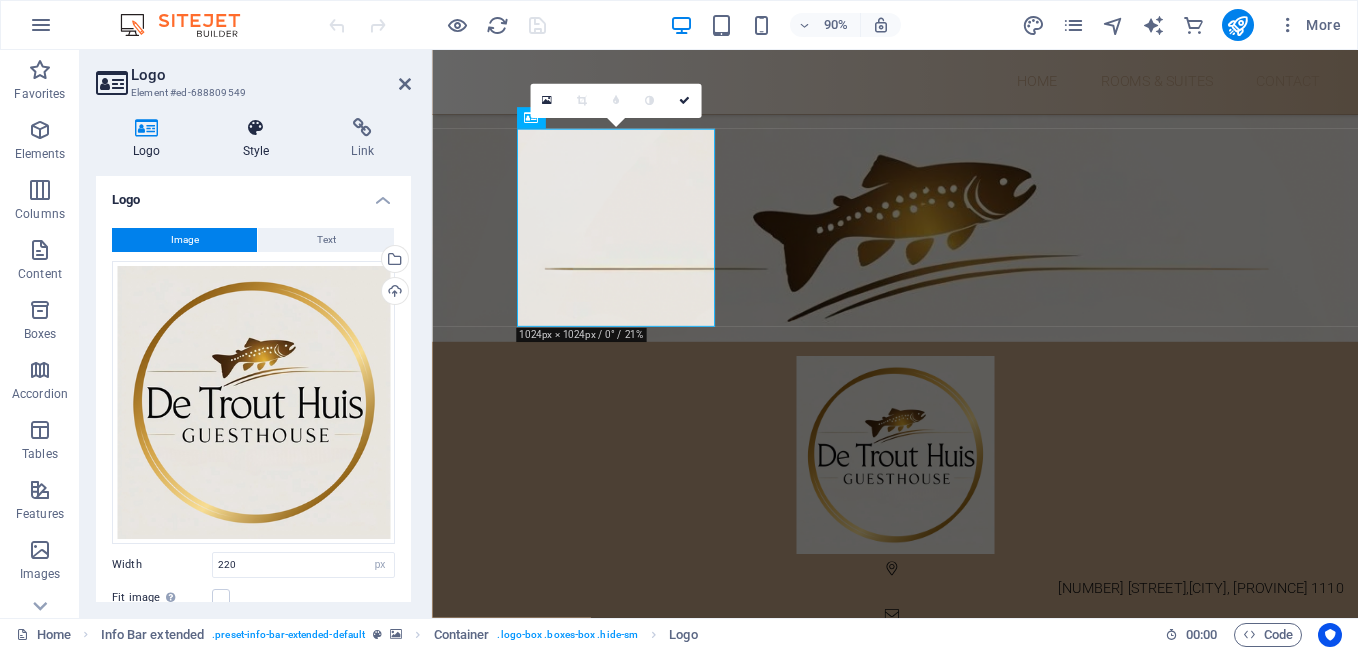 click on "Style" at bounding box center (260, 139) 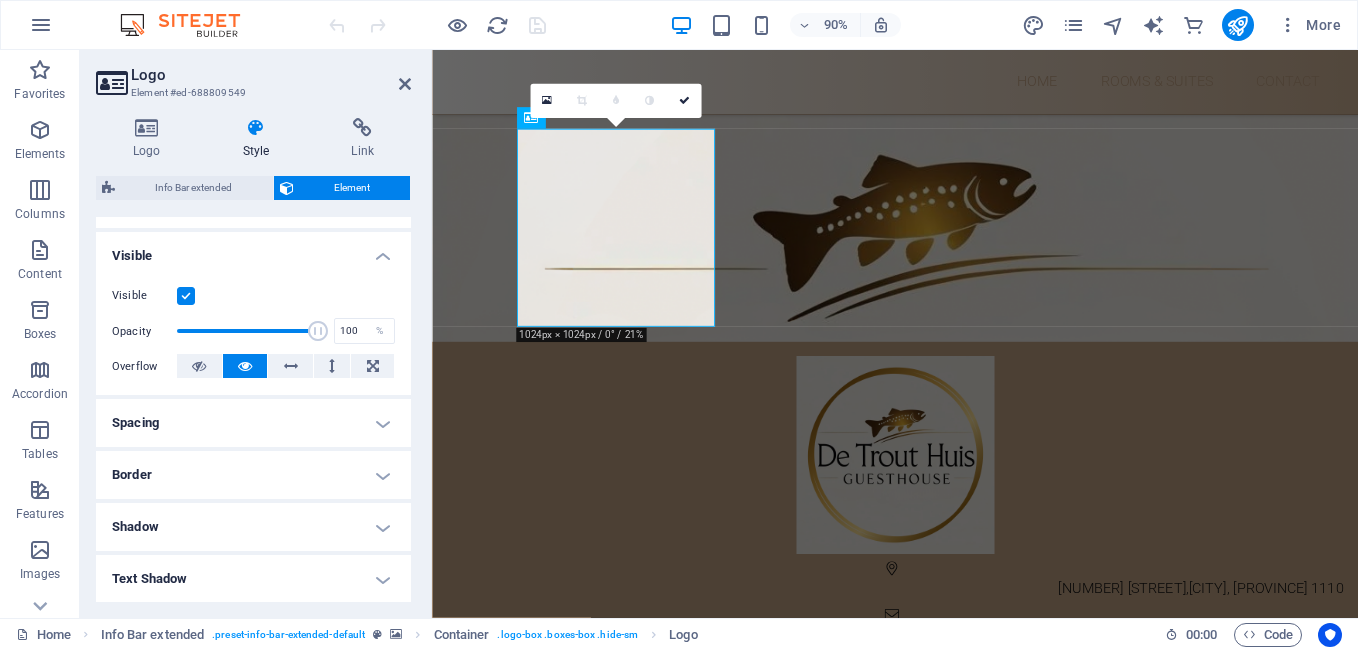 scroll, scrollTop: 200, scrollLeft: 0, axis: vertical 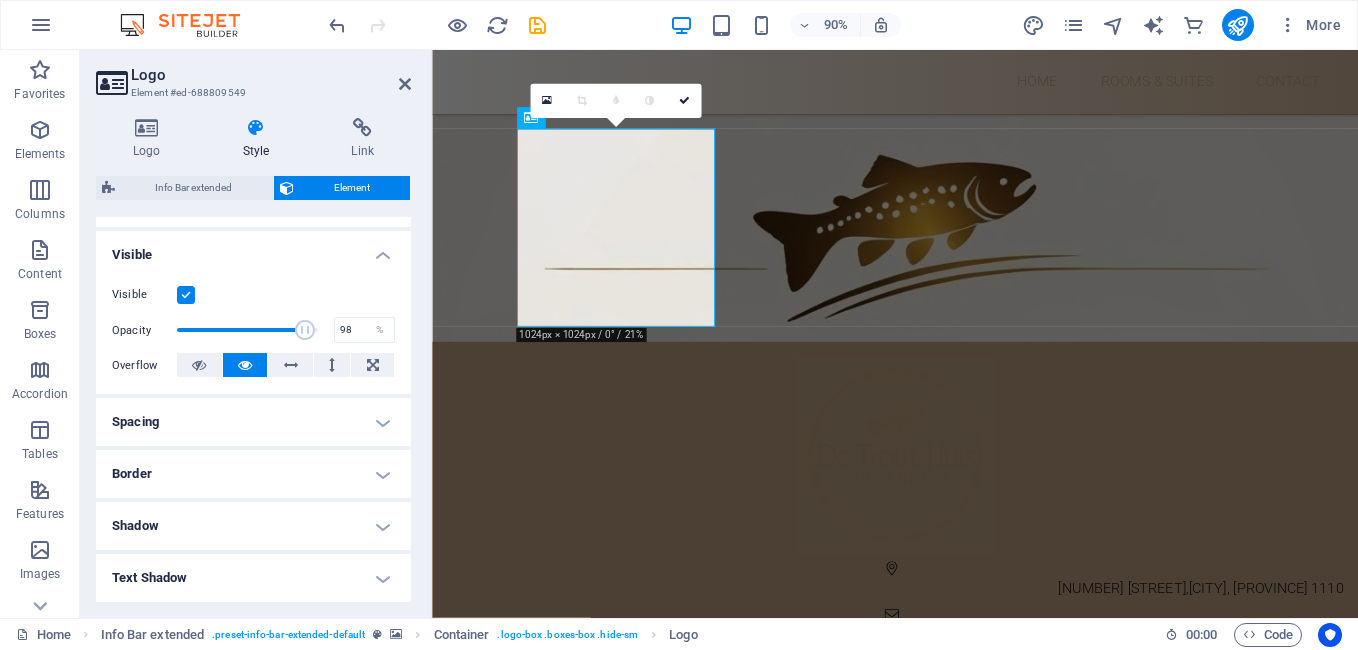 type on "100" 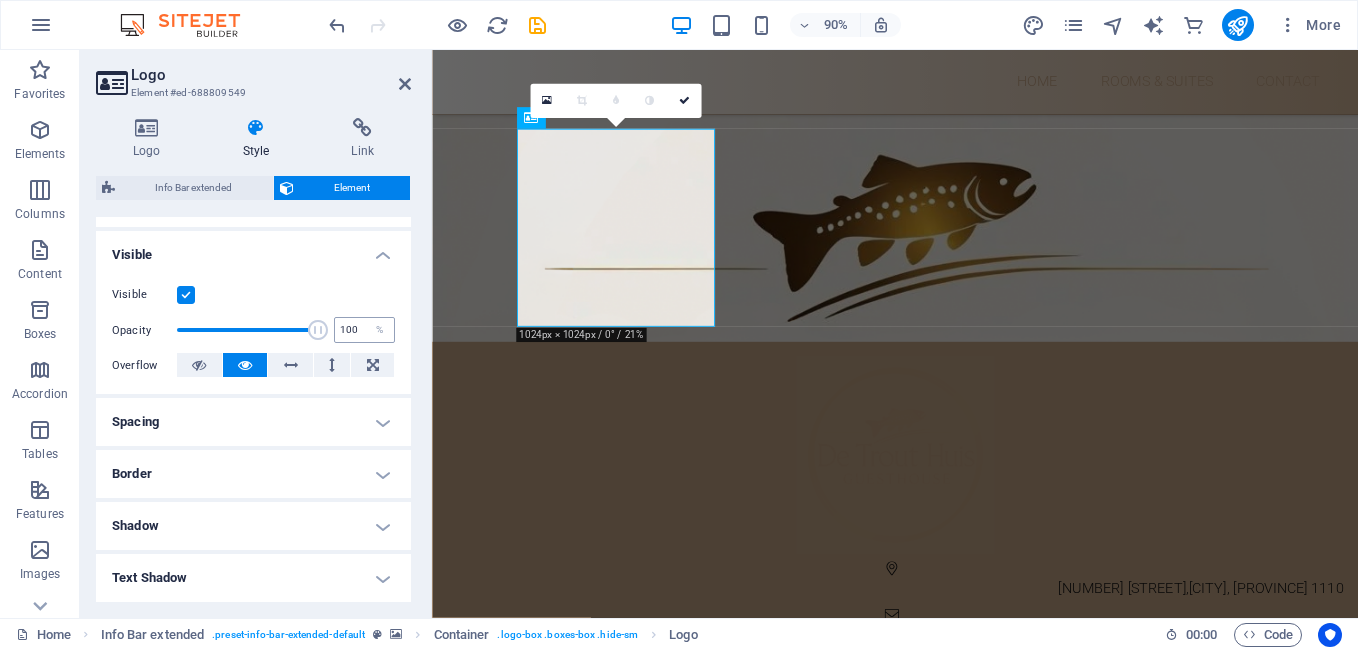 drag, startPoint x: 313, startPoint y: 327, endPoint x: 333, endPoint y: 319, distance: 21.540659 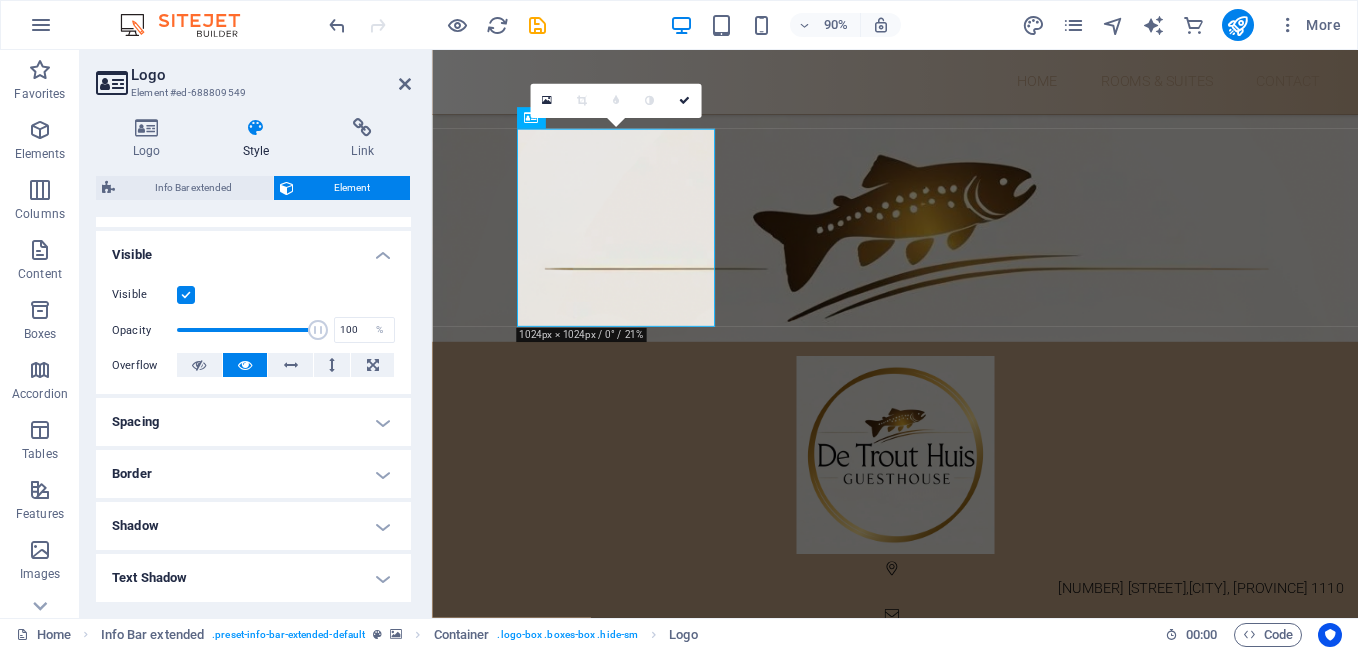 click on "Shadow" at bounding box center (253, 526) 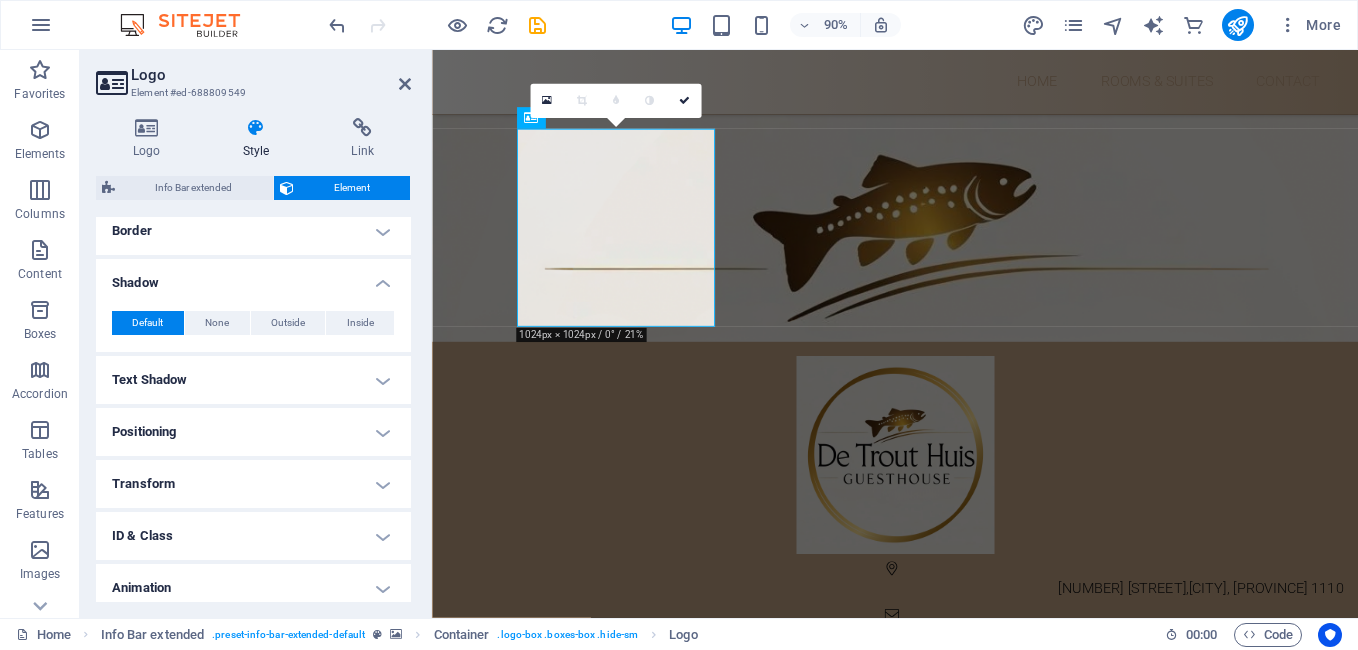 scroll, scrollTop: 500, scrollLeft: 0, axis: vertical 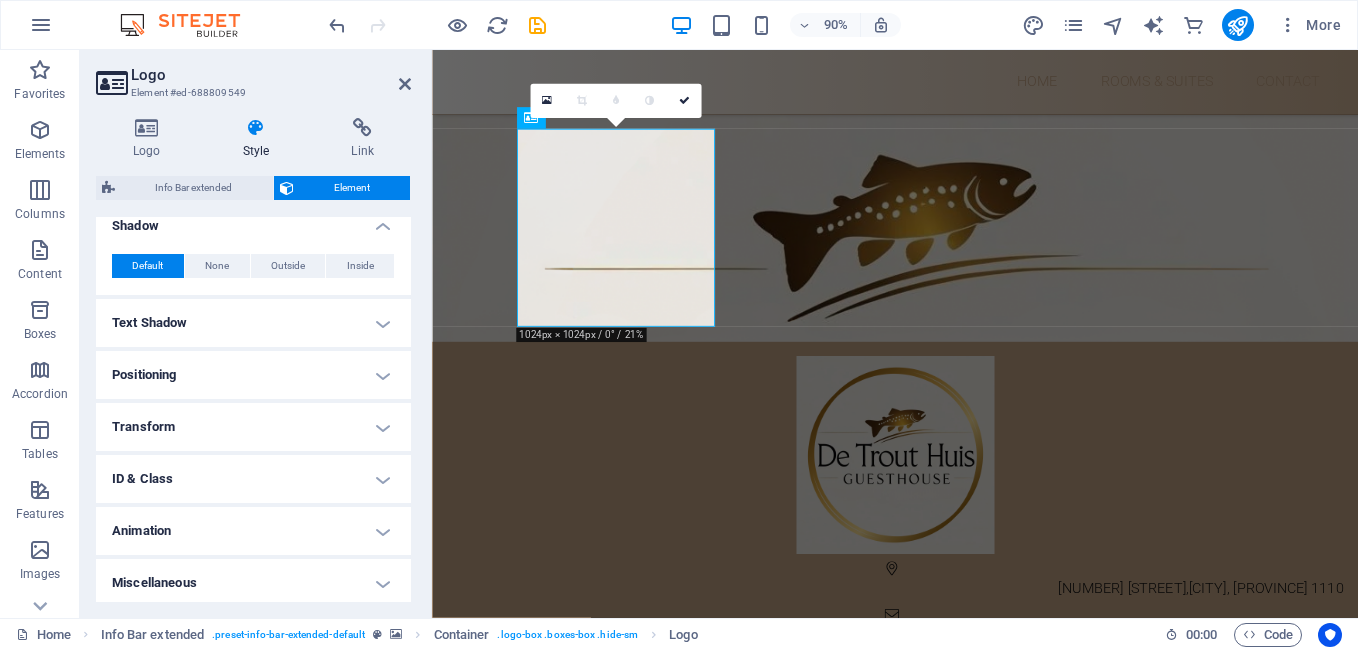 click on "Positioning" at bounding box center (253, 375) 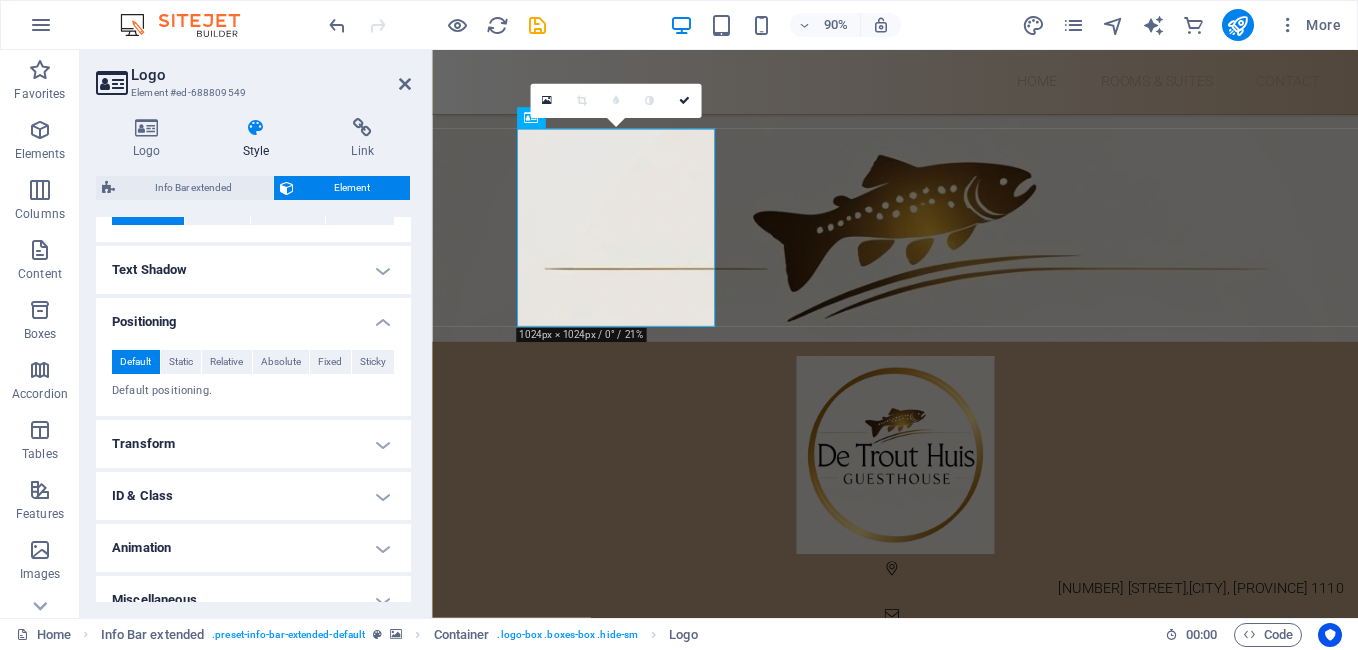scroll, scrollTop: 575, scrollLeft: 0, axis: vertical 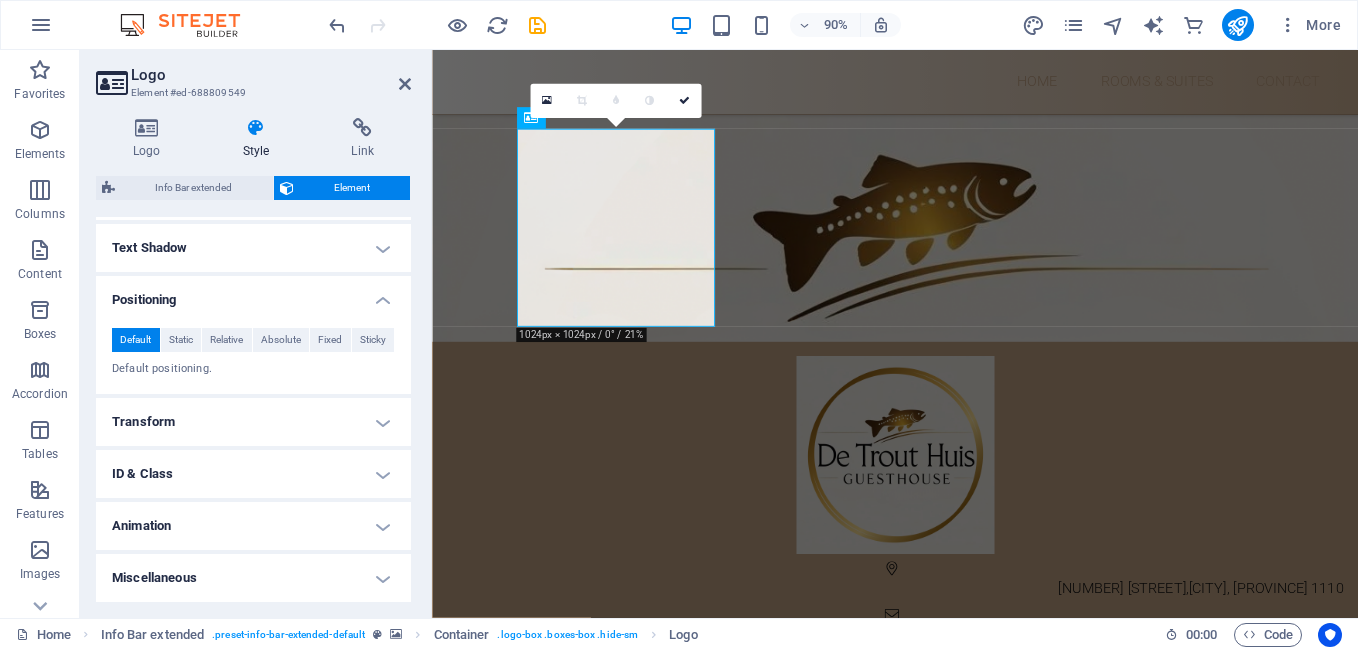 click on "Transform" at bounding box center (253, 422) 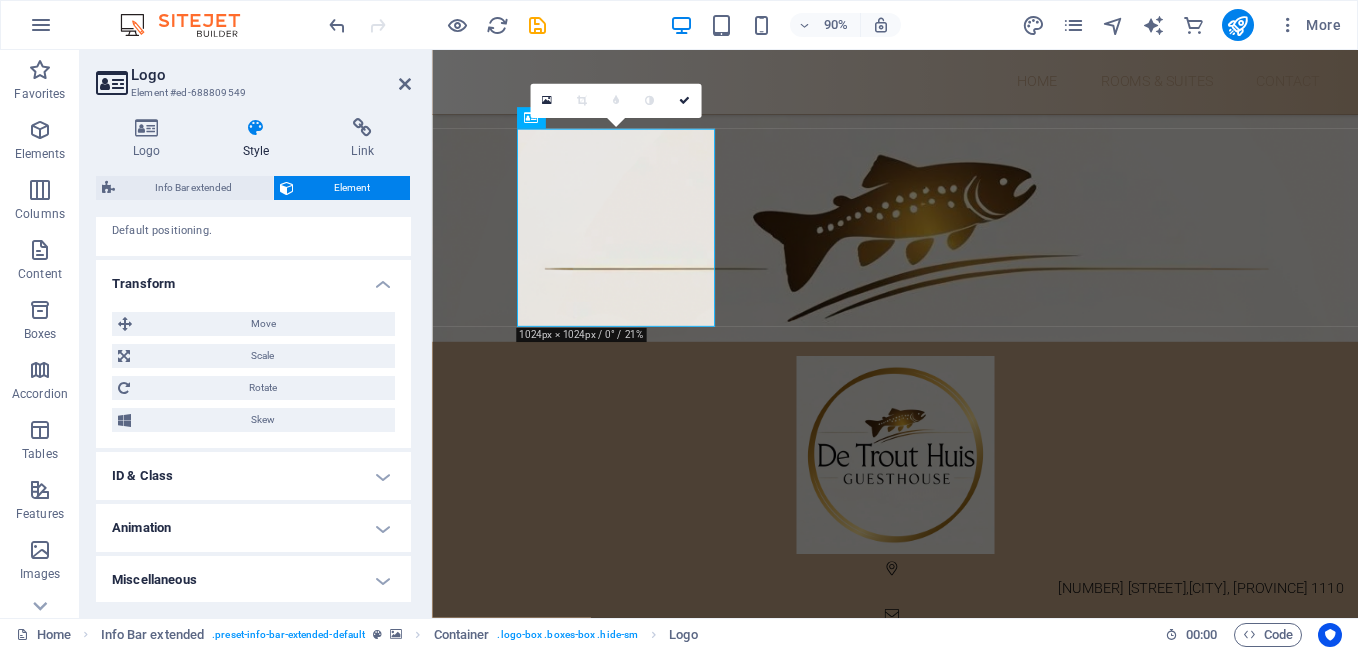 scroll, scrollTop: 715, scrollLeft: 0, axis: vertical 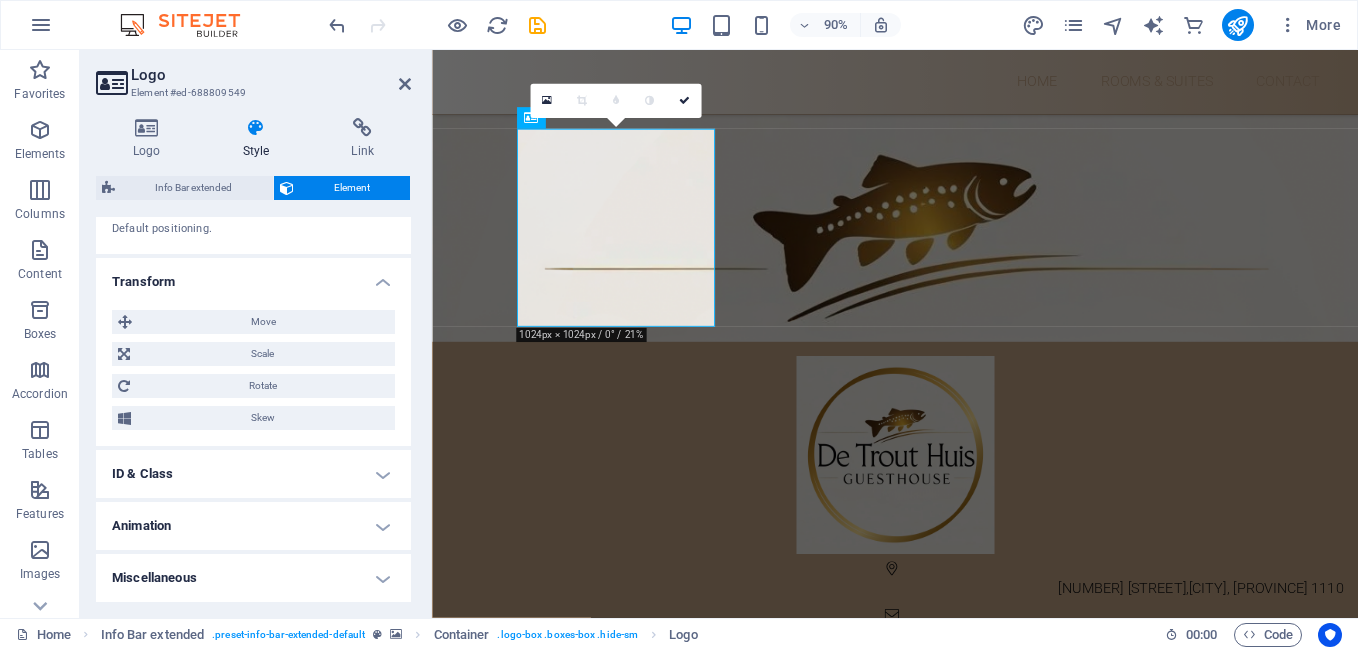 click on "Animation" at bounding box center [253, 526] 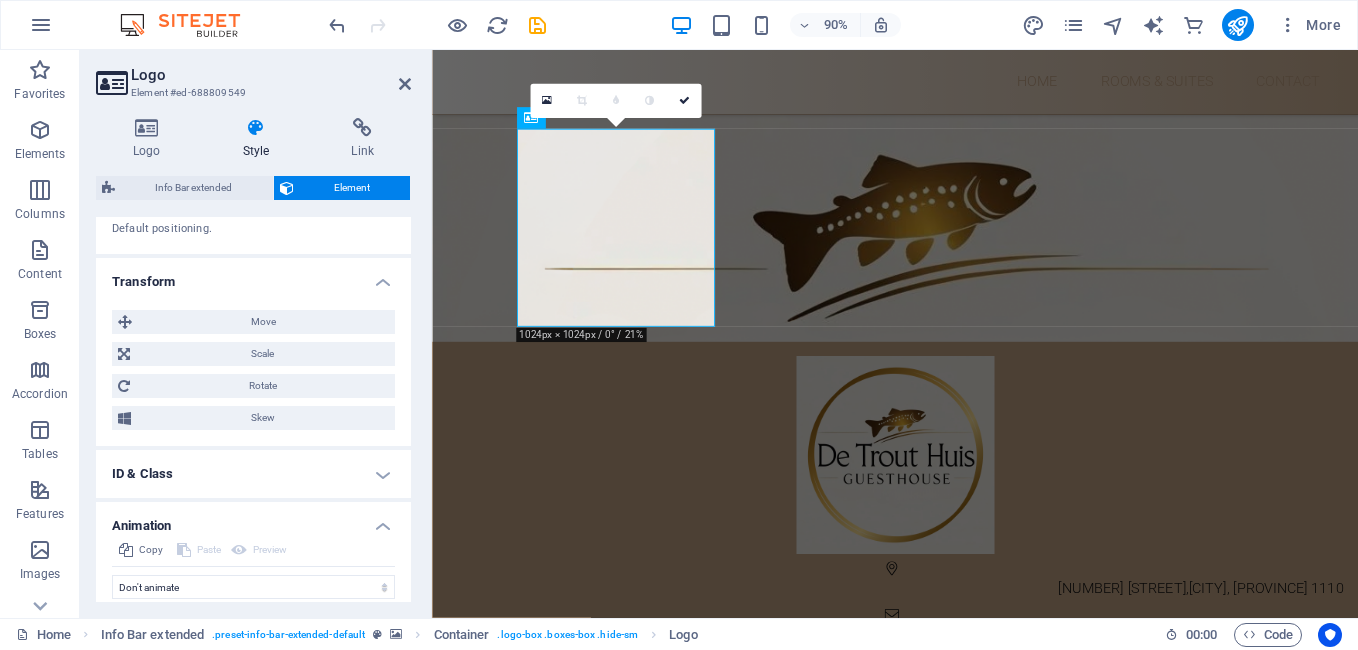 scroll, scrollTop: 780, scrollLeft: 0, axis: vertical 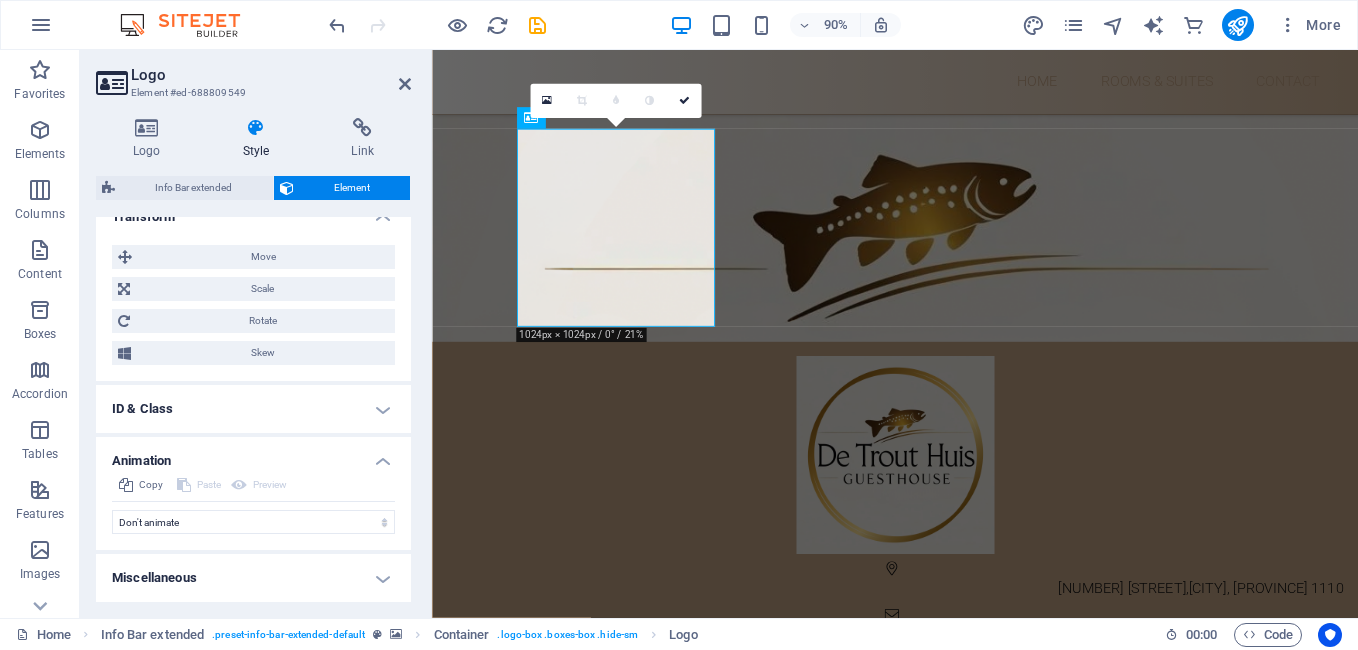 click on "Miscellaneous" at bounding box center [253, 578] 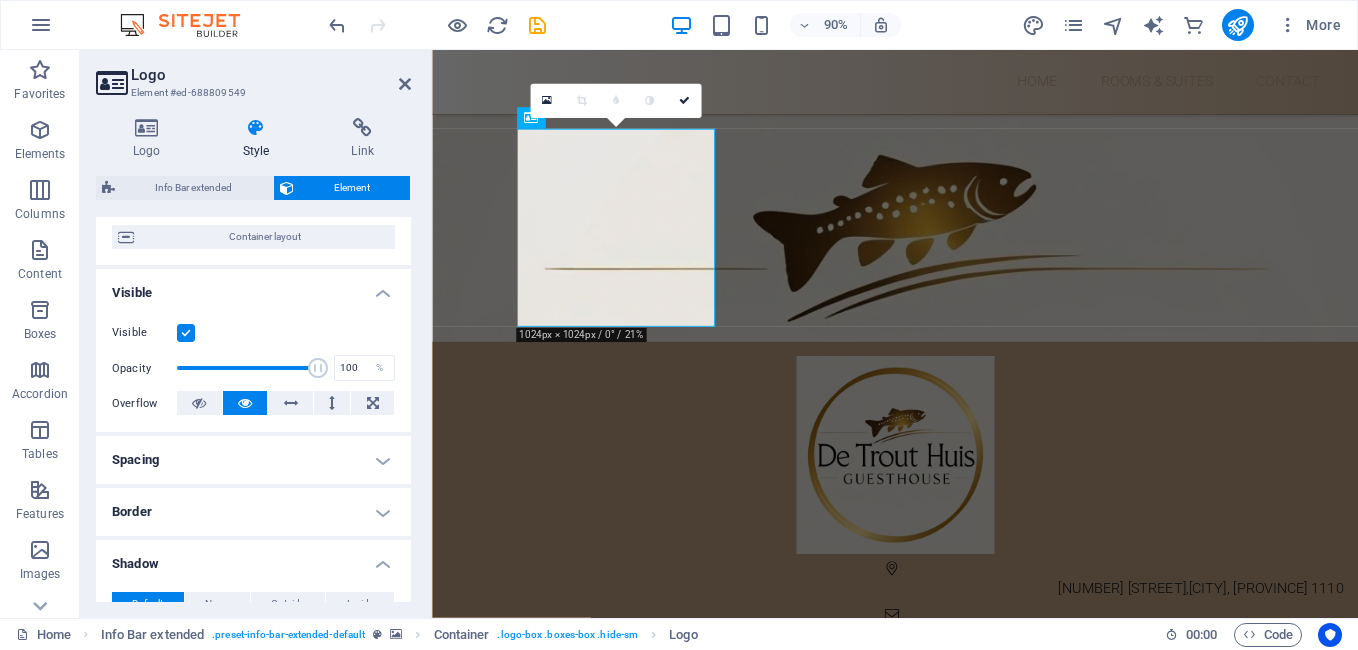scroll, scrollTop: 0, scrollLeft: 0, axis: both 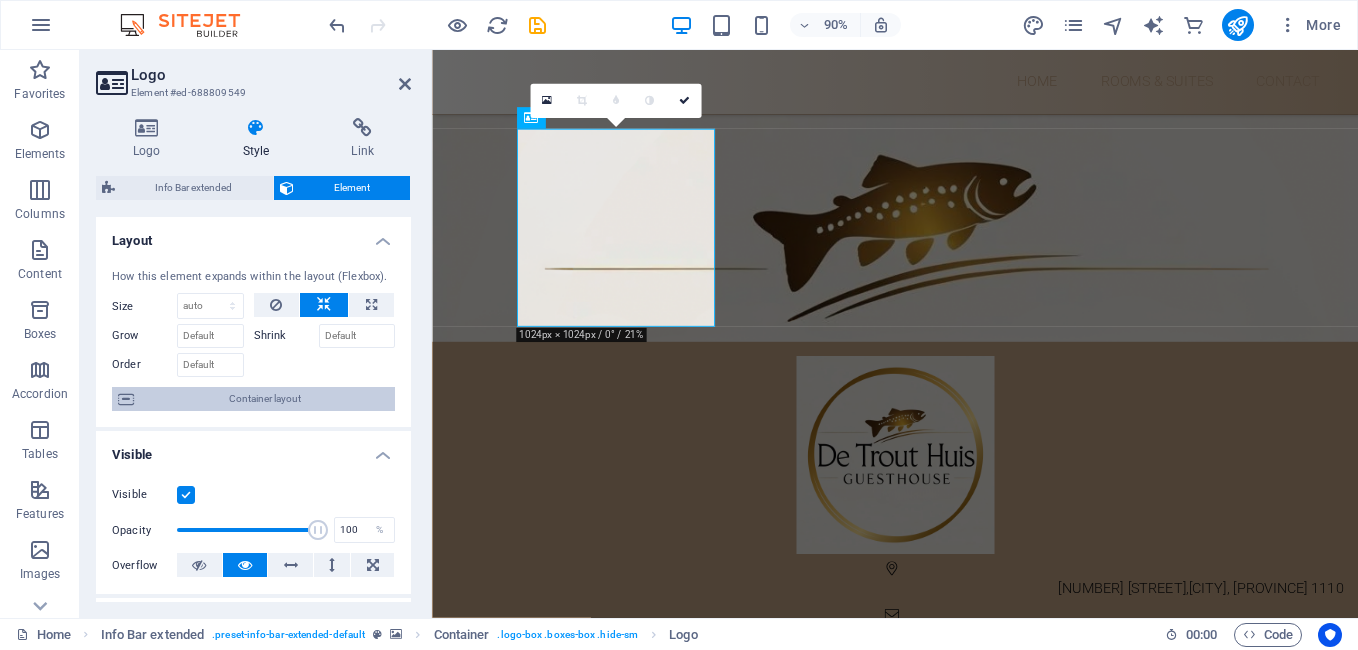 click on "Container layout" at bounding box center [264, 399] 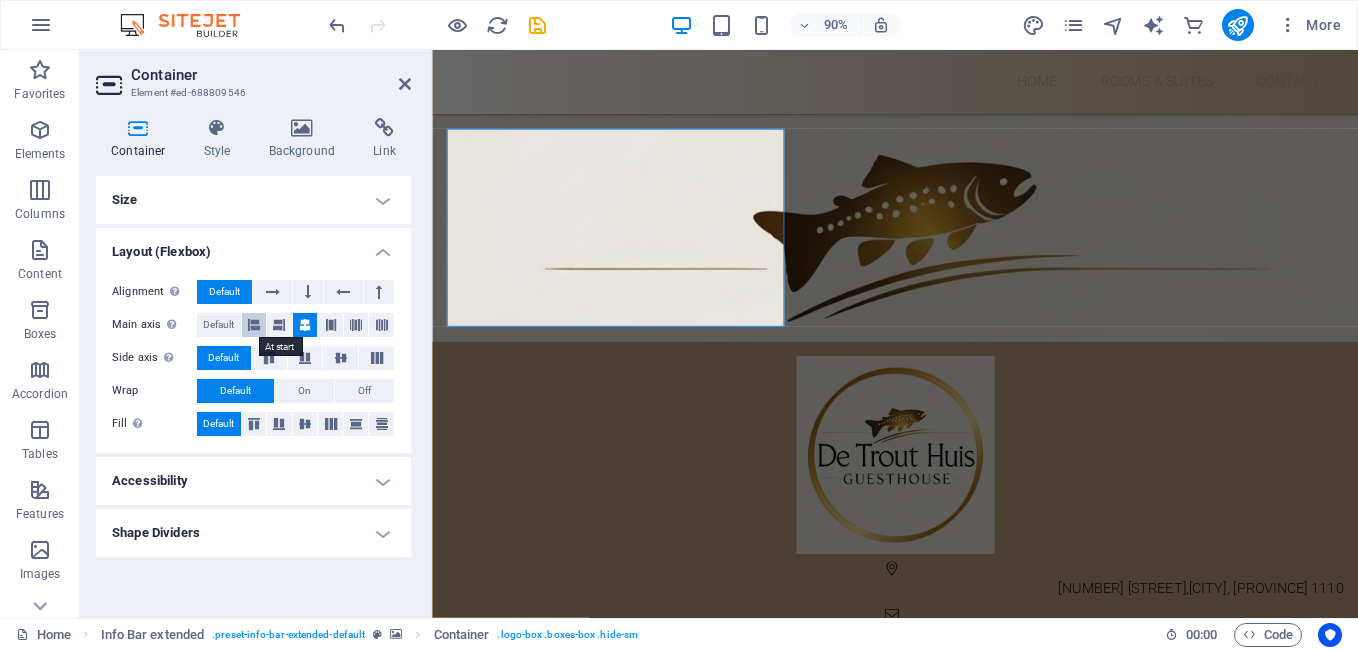 click at bounding box center (254, 325) 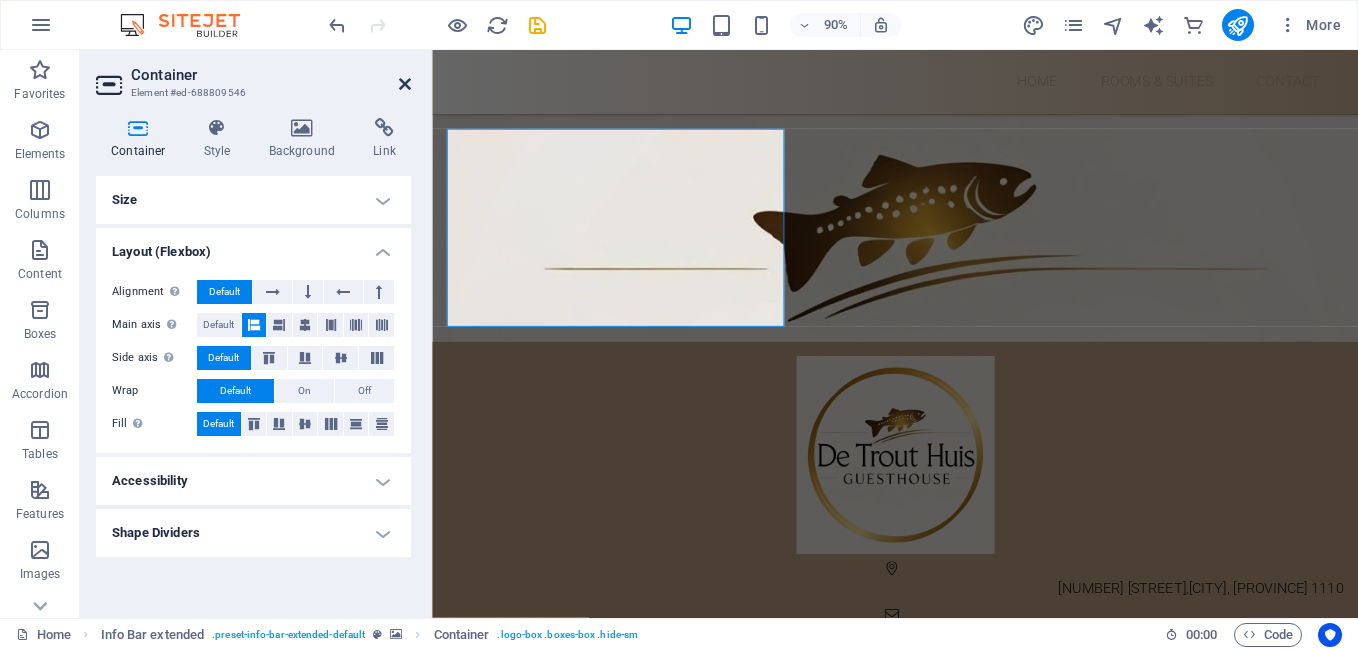 click at bounding box center [405, 84] 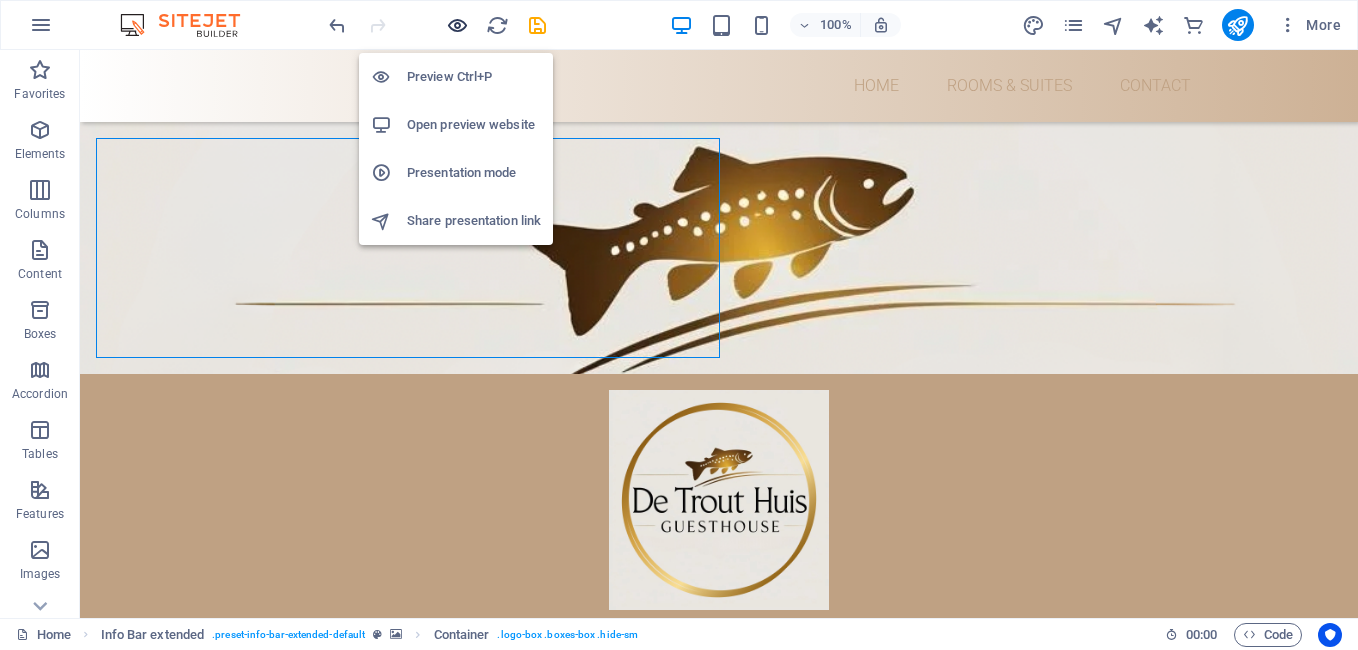 click at bounding box center (457, 25) 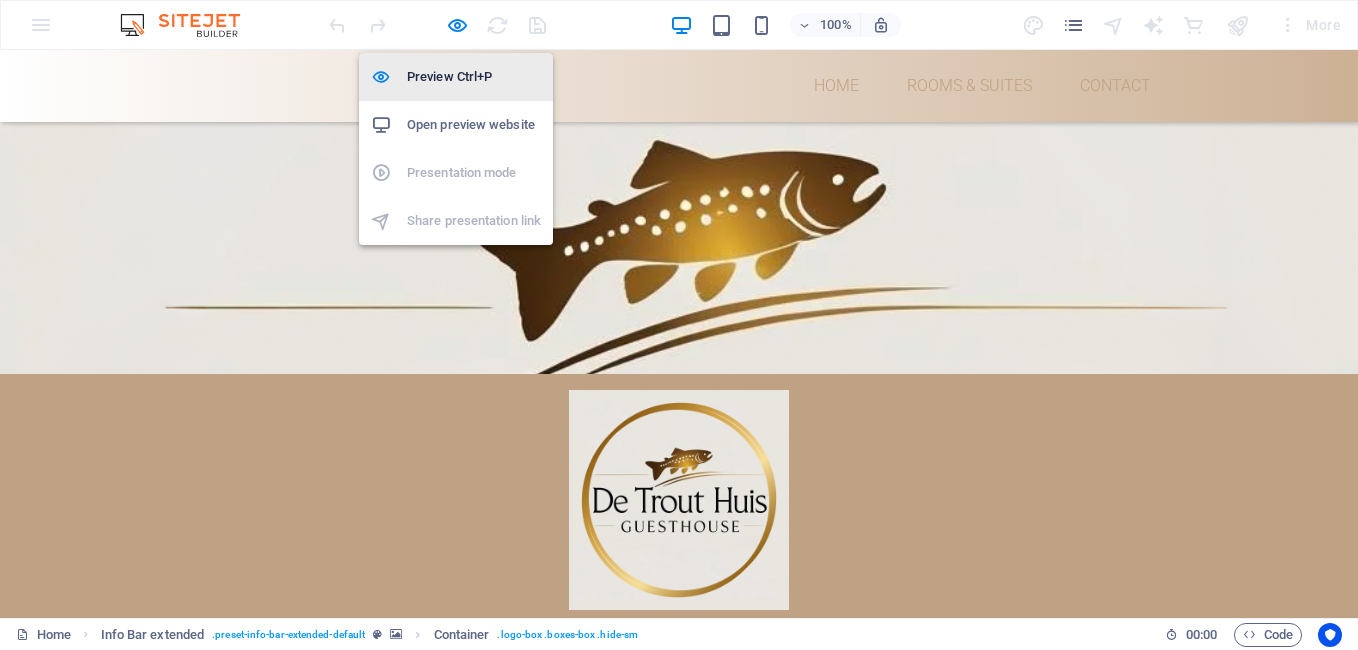 click on "Preview Ctrl+P" at bounding box center [474, 77] 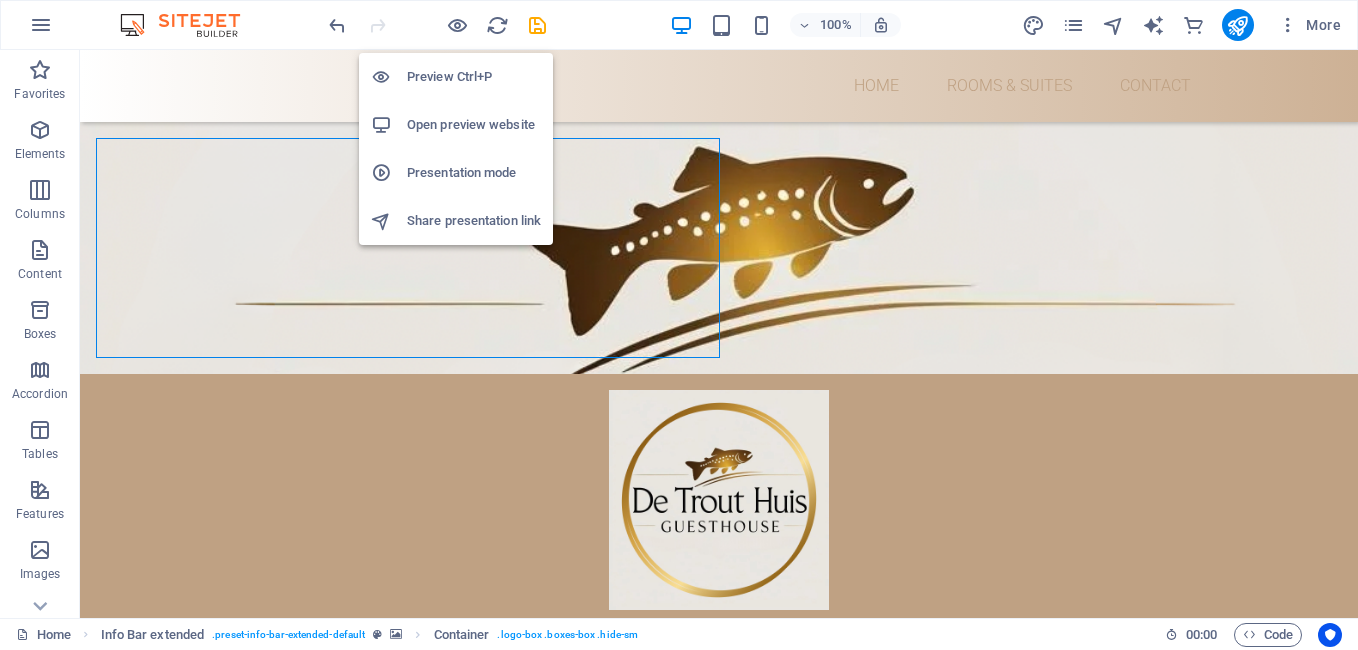 click on "Preview Ctrl+P" at bounding box center (474, 77) 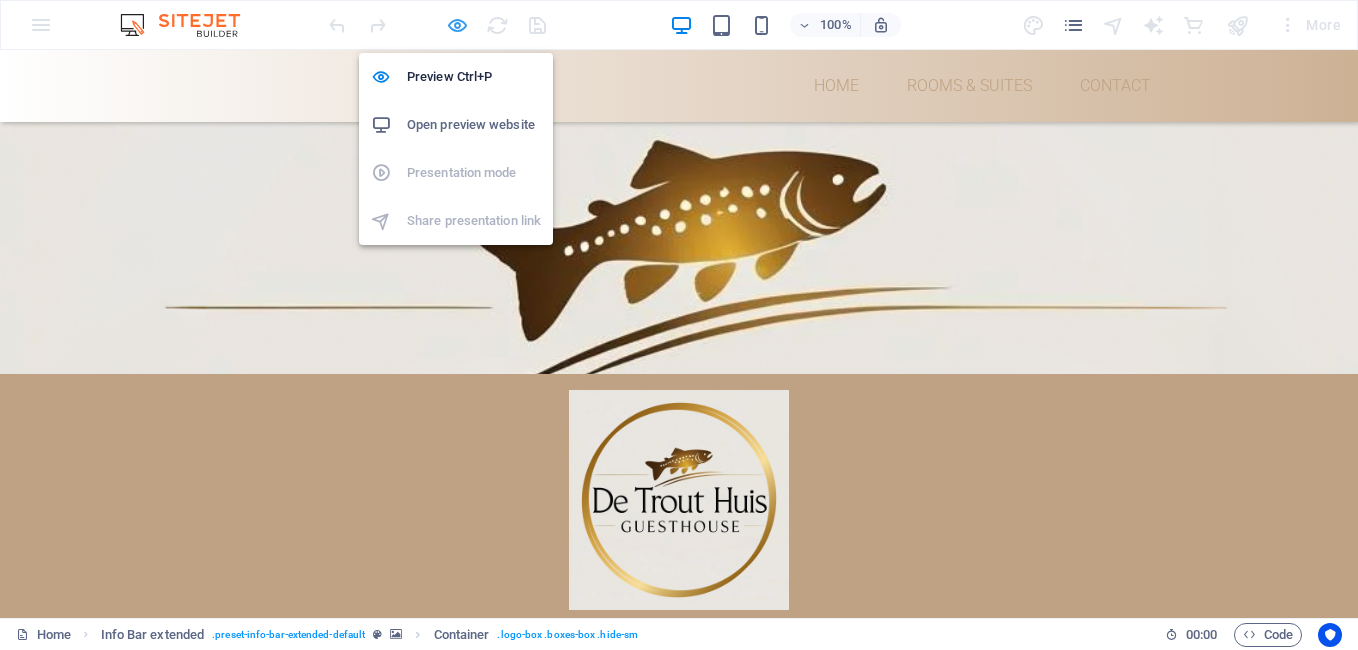 click at bounding box center [457, 25] 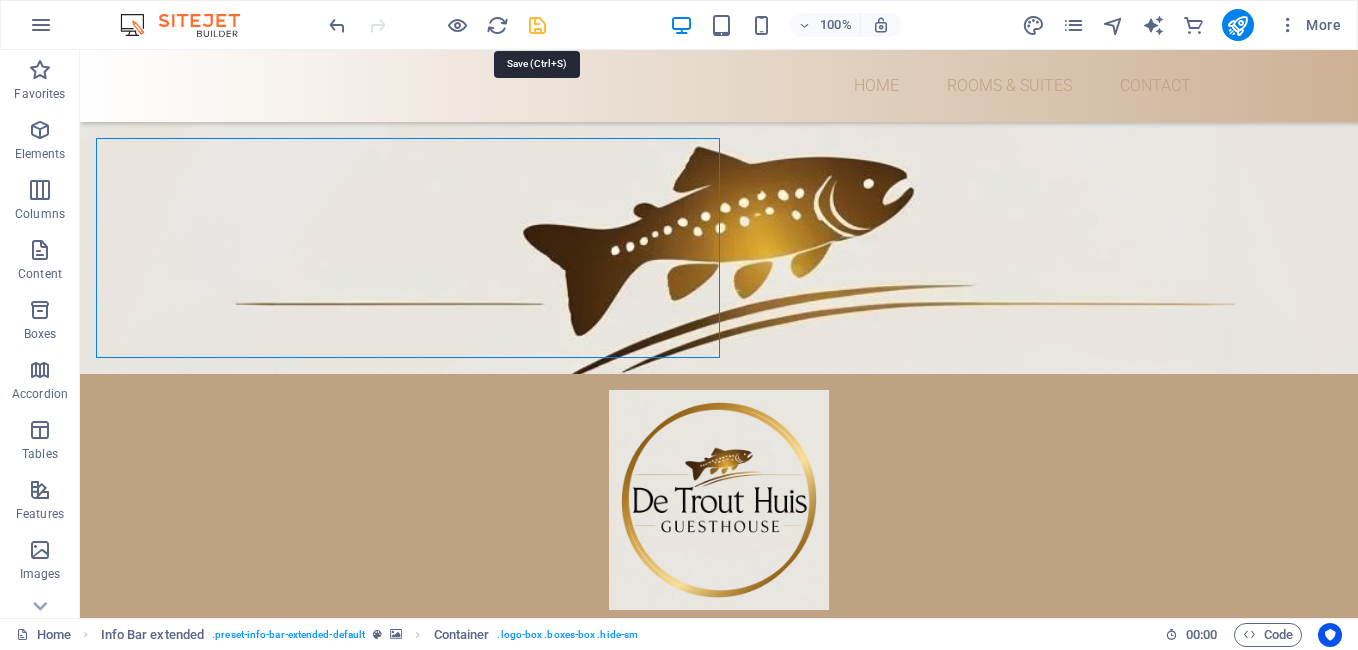 click at bounding box center (537, 25) 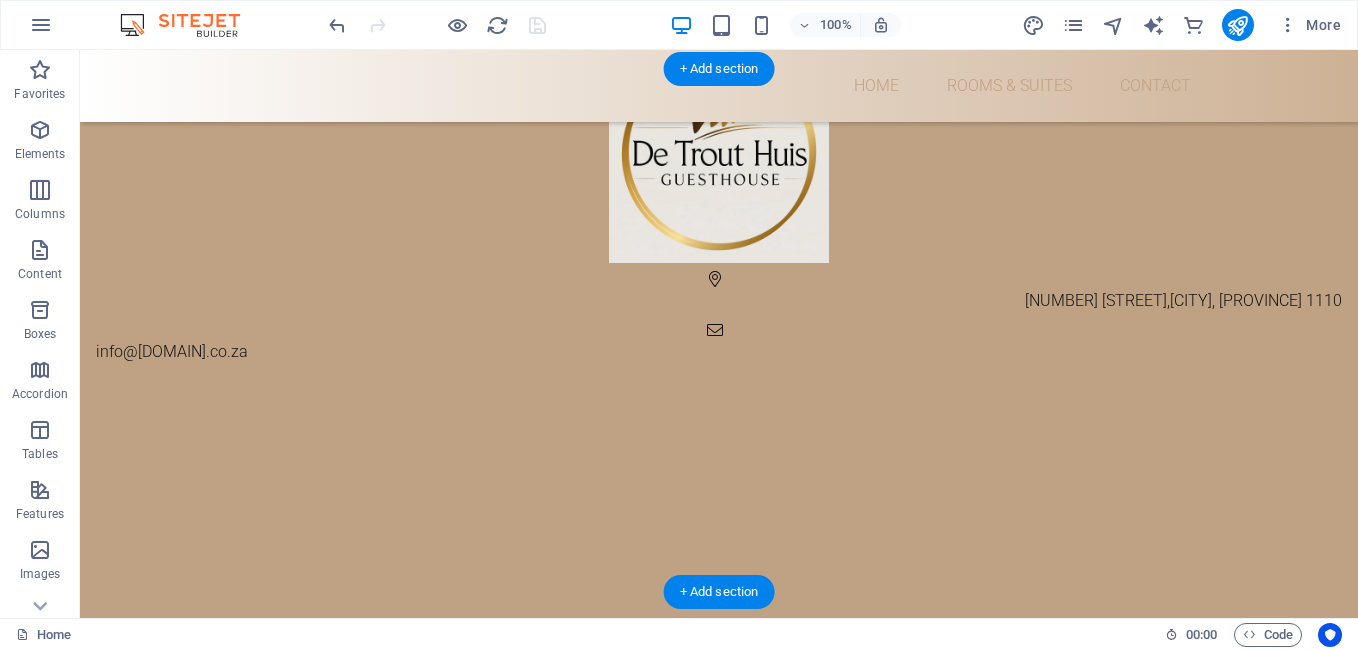 scroll, scrollTop: 0, scrollLeft: 0, axis: both 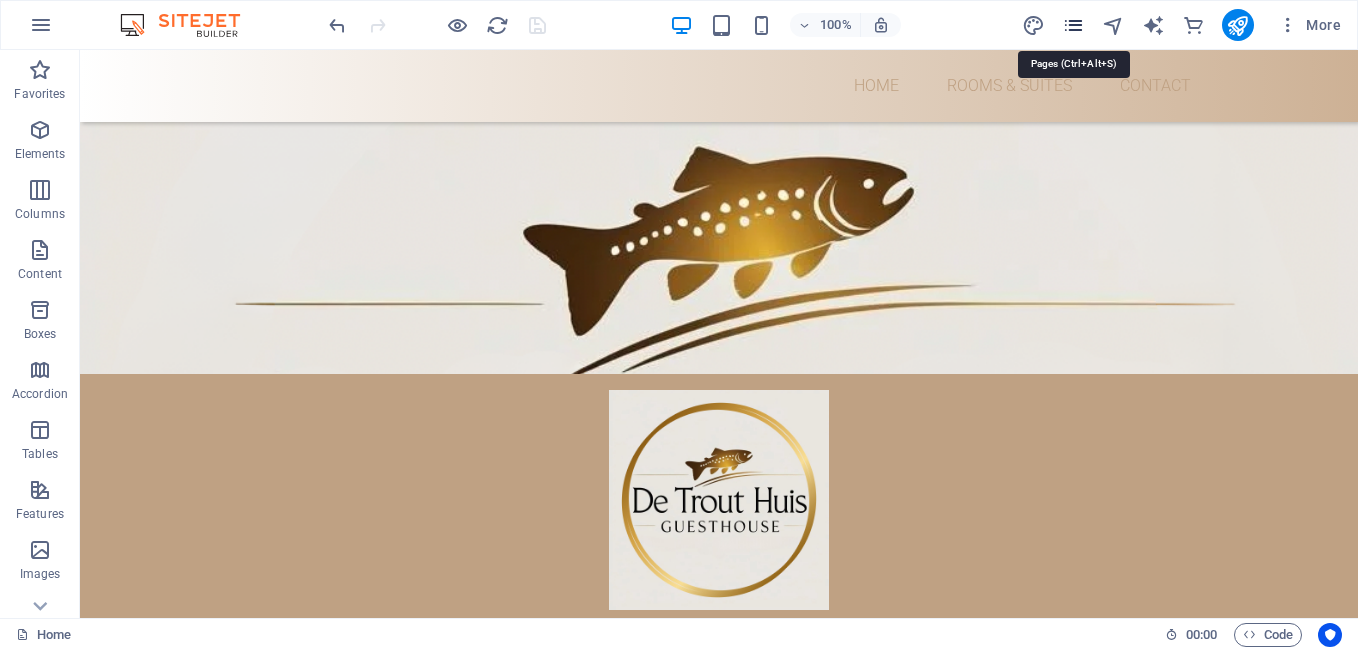 click at bounding box center [1073, 25] 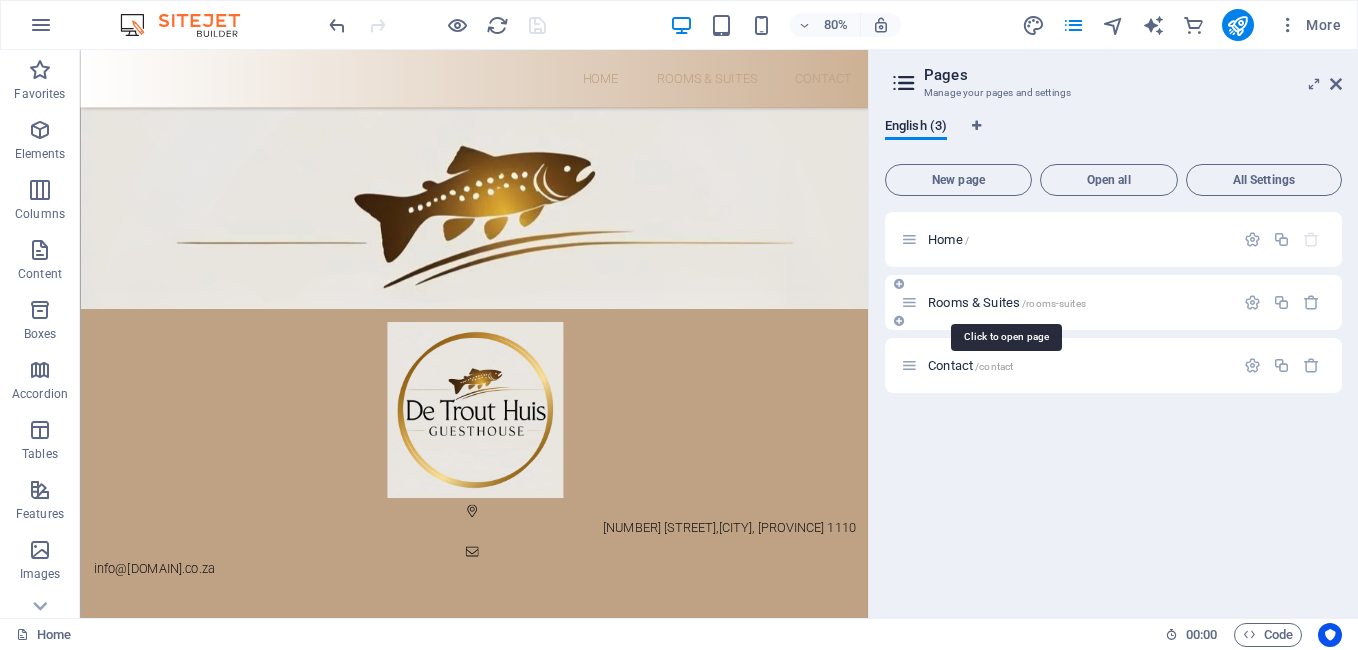 click on "Rooms & Suites /rooms-suites" at bounding box center [1007, 302] 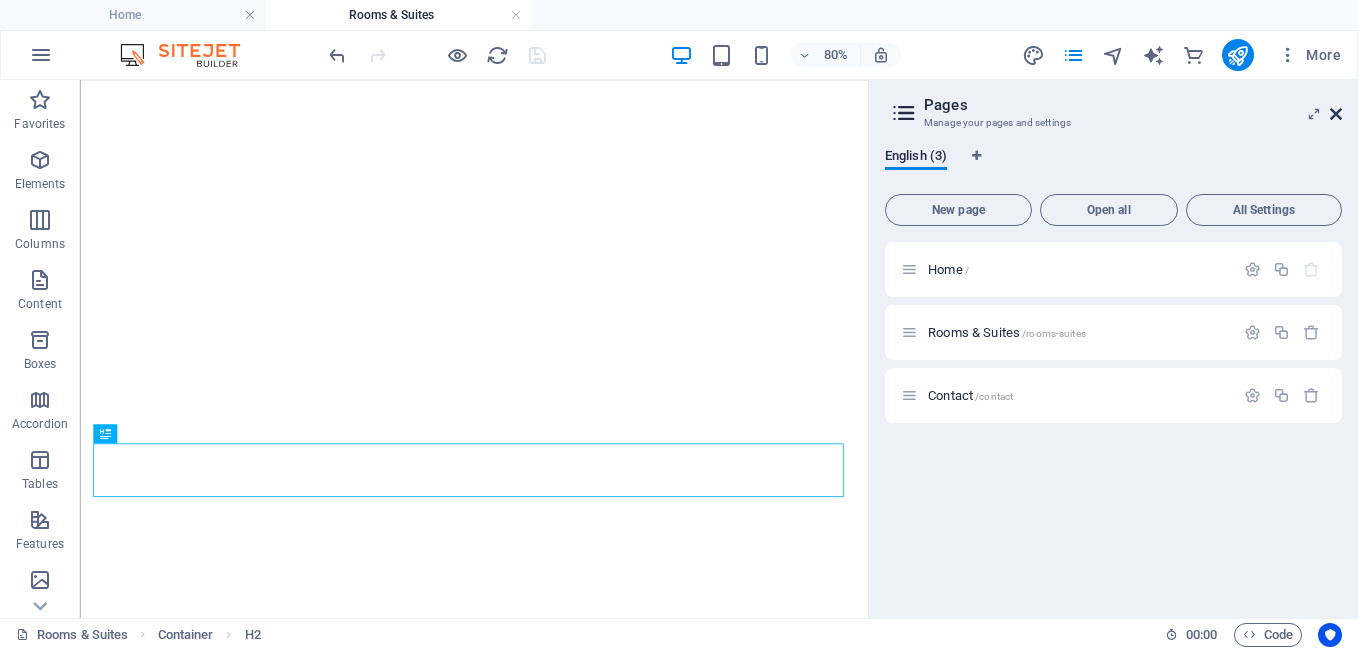 click at bounding box center (1336, 114) 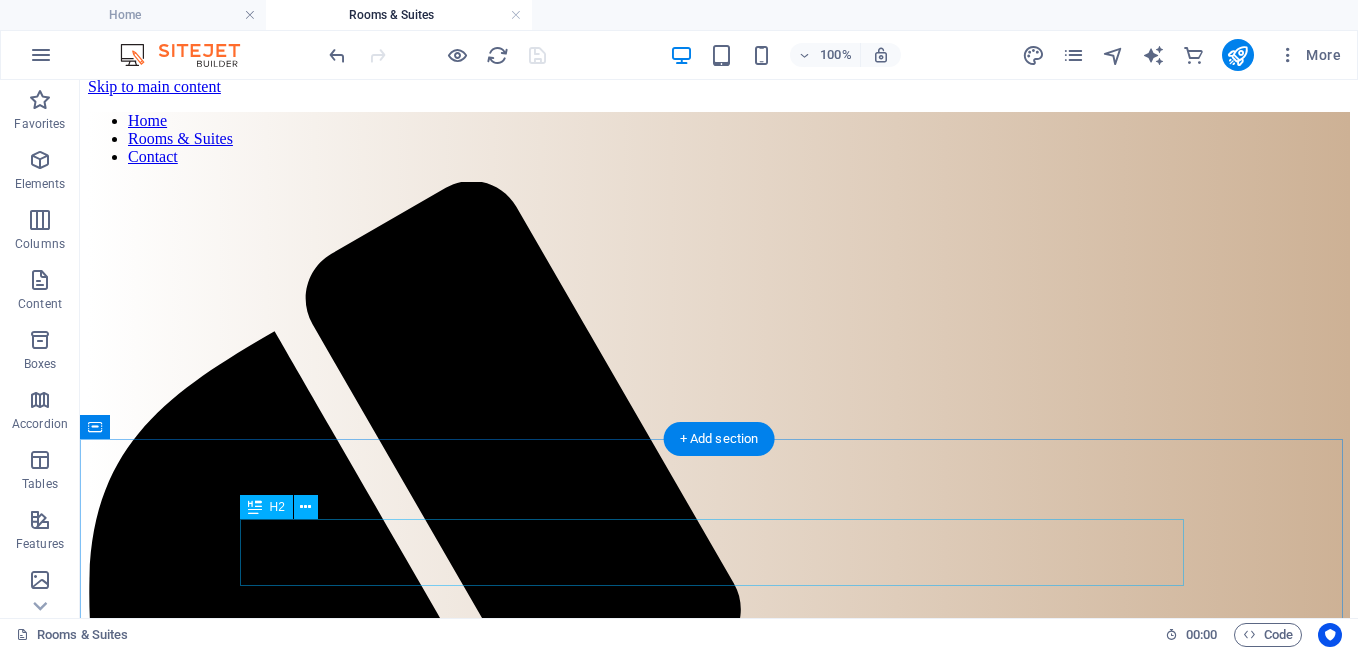 scroll, scrollTop: 0, scrollLeft: 0, axis: both 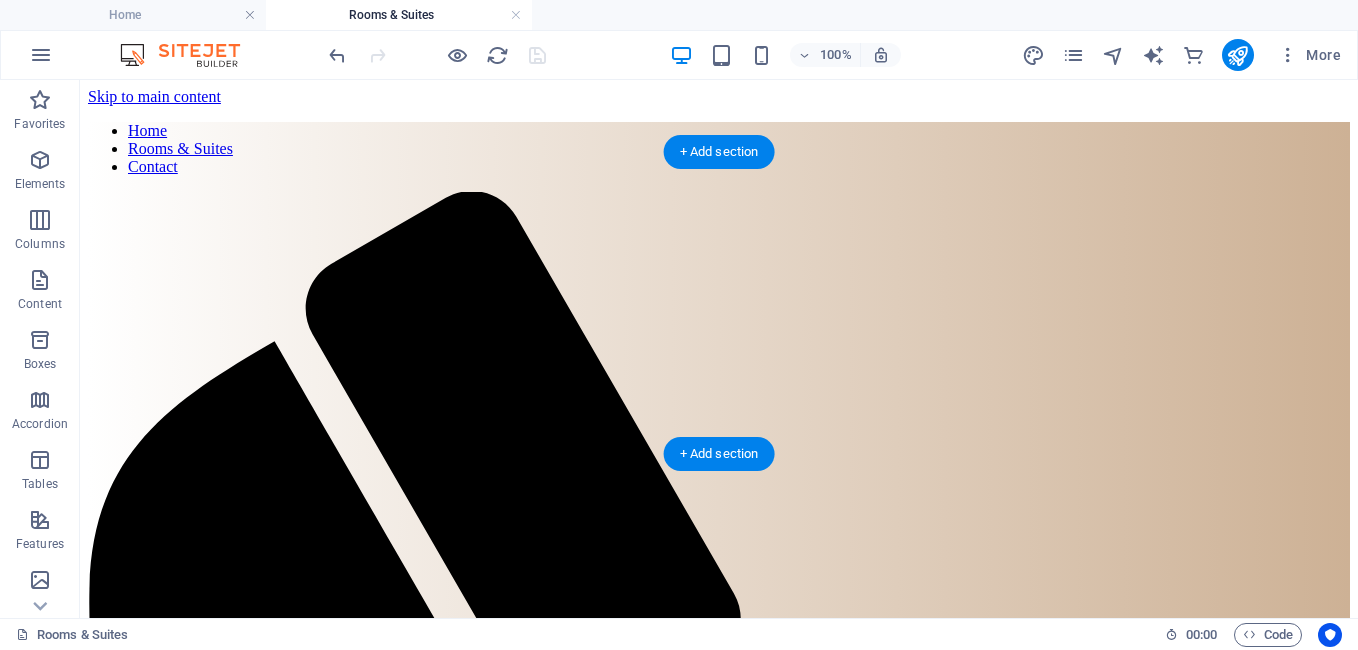 click at bounding box center [719, 2270] 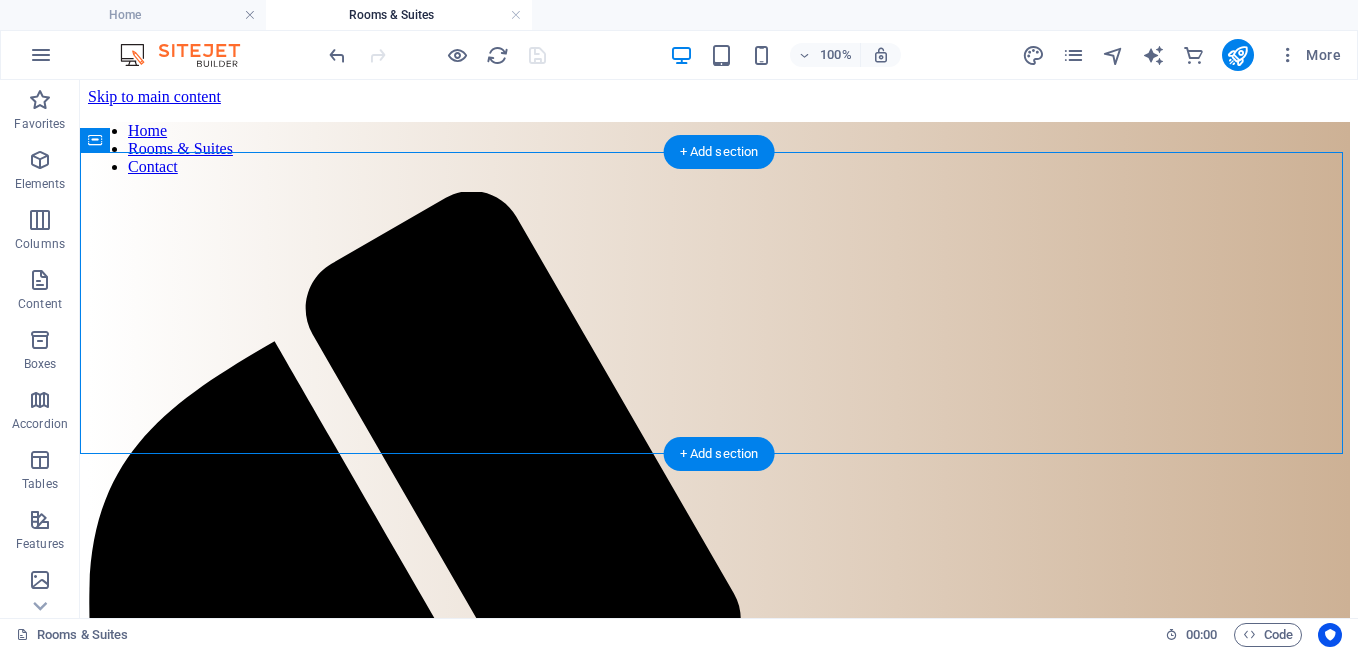 click at bounding box center [719, 2270] 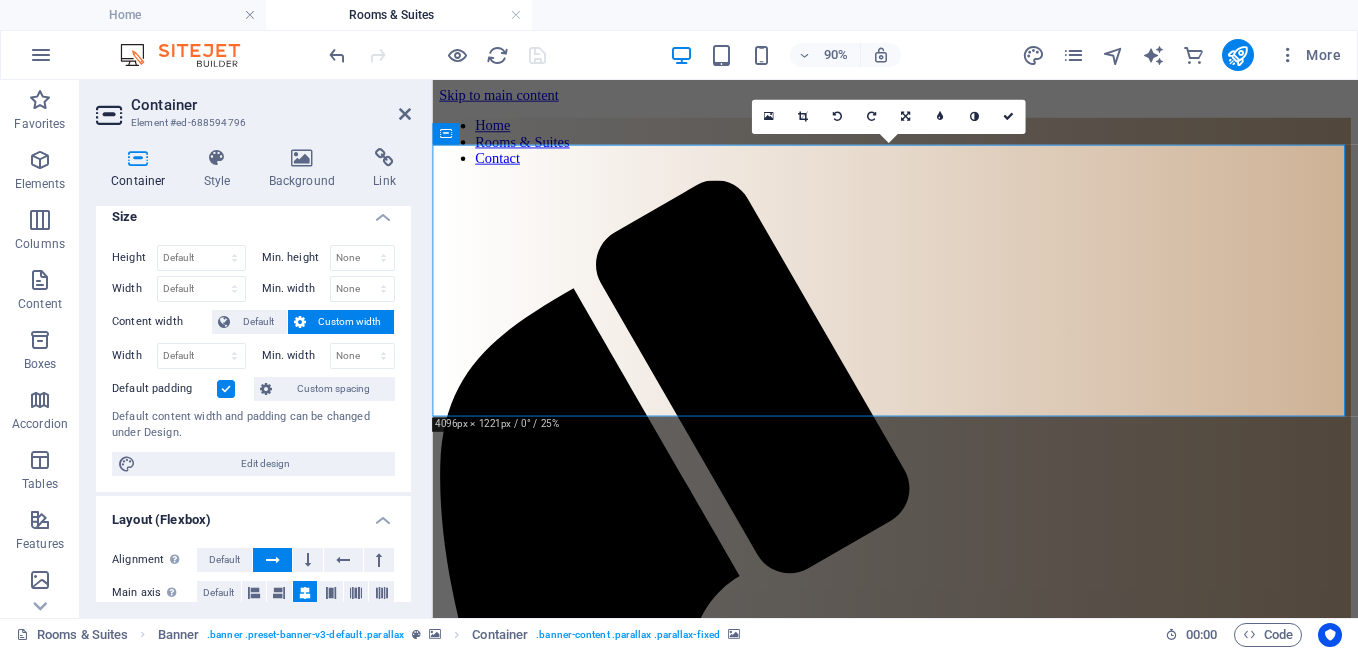 scroll, scrollTop: 0, scrollLeft: 0, axis: both 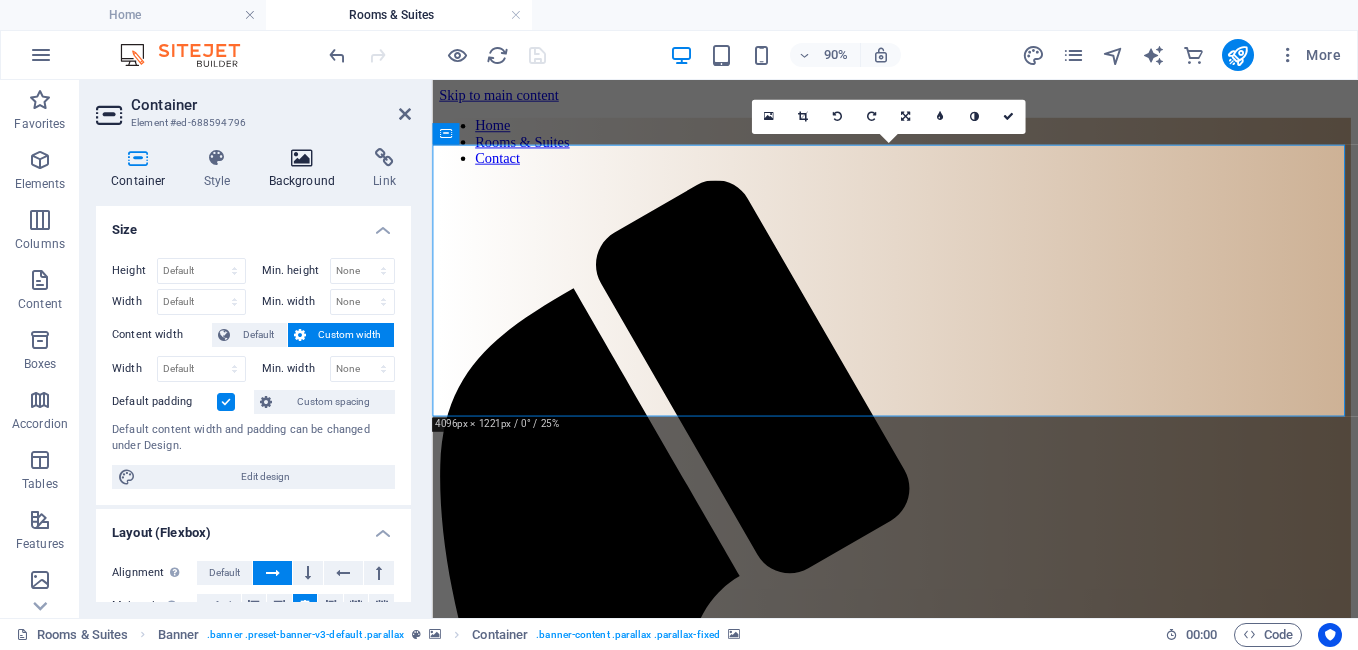 click on "Background" at bounding box center [306, 169] 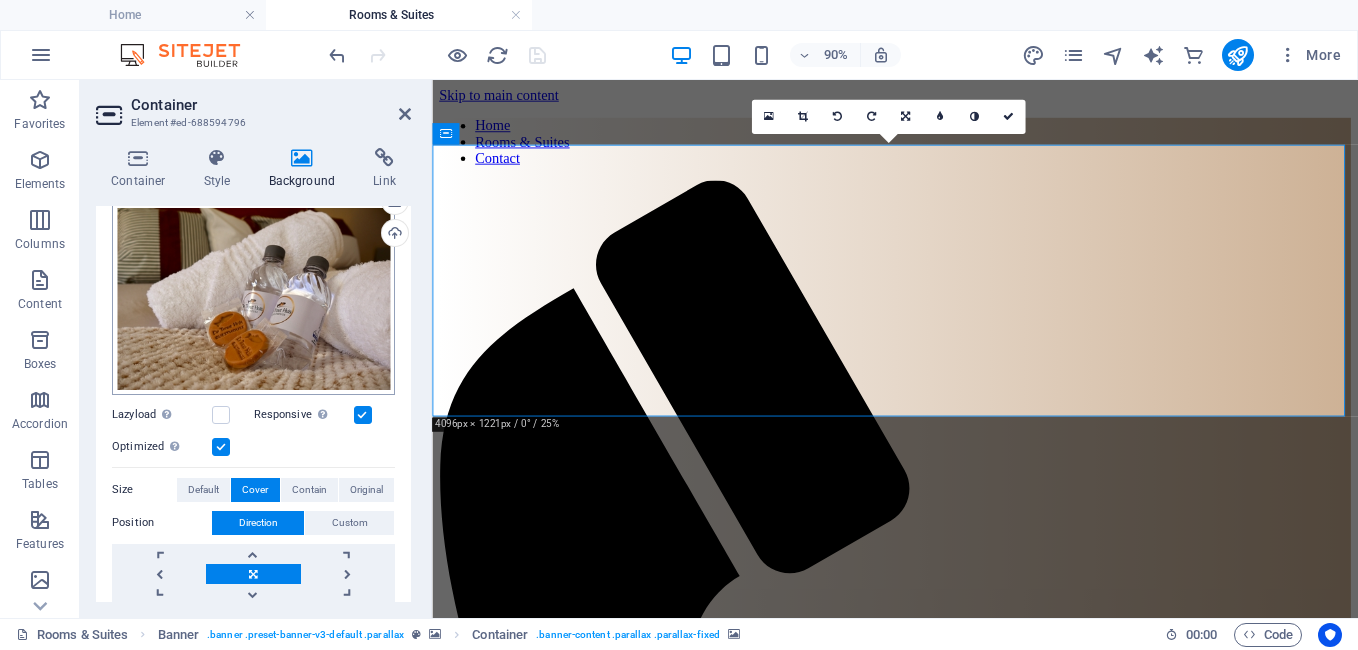 scroll, scrollTop: 200, scrollLeft: 0, axis: vertical 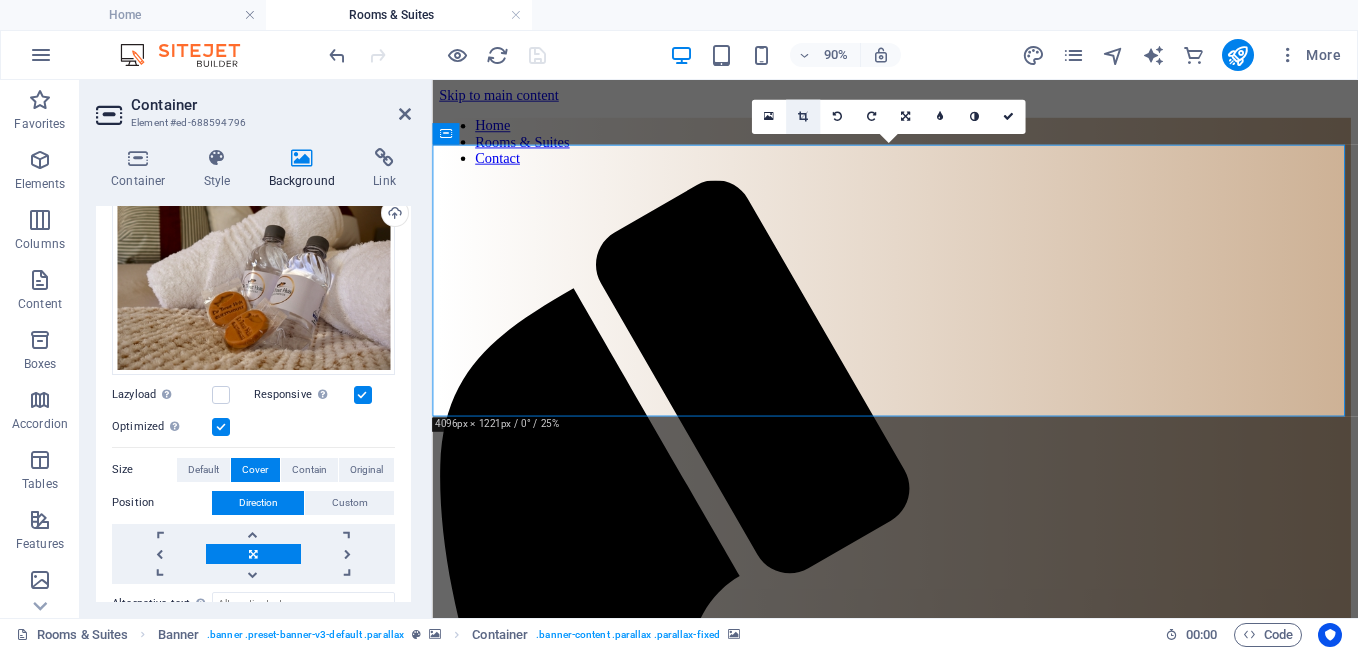 click at bounding box center (803, 117) 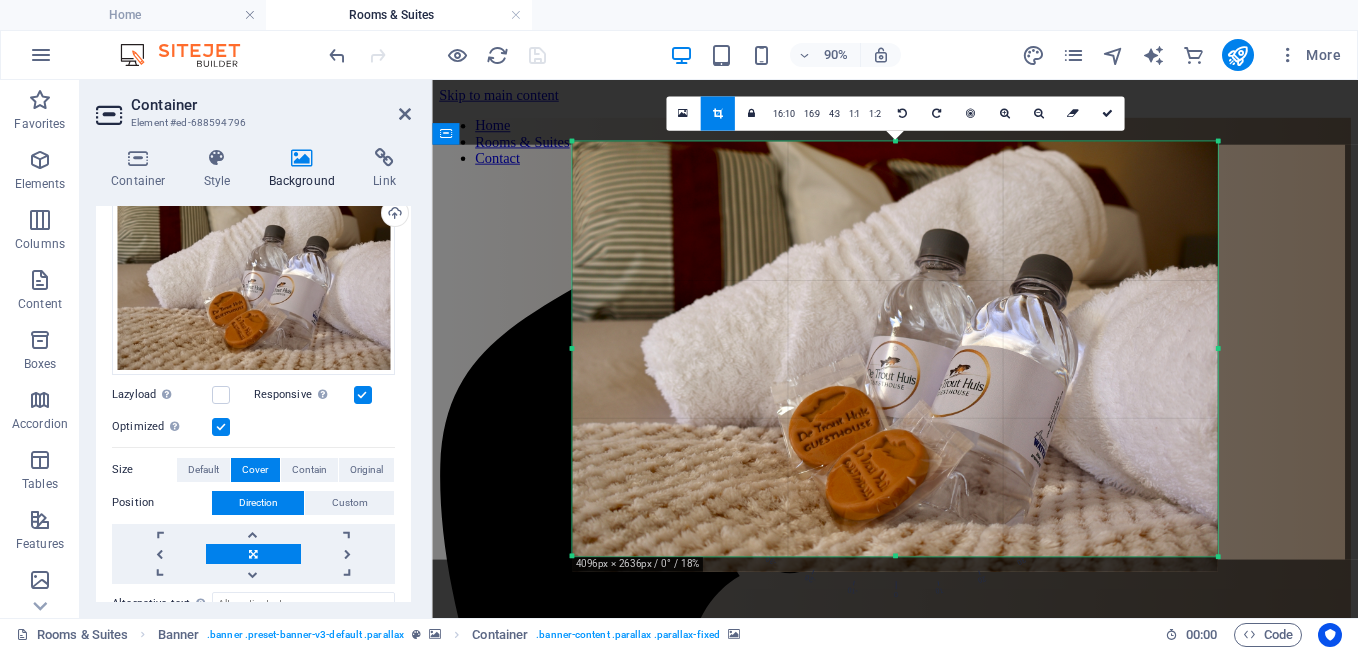 drag, startPoint x: 892, startPoint y: 564, endPoint x: 894, endPoint y: 547, distance: 17.117243 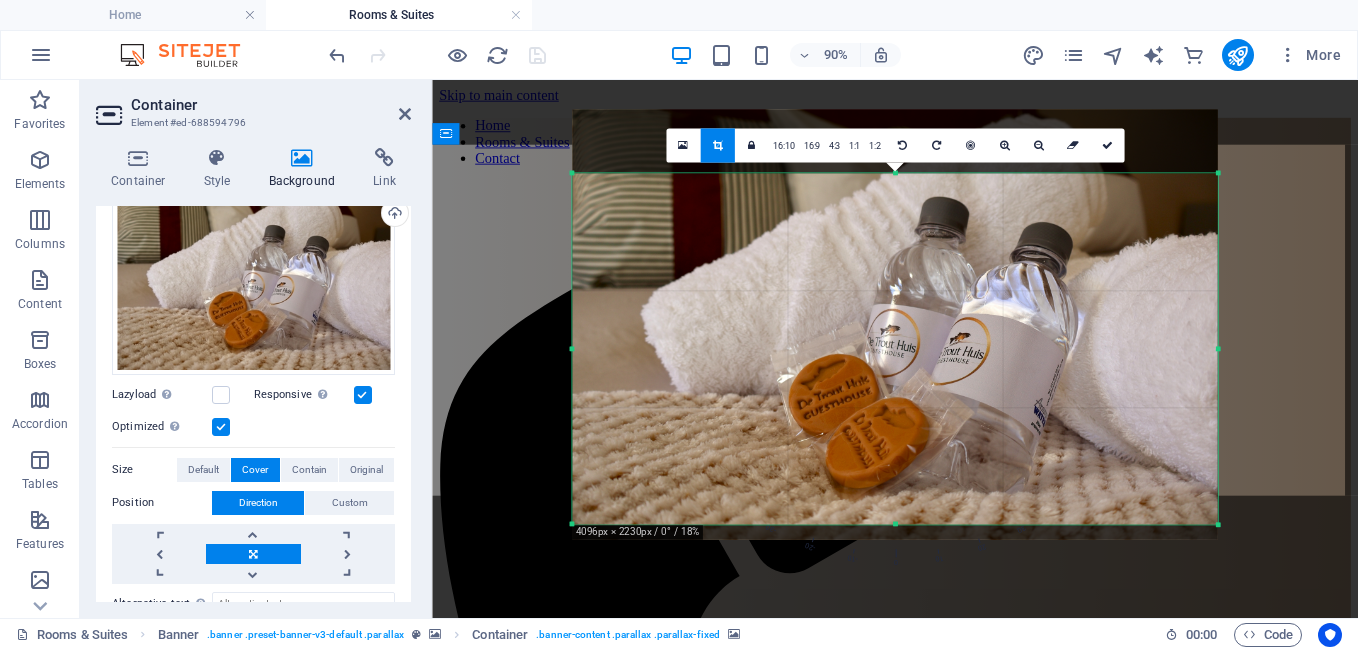 drag, startPoint x: 893, startPoint y: 138, endPoint x: 893, endPoint y: 209, distance: 71 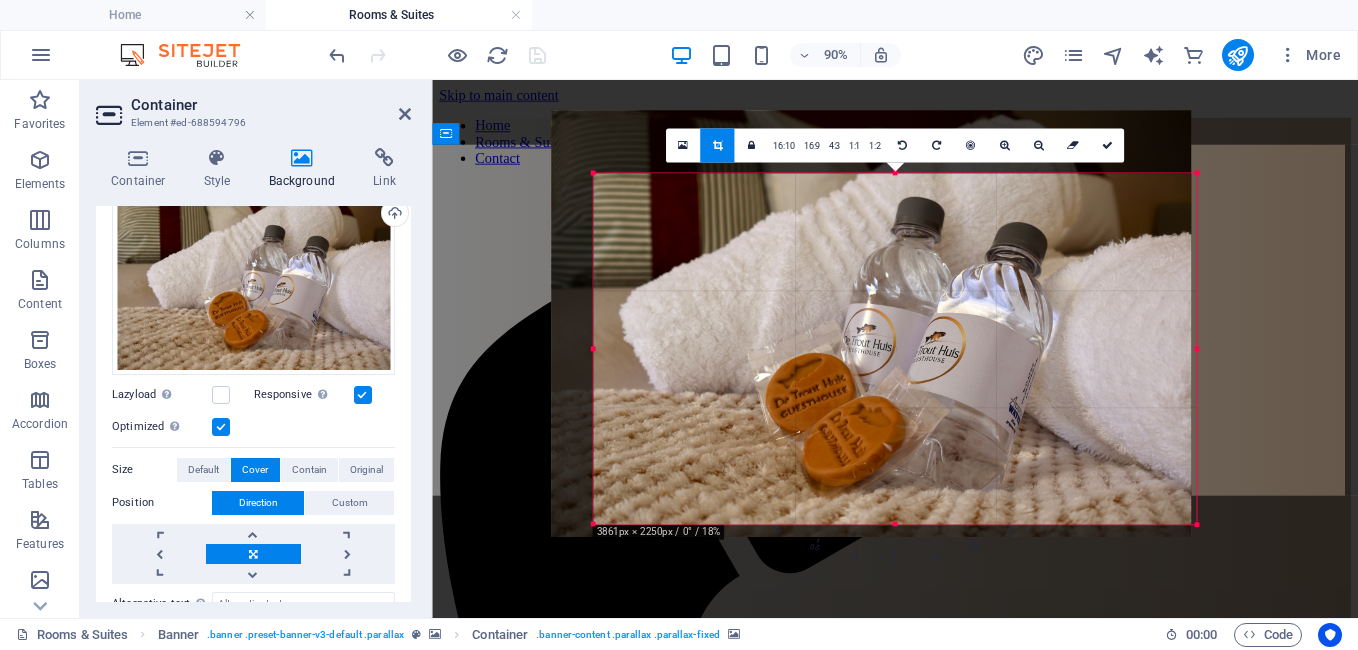 drag, startPoint x: 575, startPoint y: 354, endPoint x: 622, endPoint y: 355, distance: 47.010635 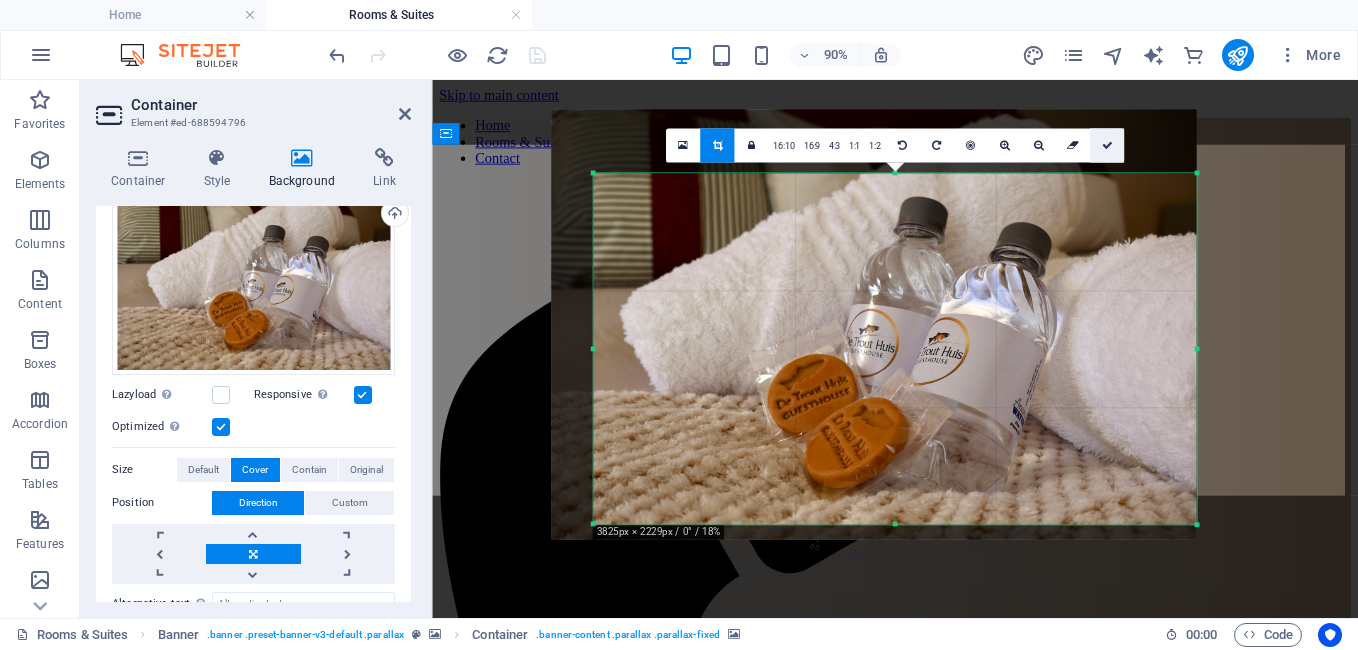 click at bounding box center (1106, 145) 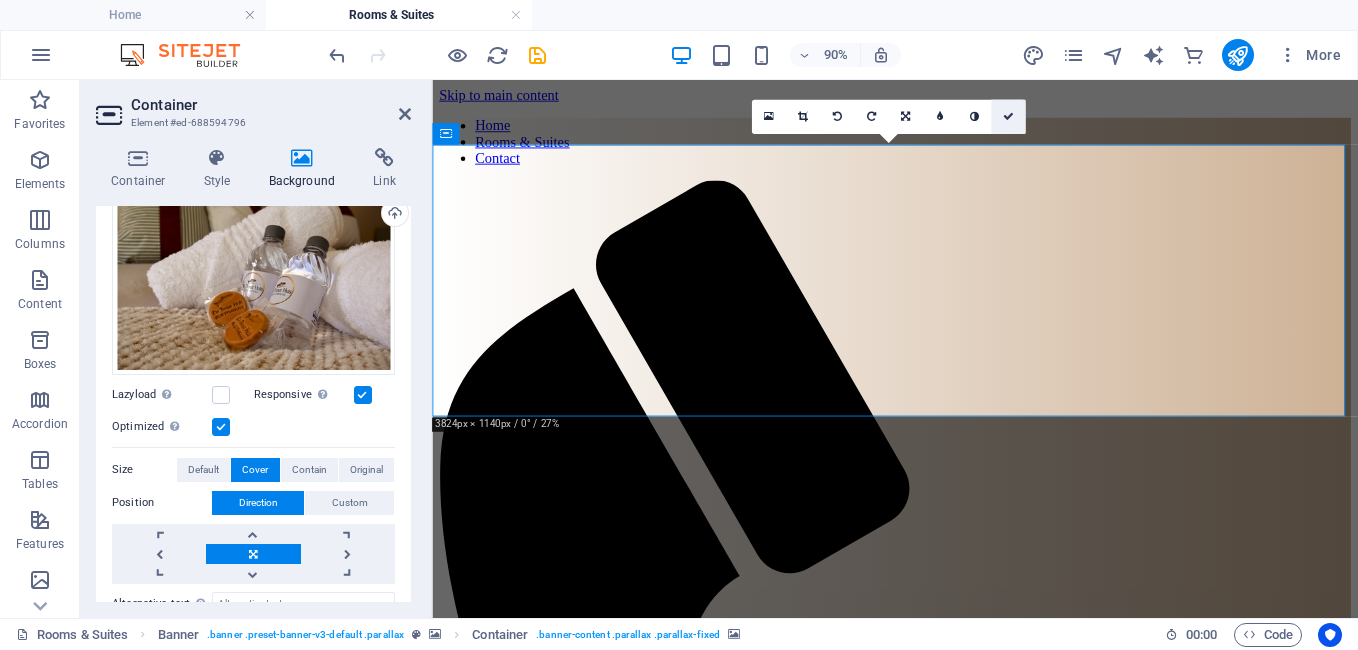click at bounding box center [1008, 117] 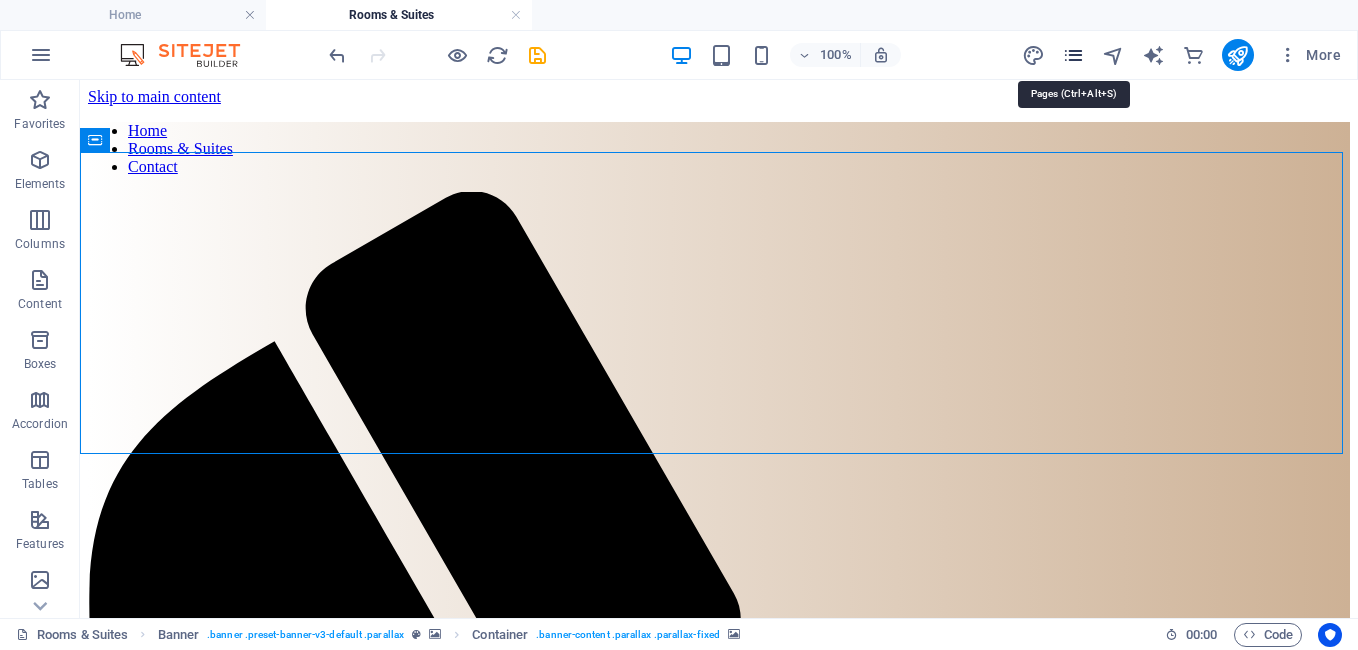 click at bounding box center (1073, 55) 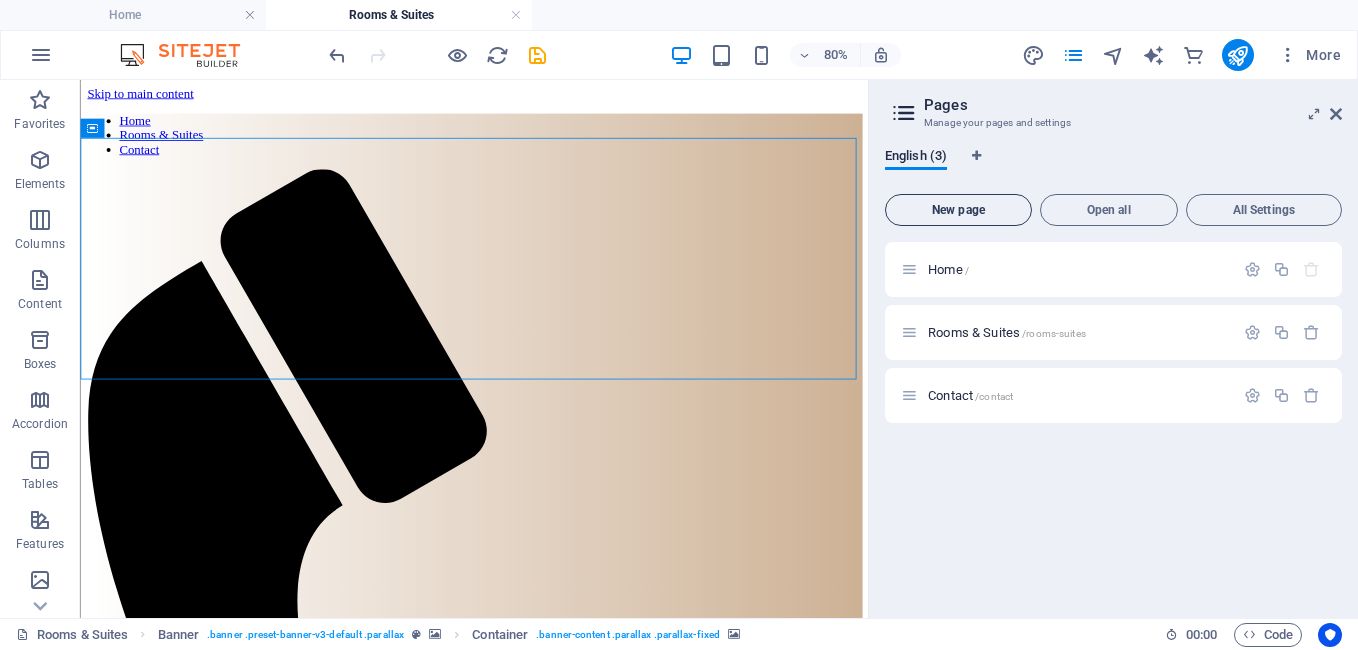 click on "New page" at bounding box center (958, 210) 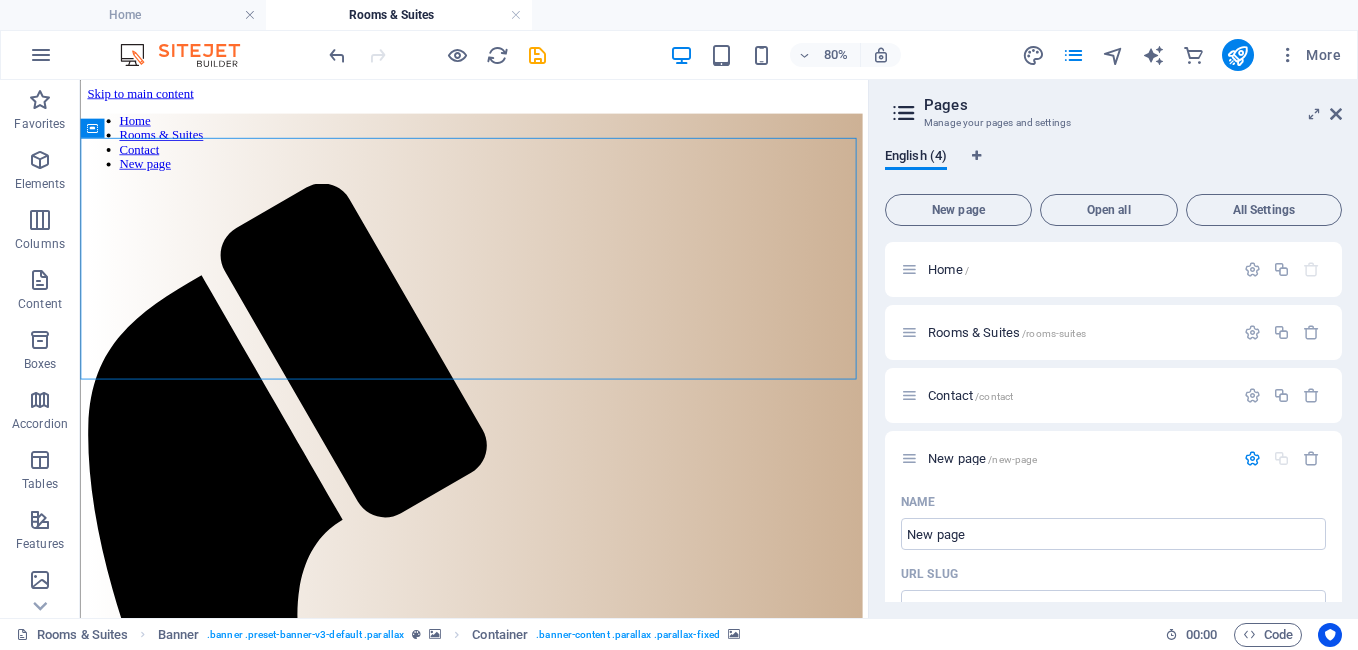drag, startPoint x: 971, startPoint y: 454, endPoint x: 926, endPoint y: 361, distance: 103.315056 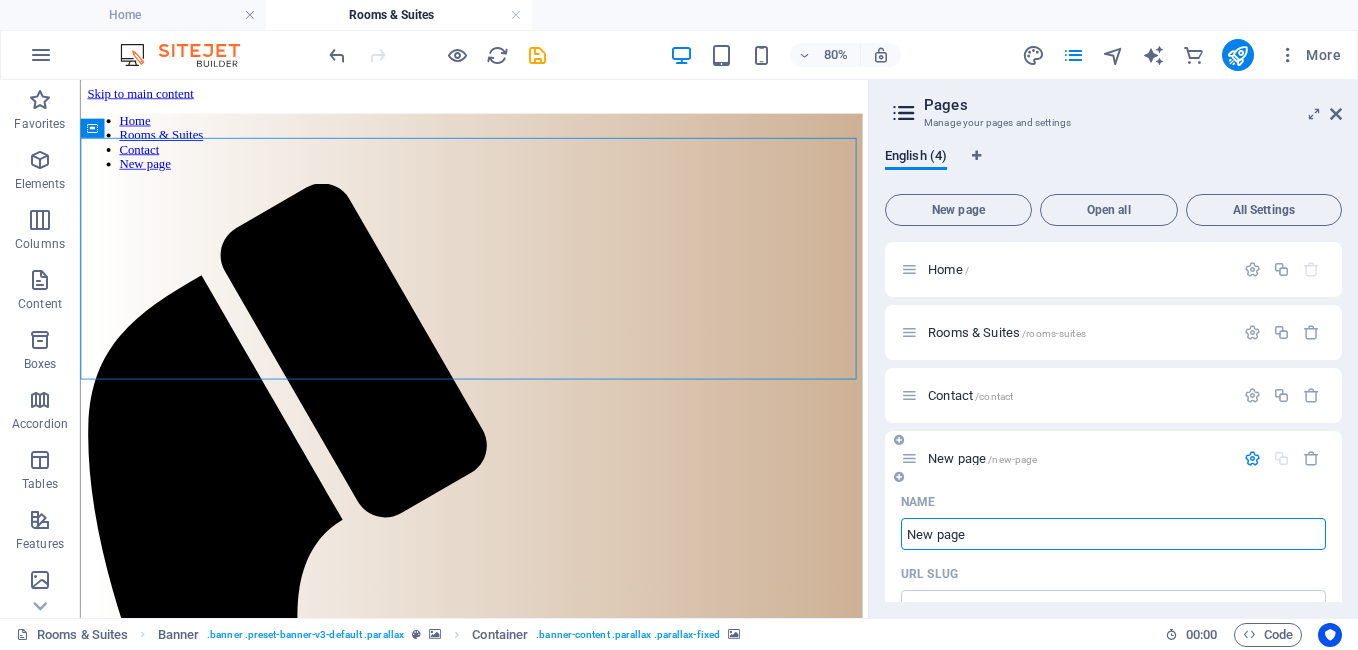 click on "New page" at bounding box center (1113, 534) 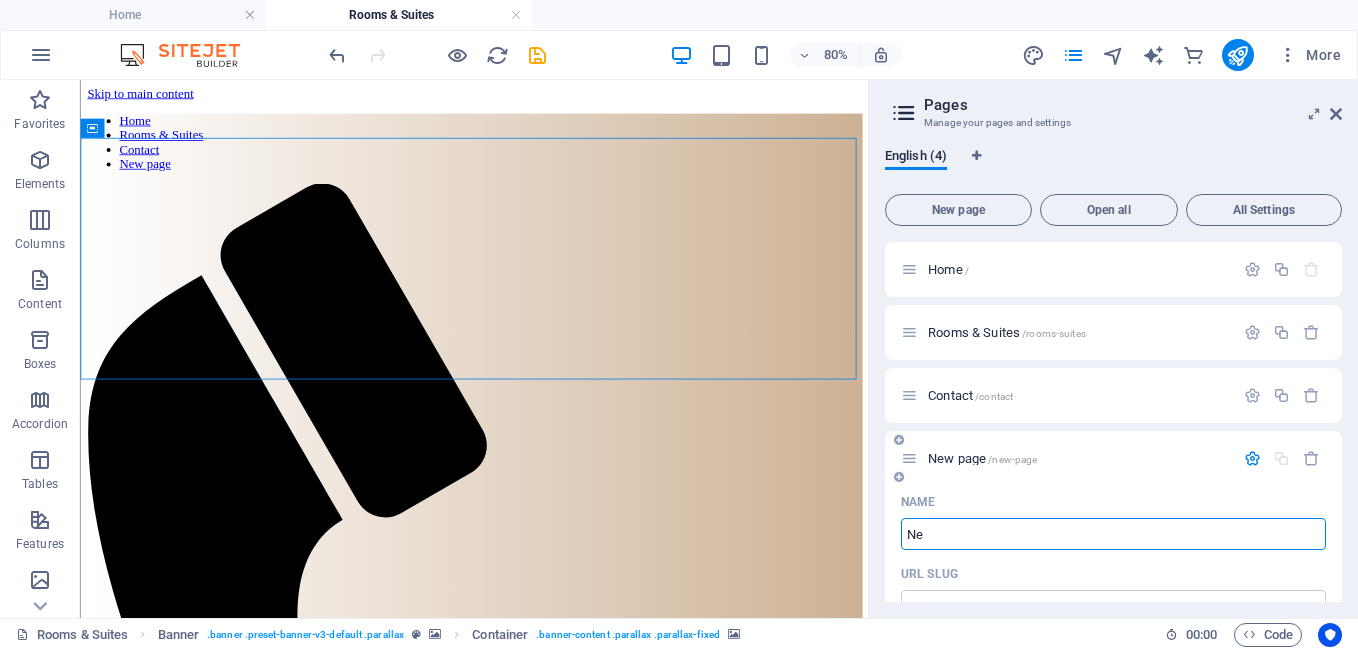 type on "N" 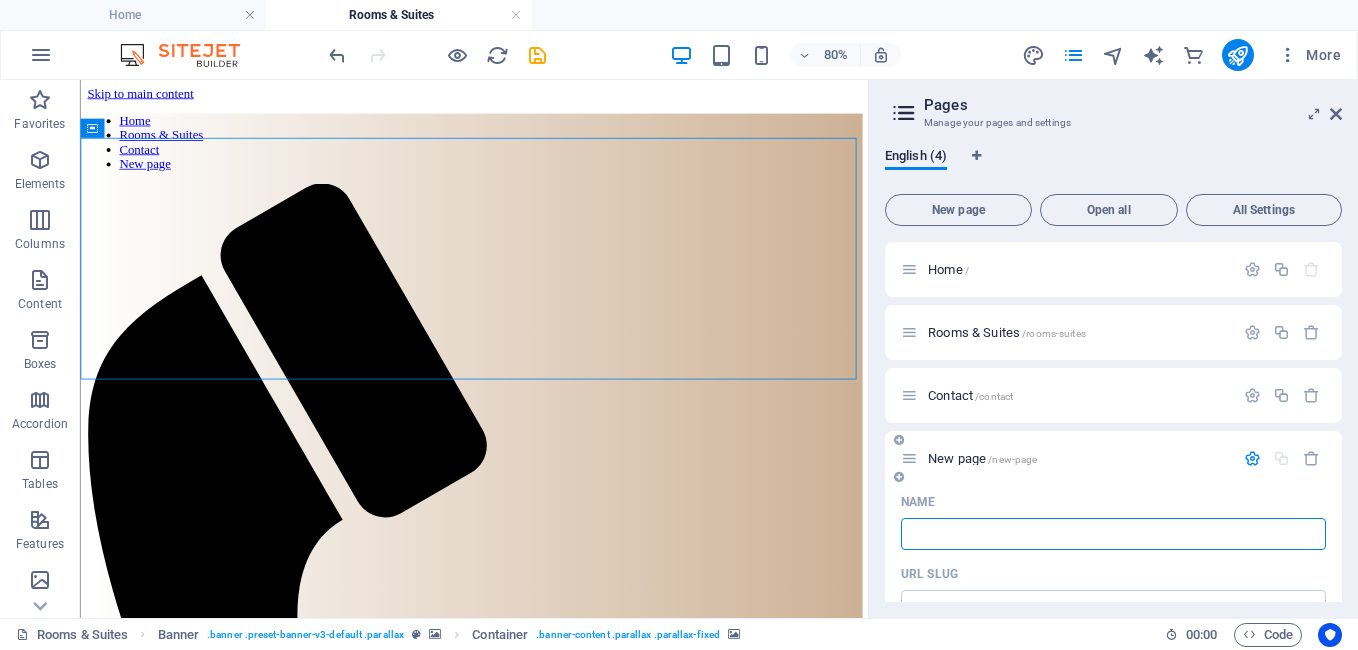 type on "G" 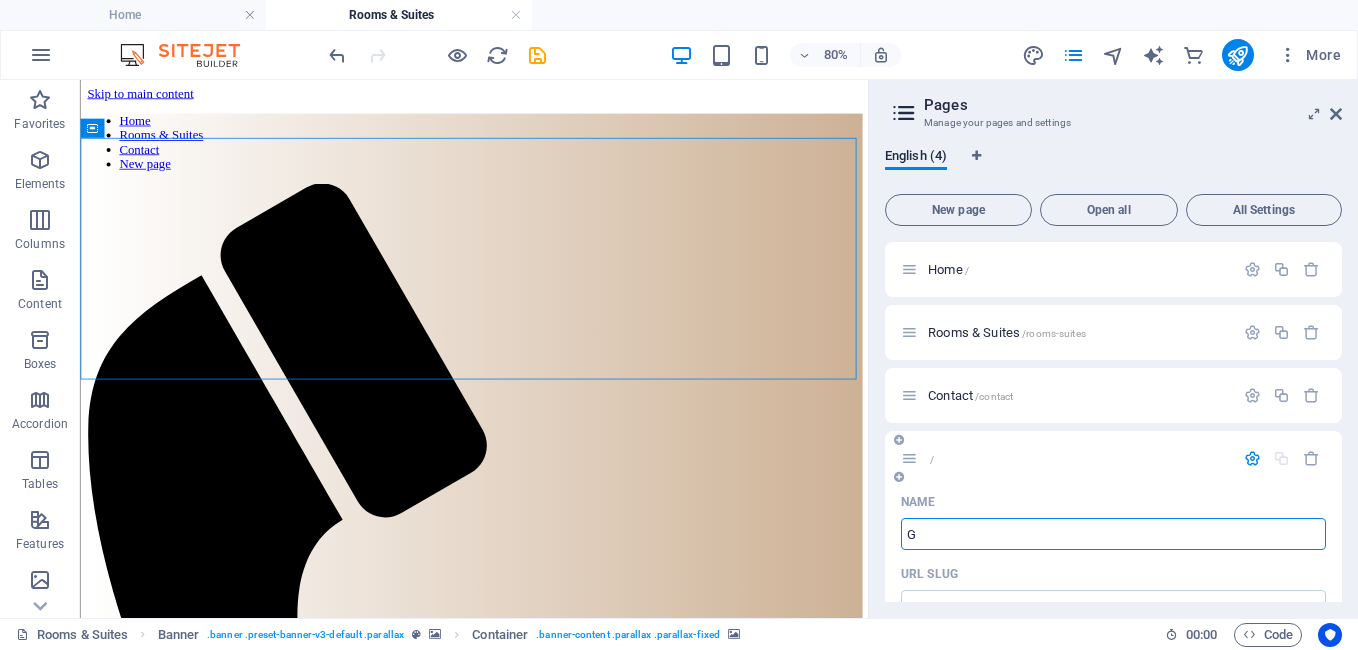 type on "/" 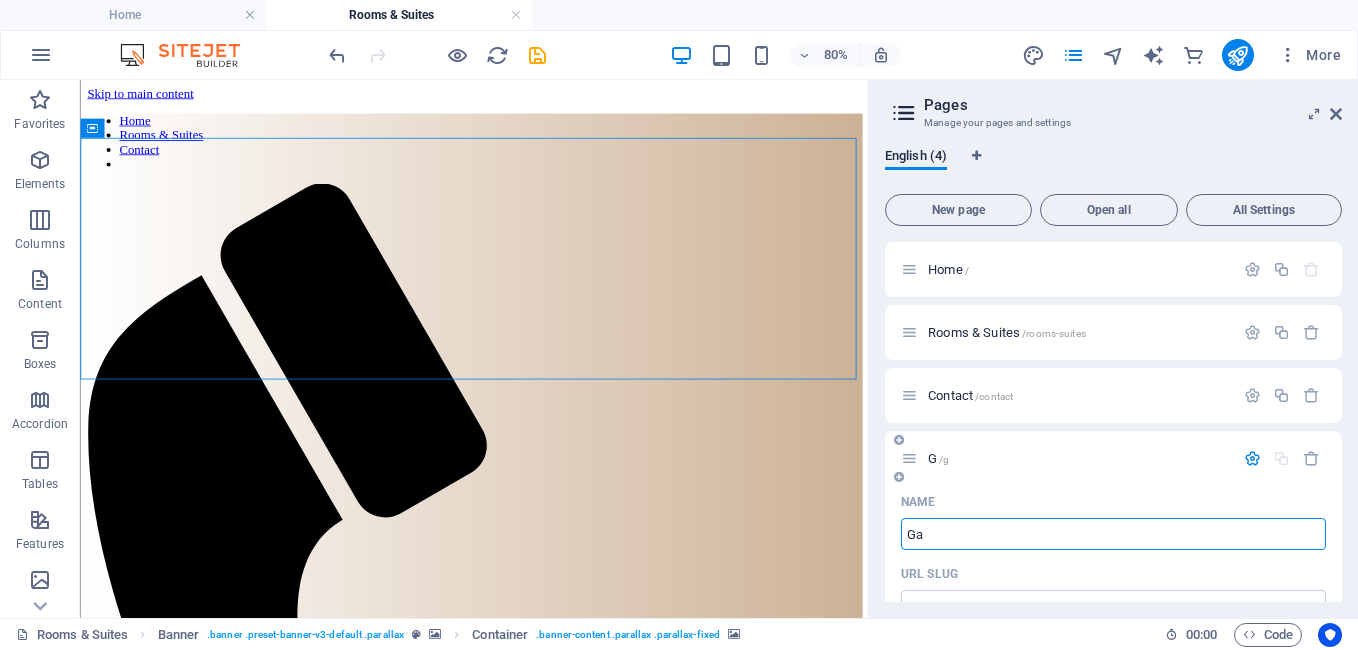 type on "Gal" 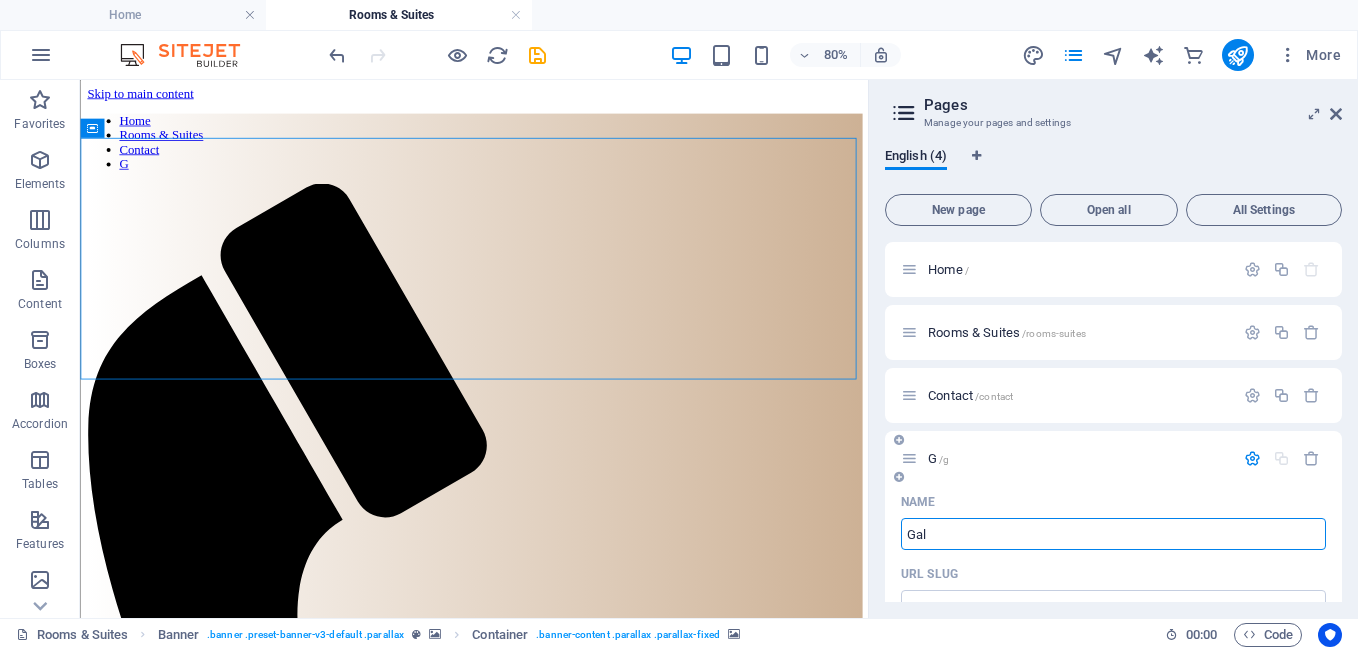 type on "Gal" 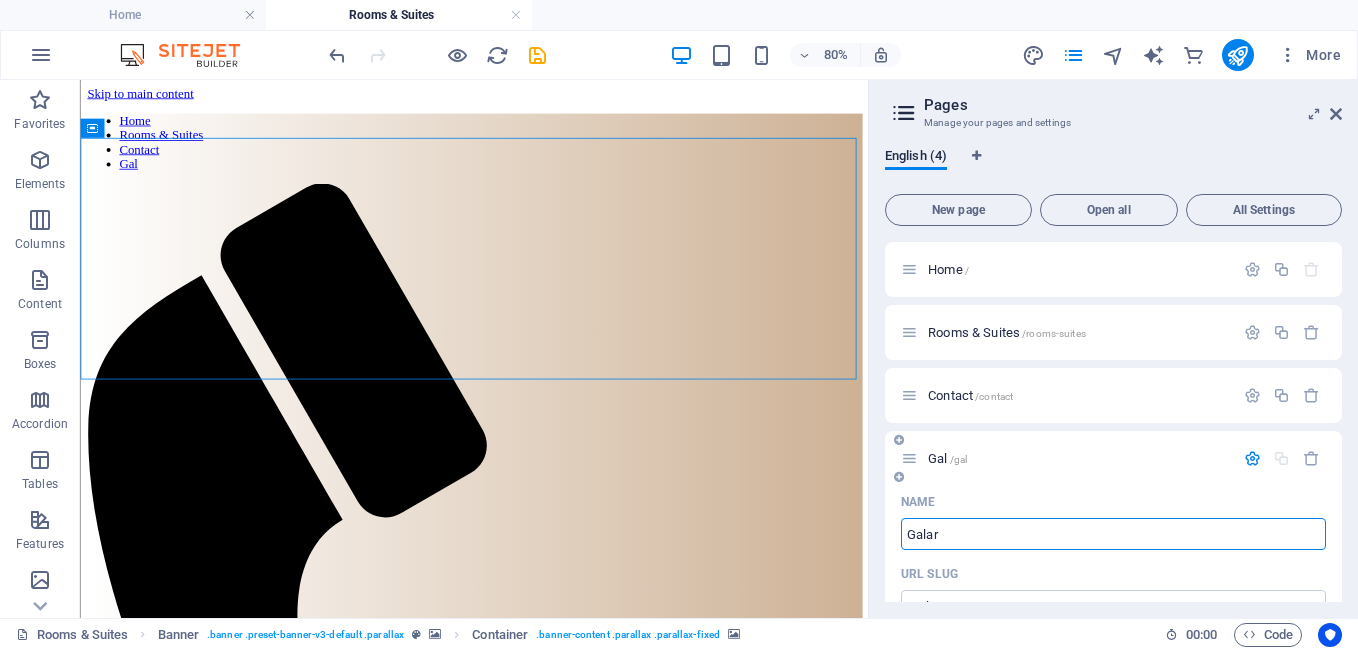type on "Galary" 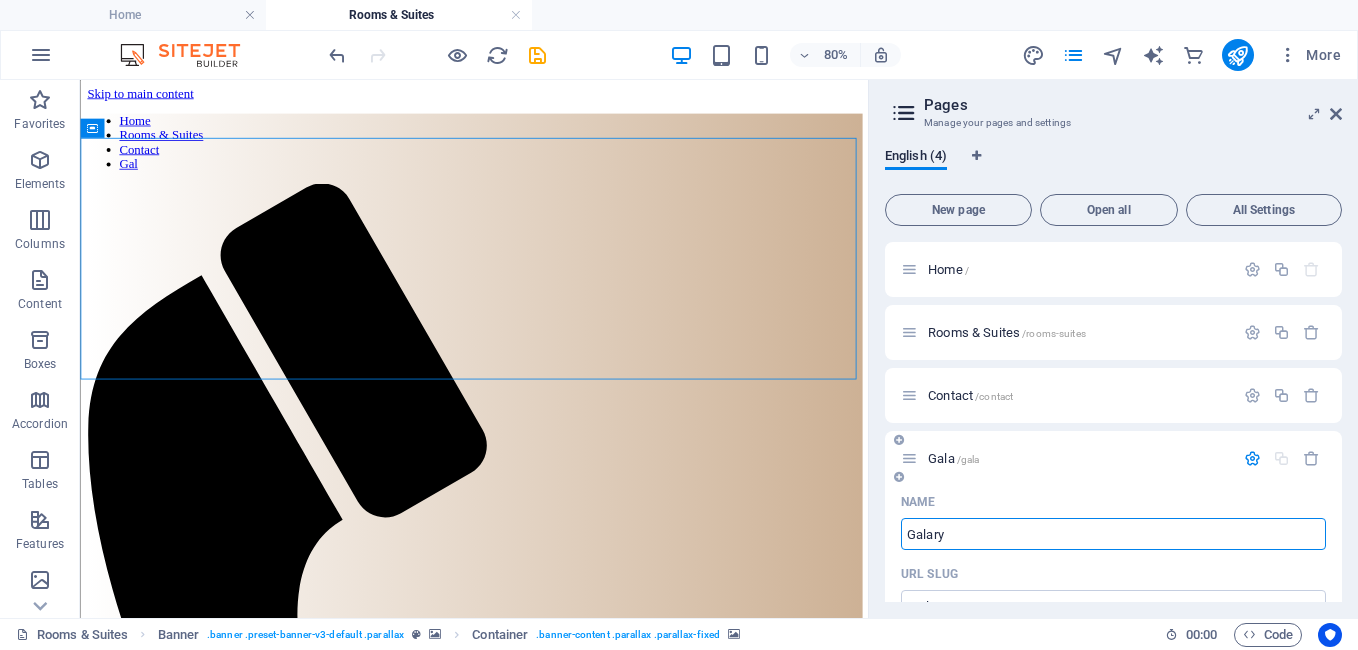 type on "/gala" 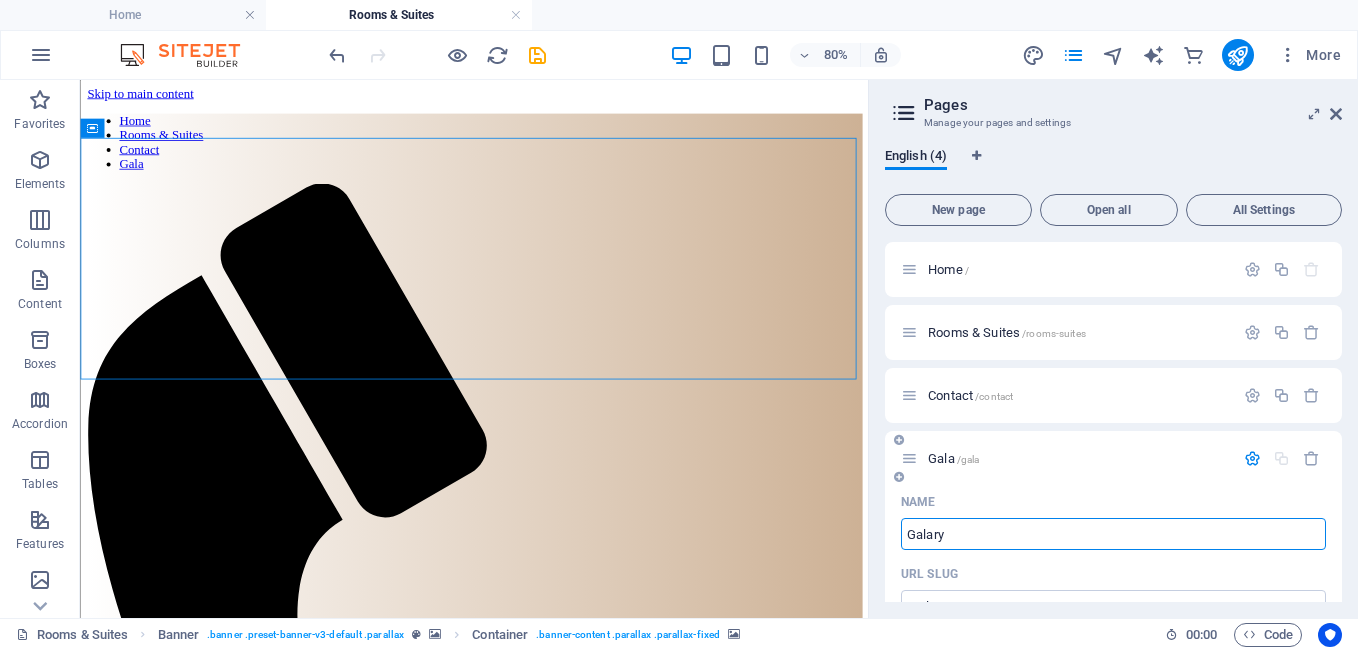 type on "Galary" 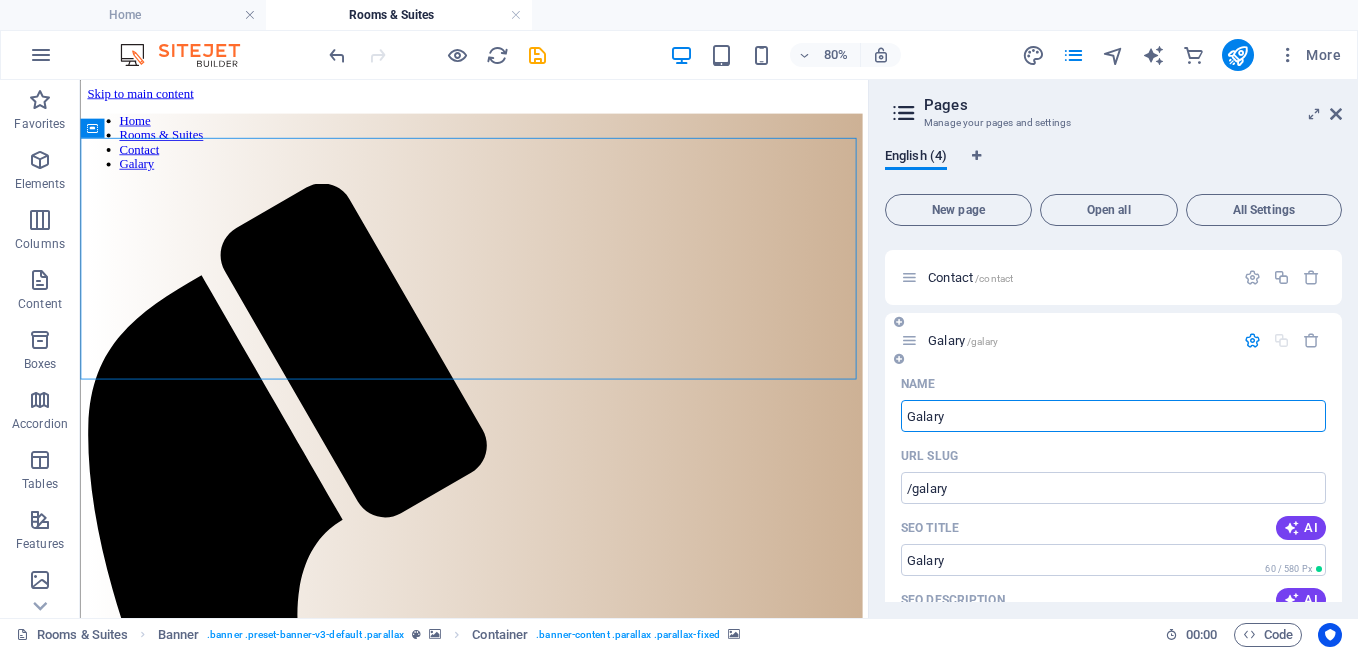 scroll, scrollTop: 117, scrollLeft: 0, axis: vertical 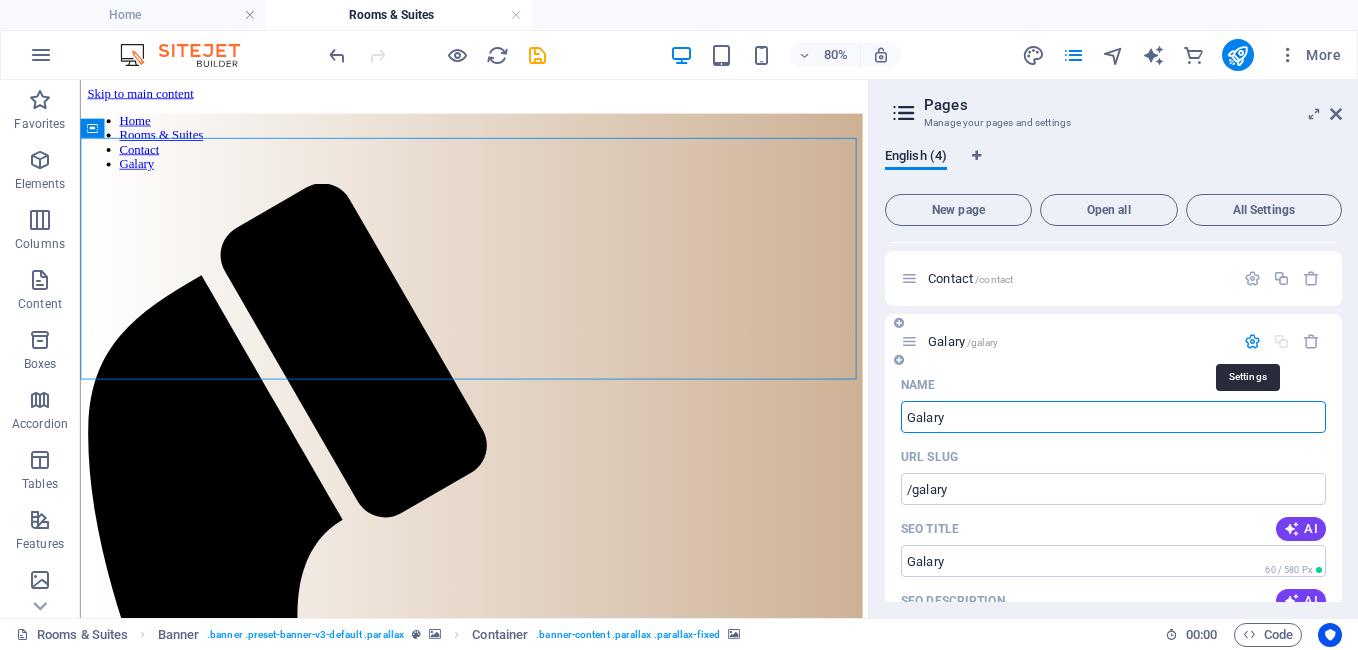 type on "Galary" 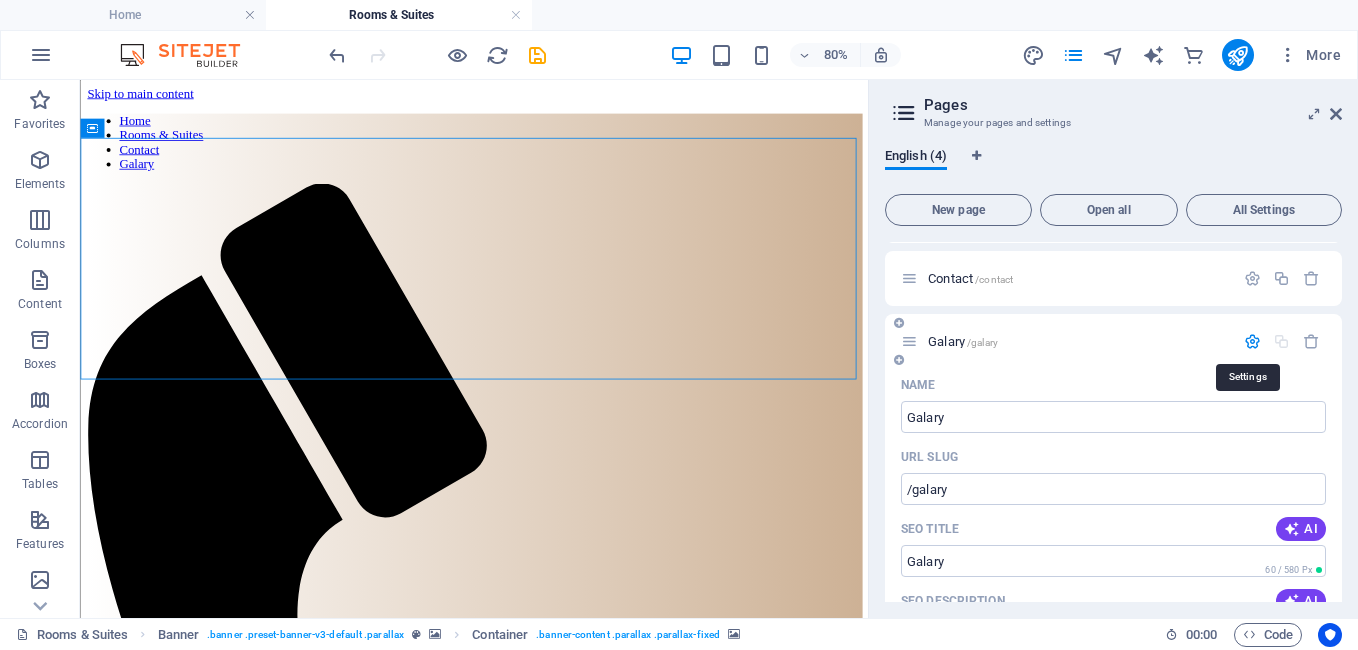 click at bounding box center (1252, 341) 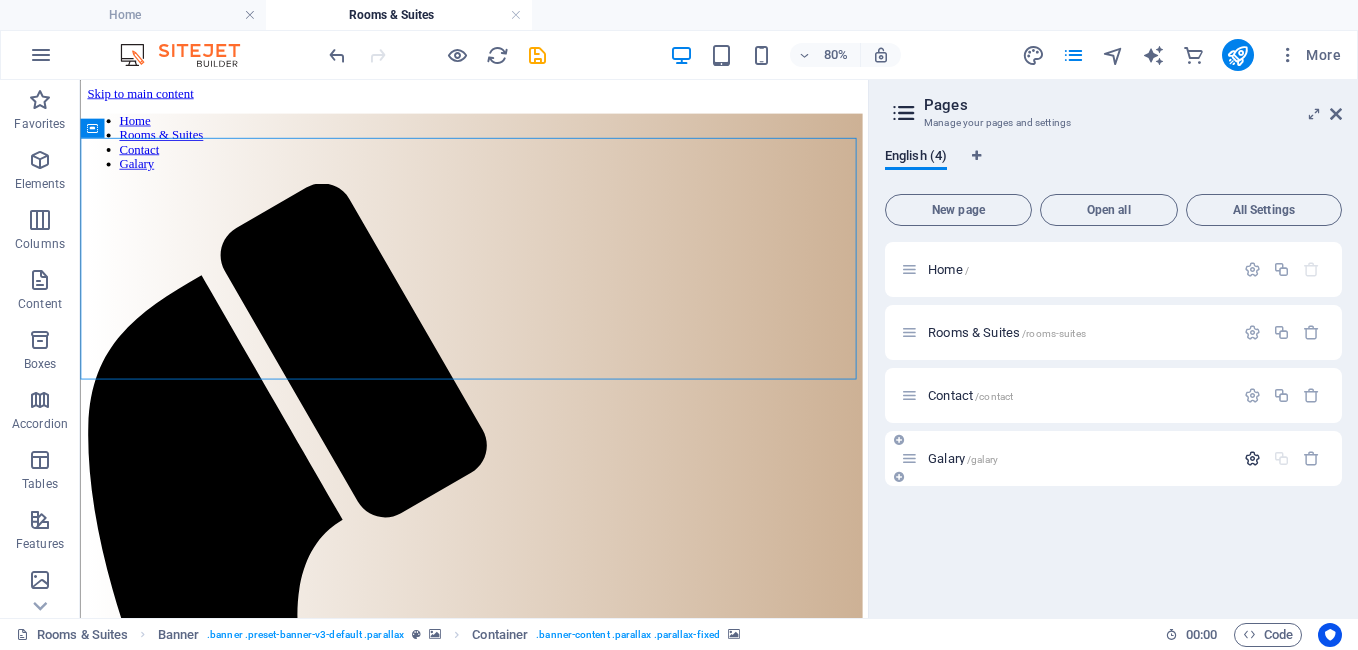 click at bounding box center (1252, 458) 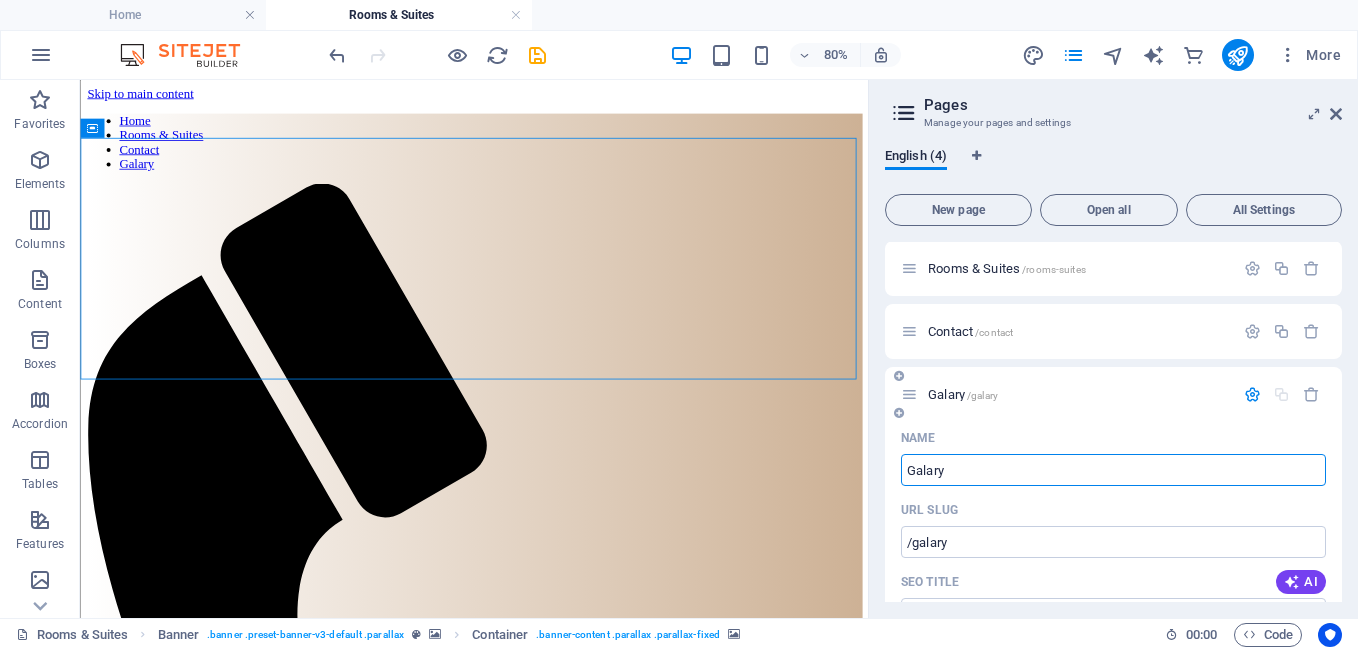 scroll, scrollTop: 0, scrollLeft: 0, axis: both 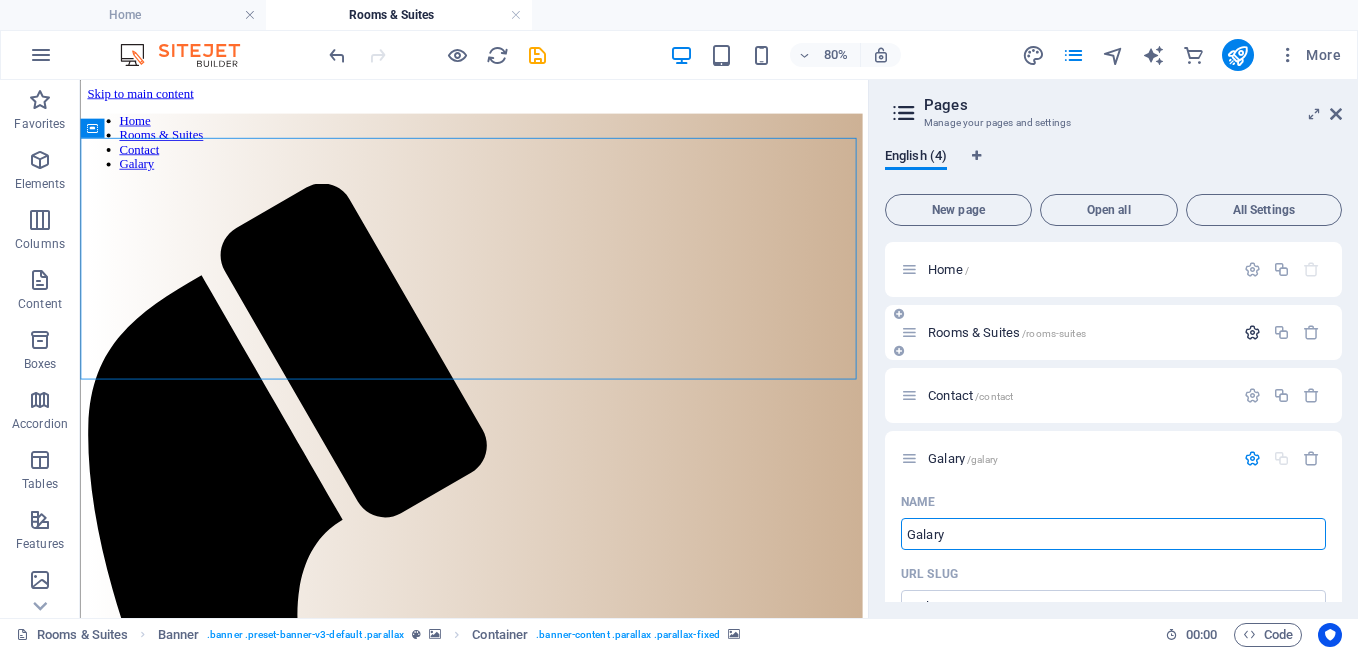 click at bounding box center (1252, 332) 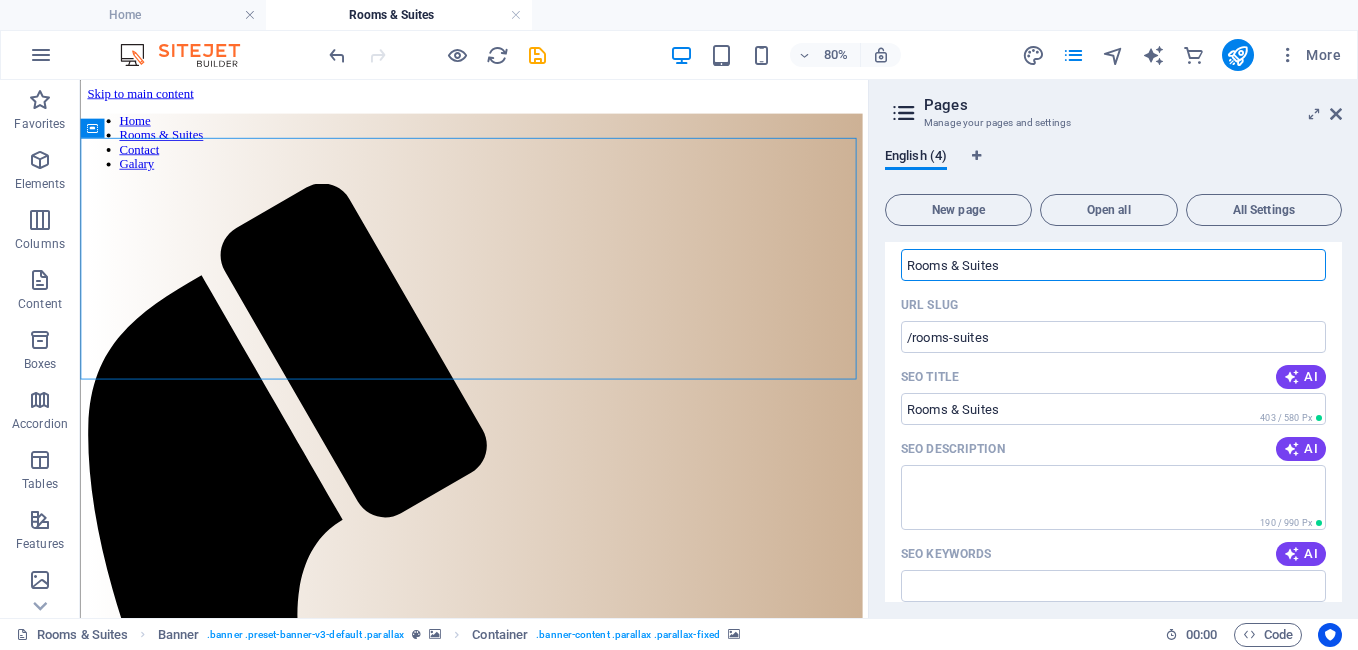 scroll, scrollTop: 0, scrollLeft: 0, axis: both 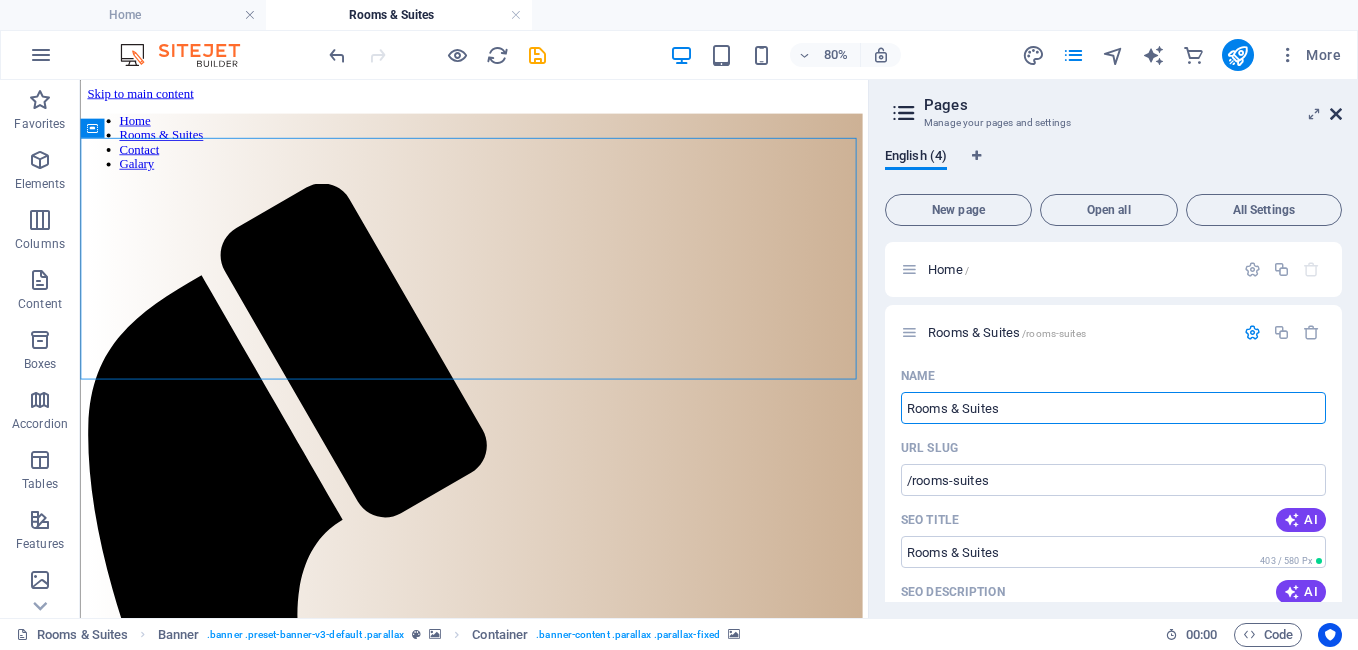 click at bounding box center (1336, 114) 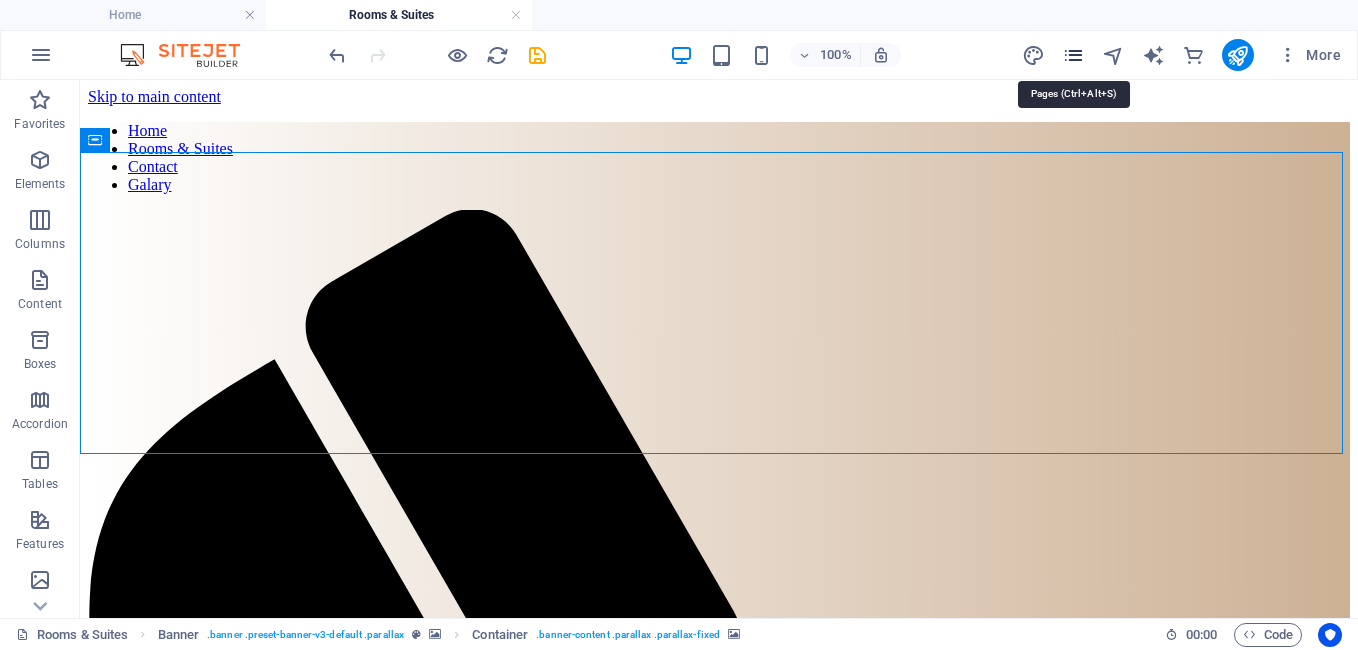 click at bounding box center (1073, 55) 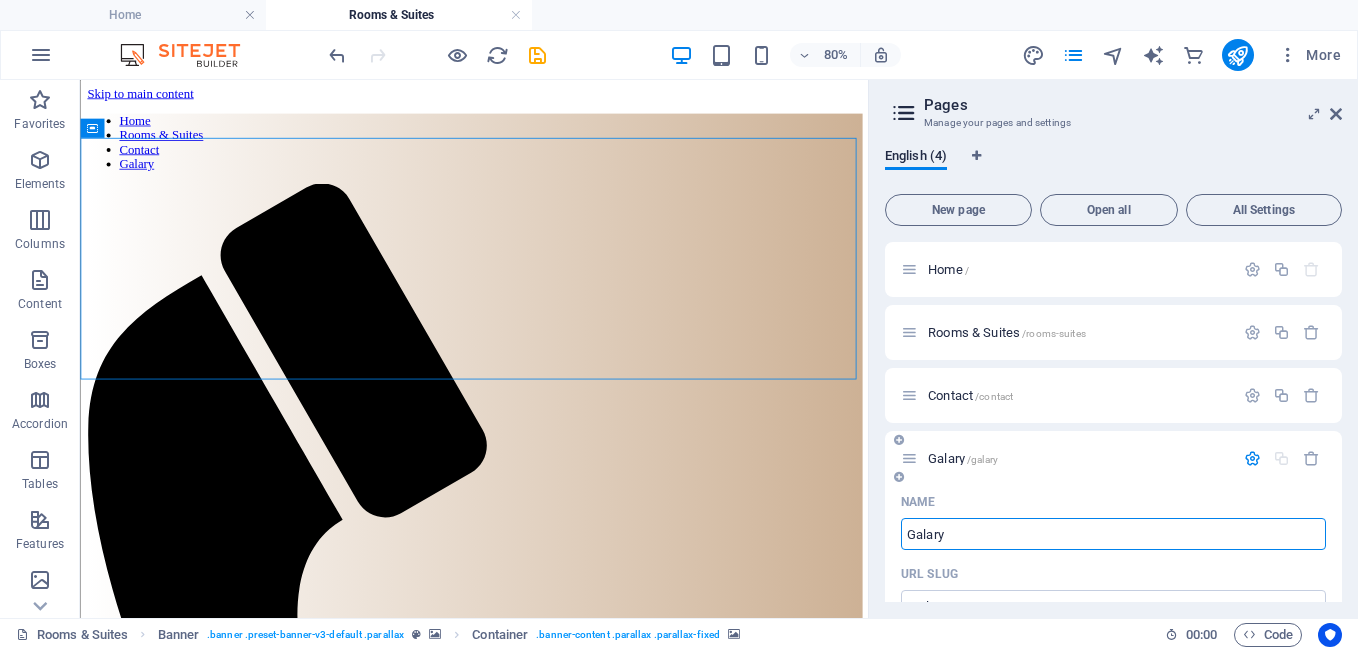 click on "Galary" at bounding box center (1113, 534) 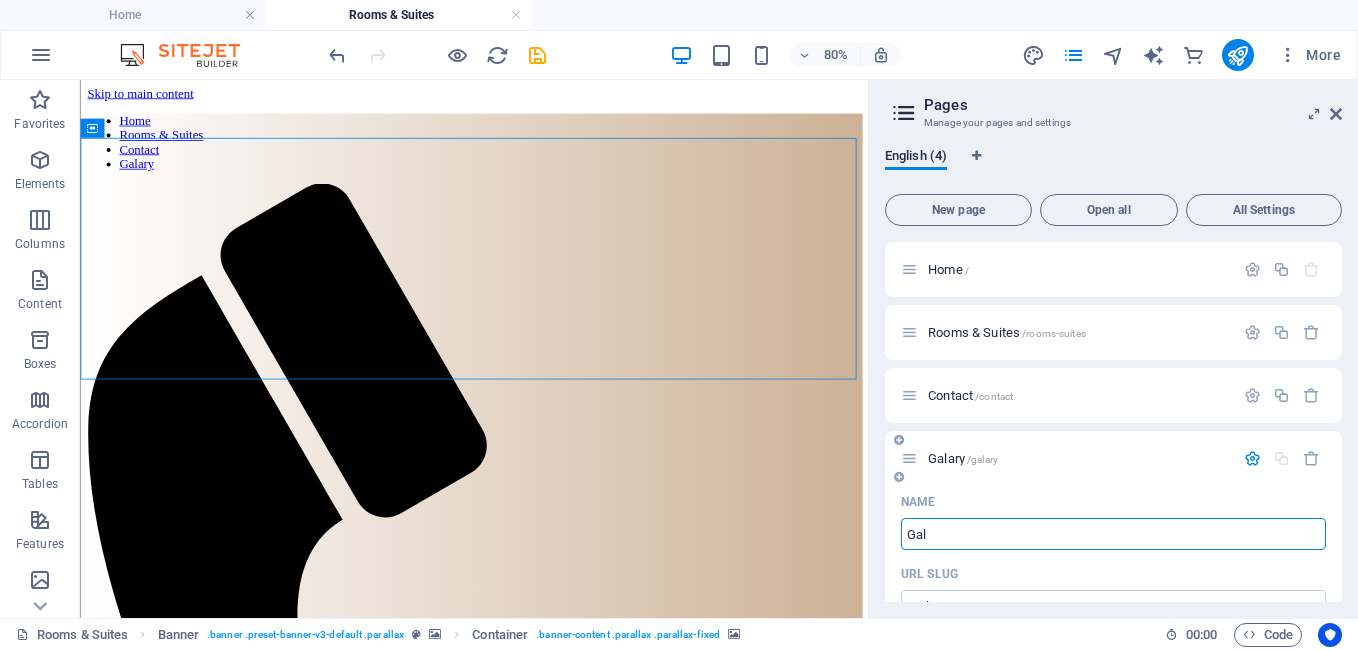 type on "Gal" 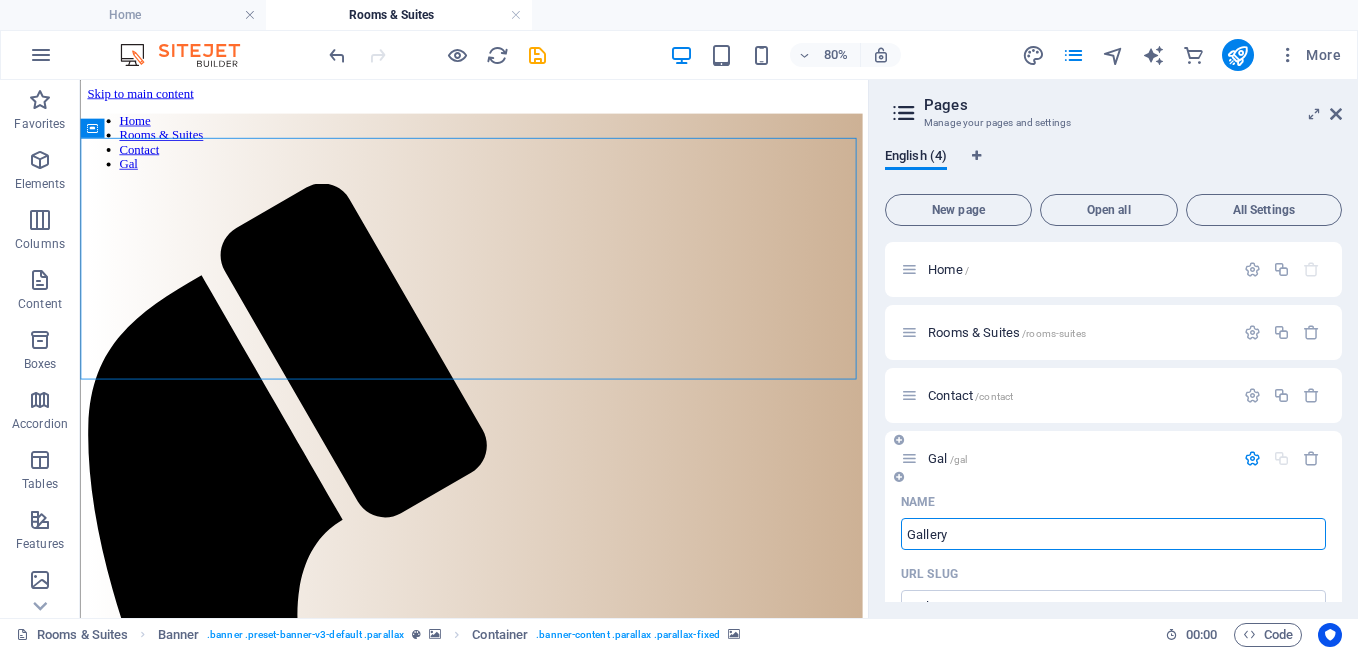 type on "Gallery" 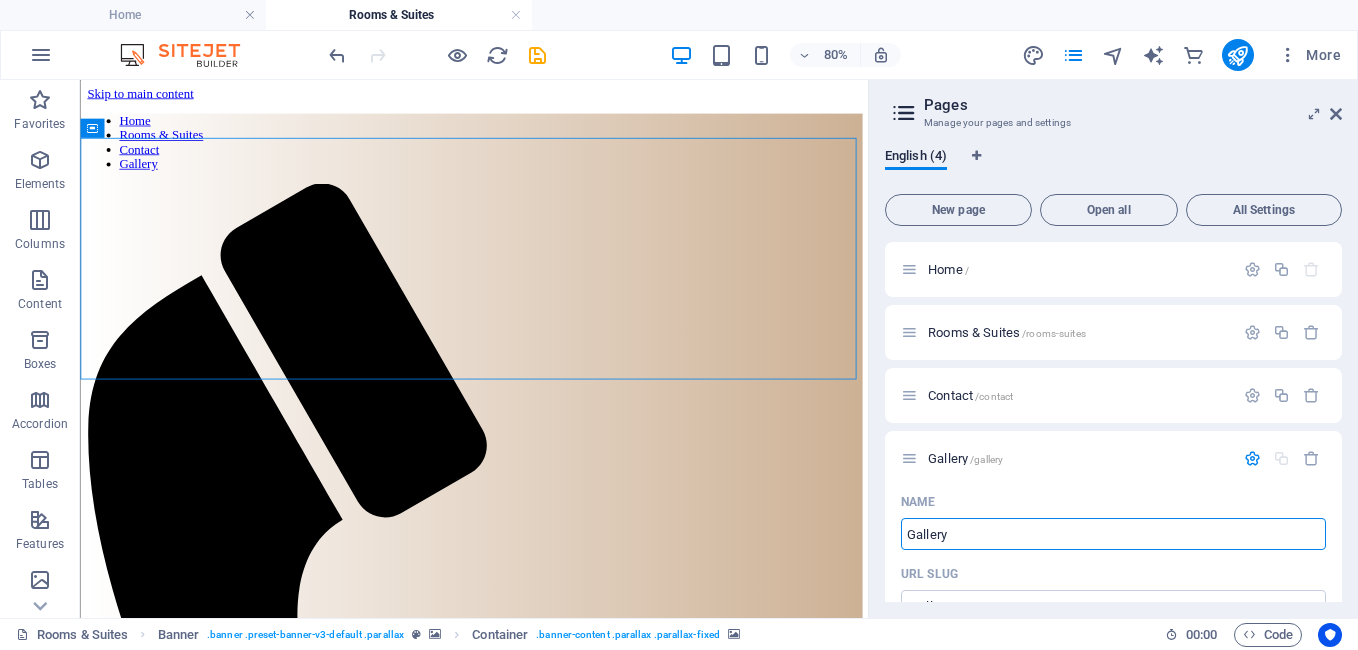 type on "Gallery" 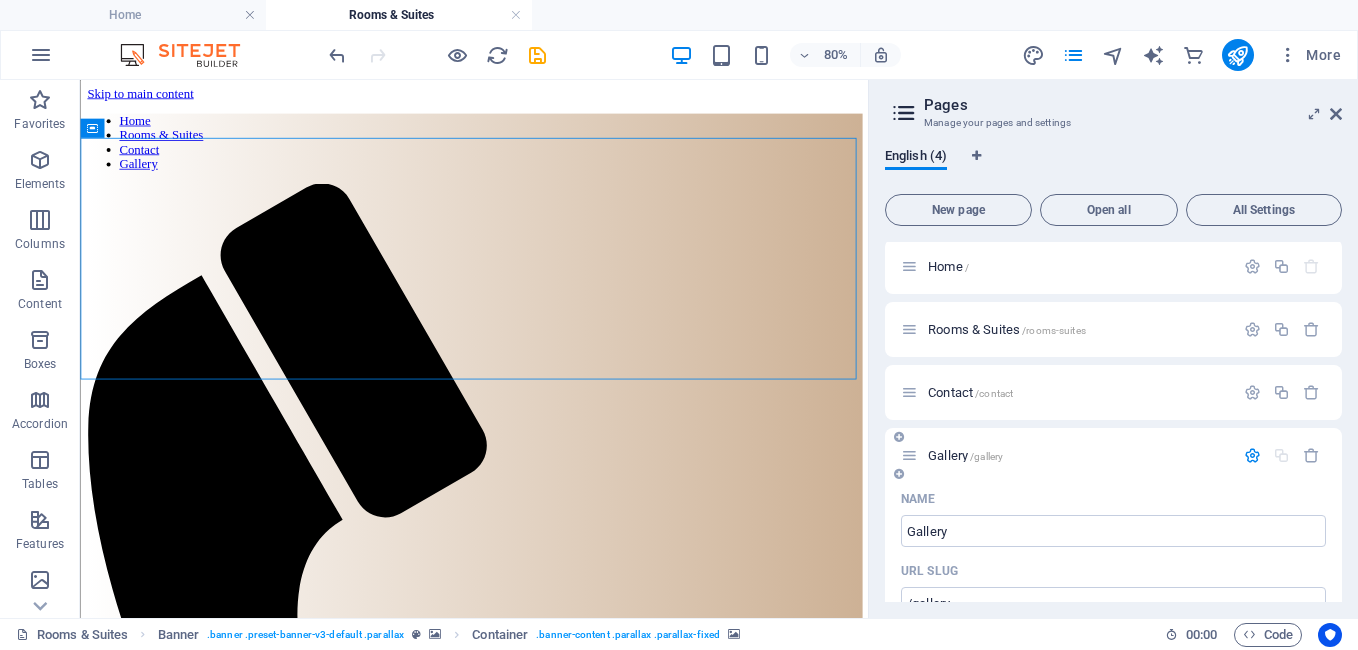 scroll, scrollTop: 0, scrollLeft: 0, axis: both 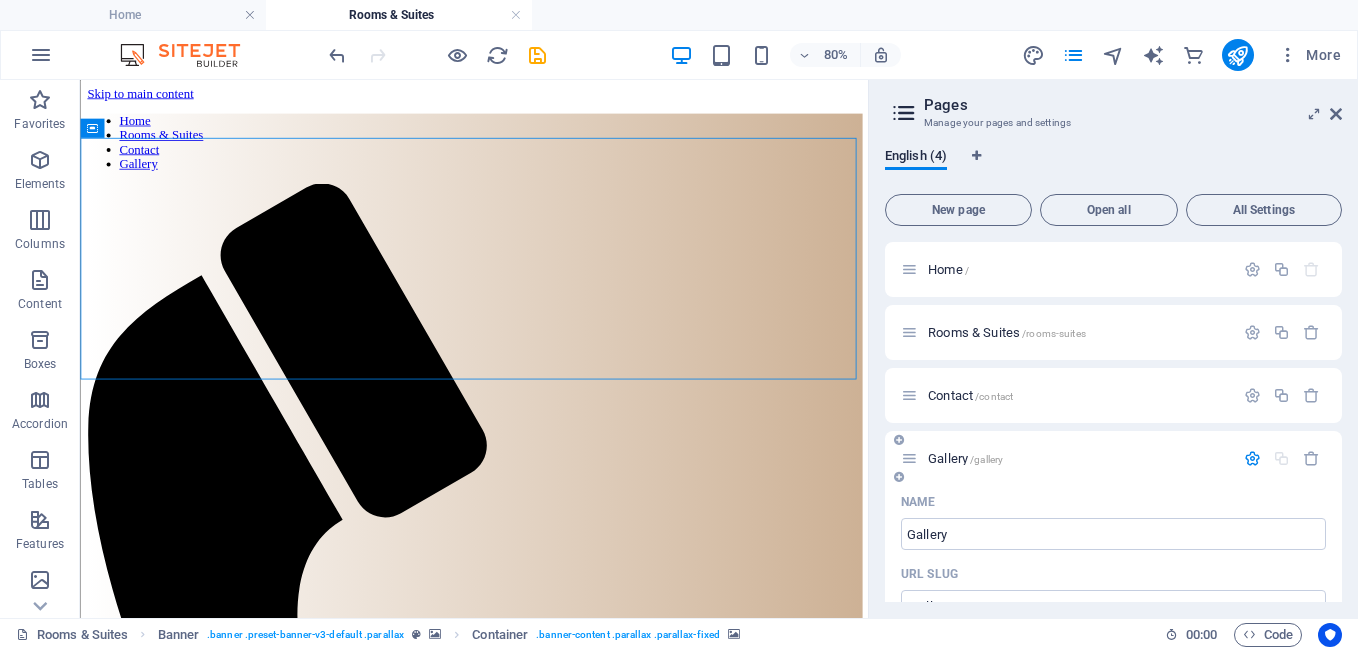 click at bounding box center (899, 440) 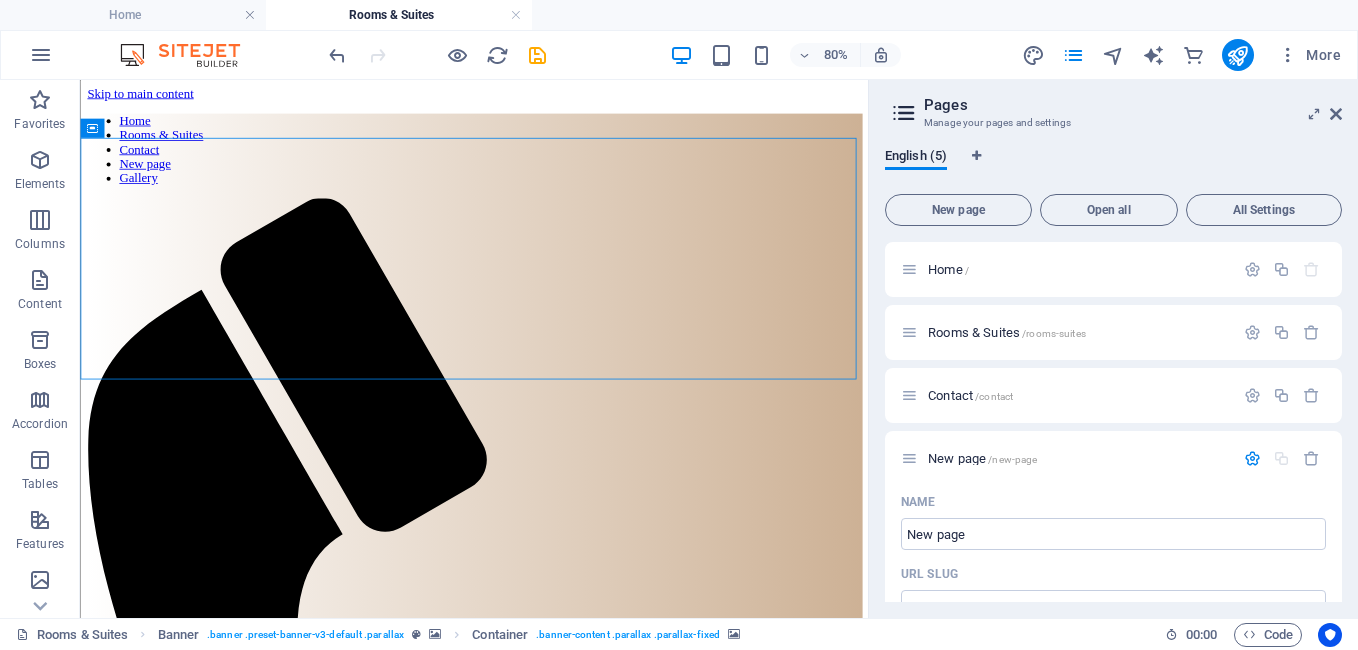 drag, startPoint x: 898, startPoint y: 435, endPoint x: 891, endPoint y: 362, distance: 73.33485 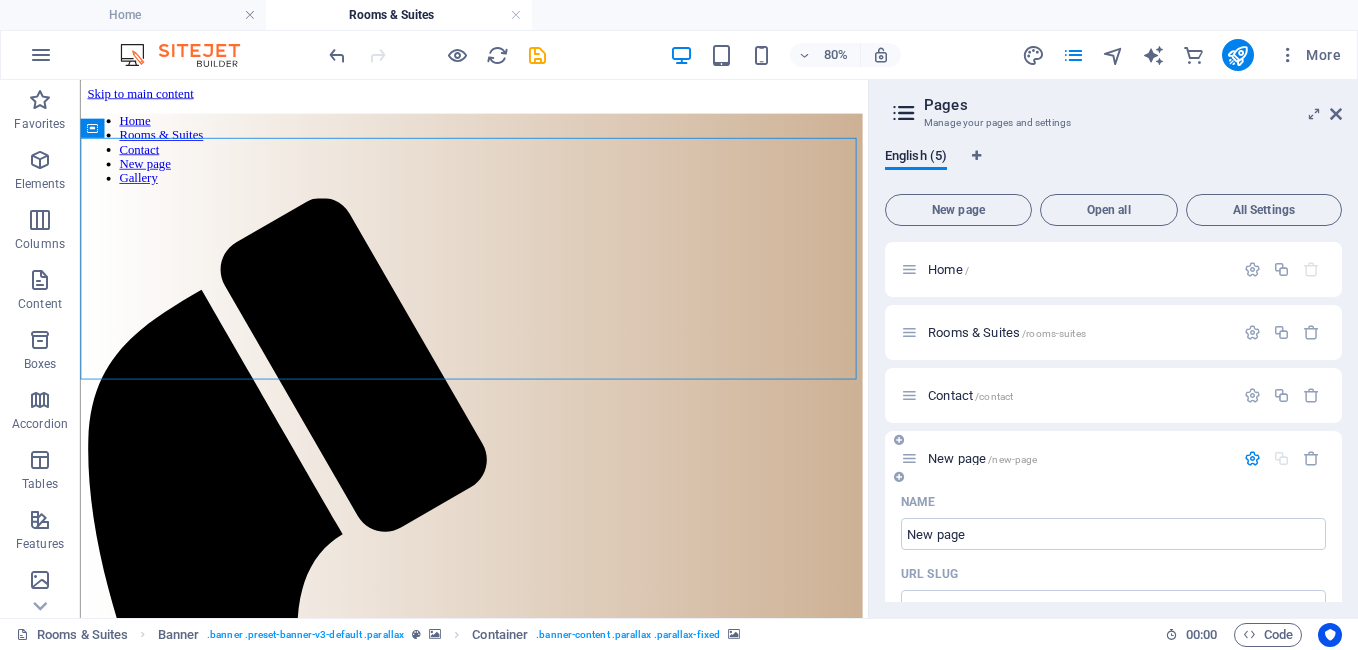 click on "New page /new-page" at bounding box center (982, 458) 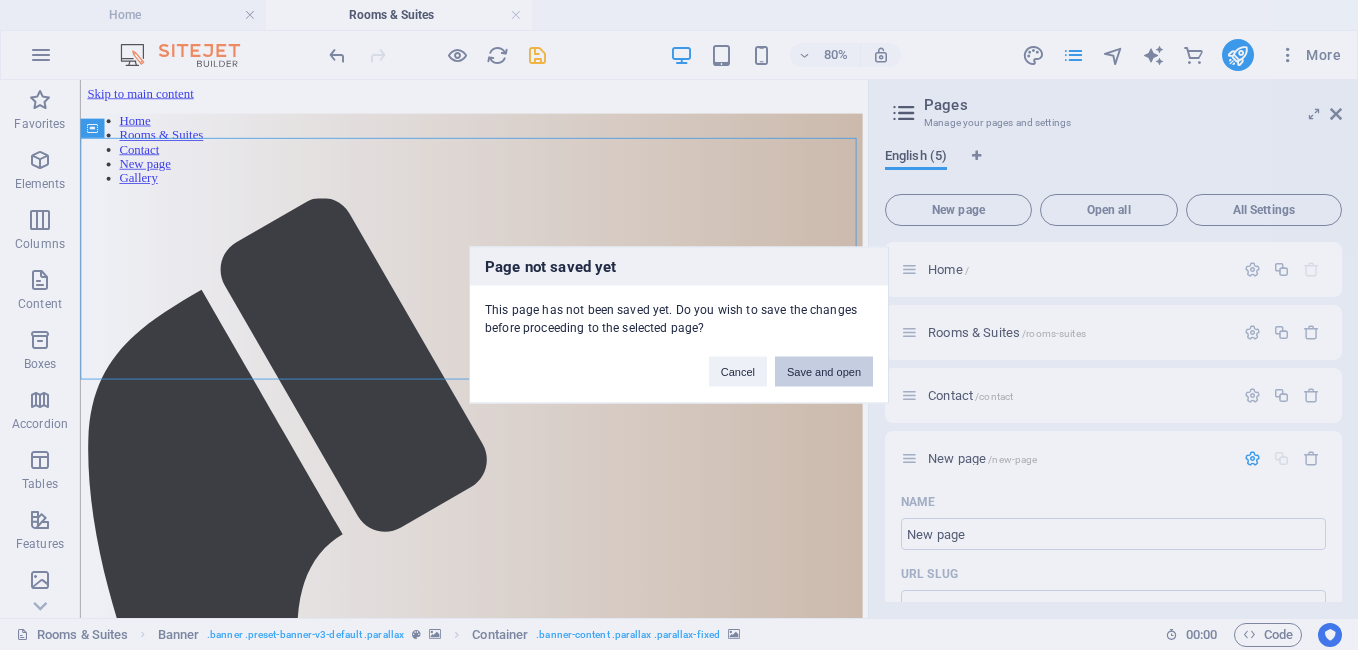 click on "Save and open" at bounding box center [824, 372] 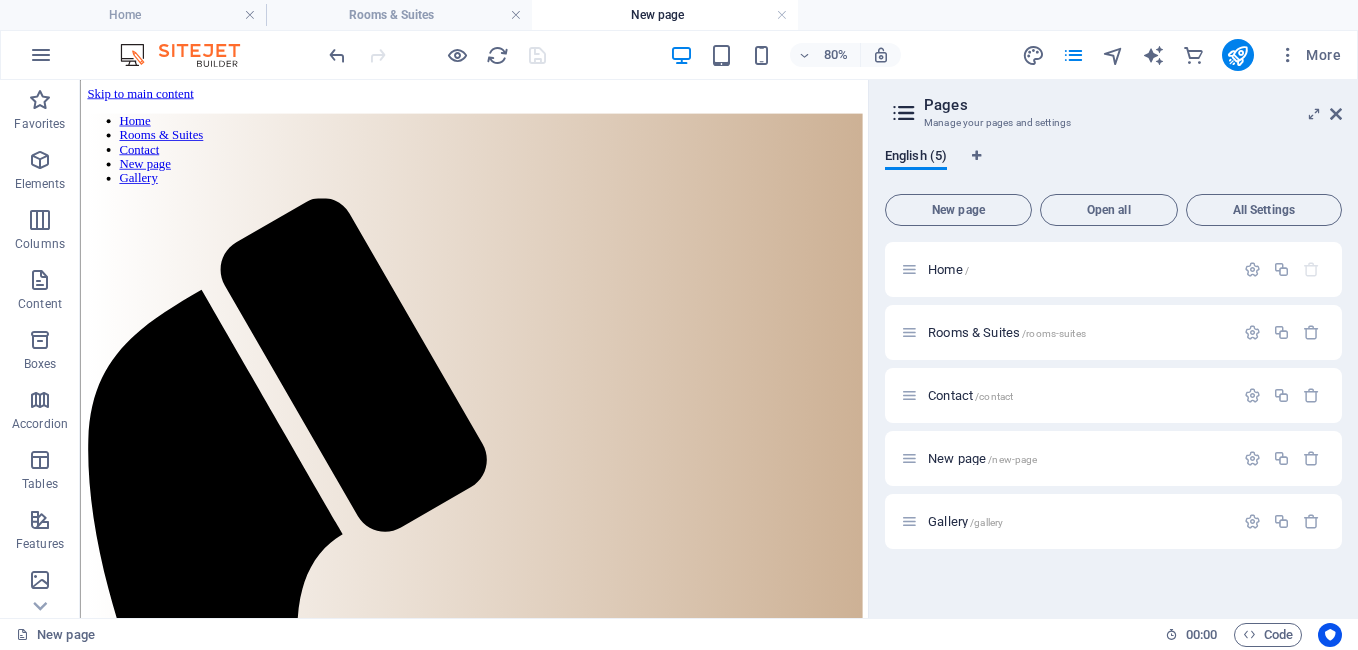 scroll, scrollTop: 0, scrollLeft: 0, axis: both 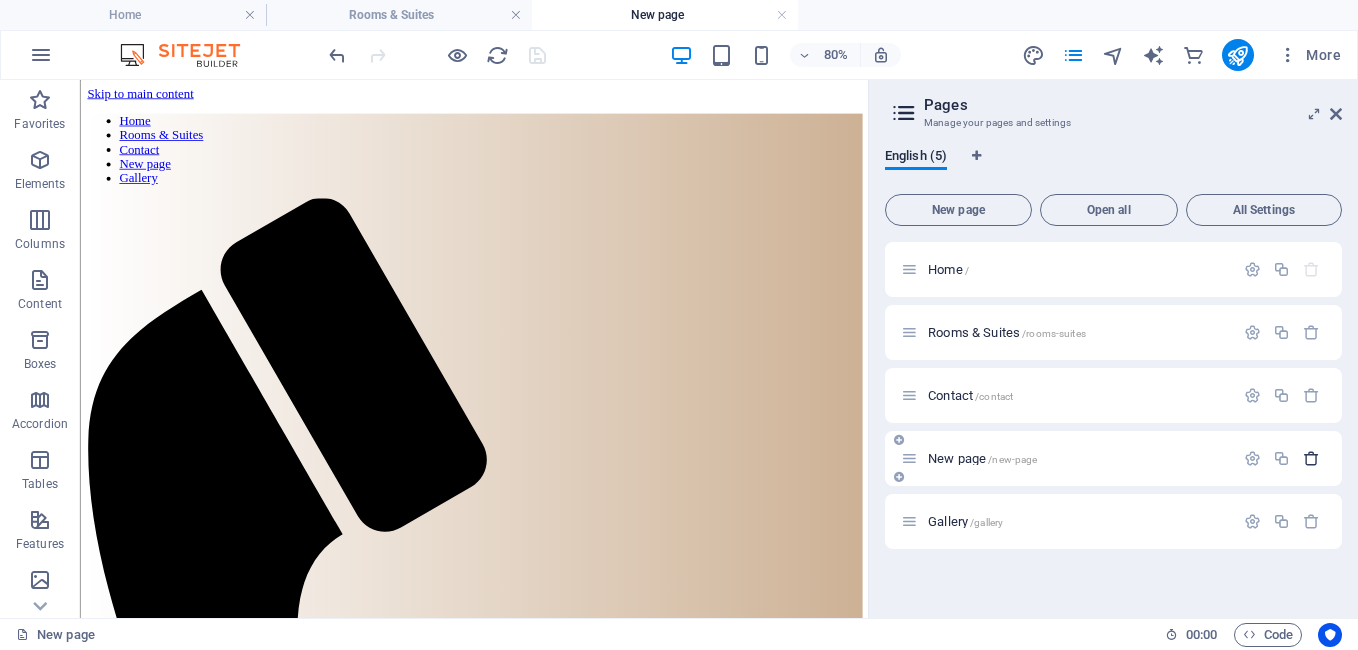 click at bounding box center [1311, 458] 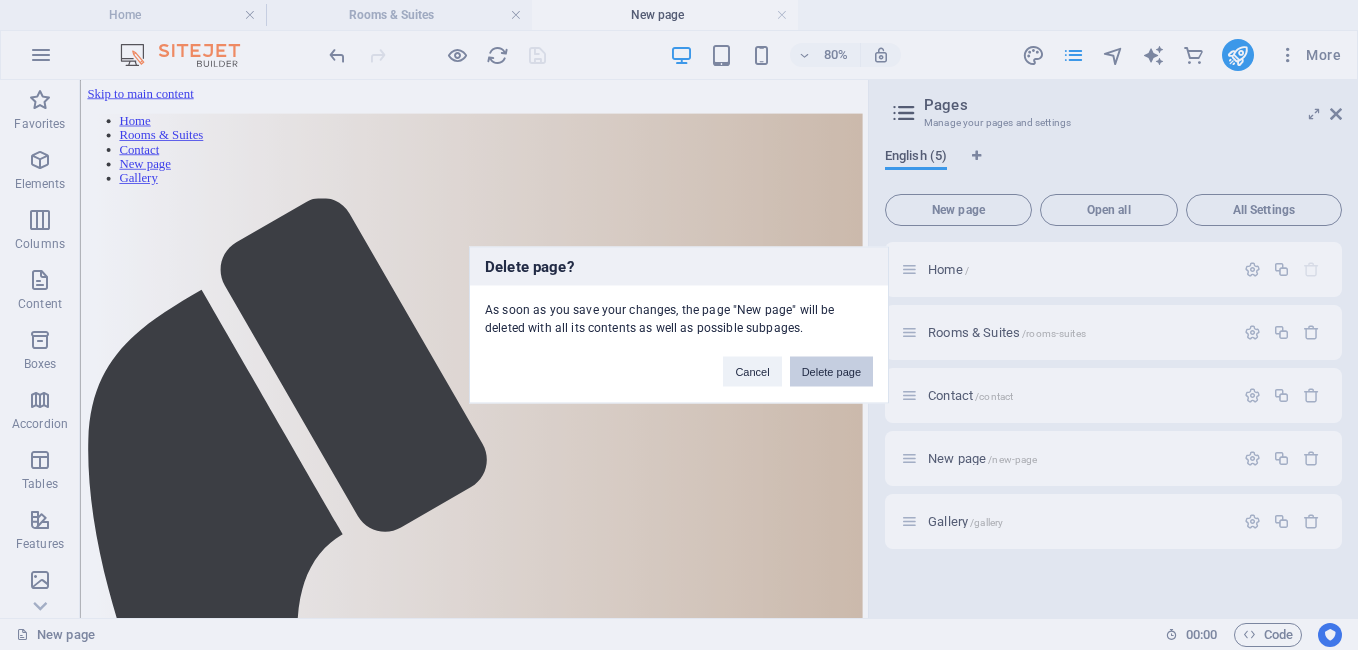 click on "Delete page" at bounding box center [831, 372] 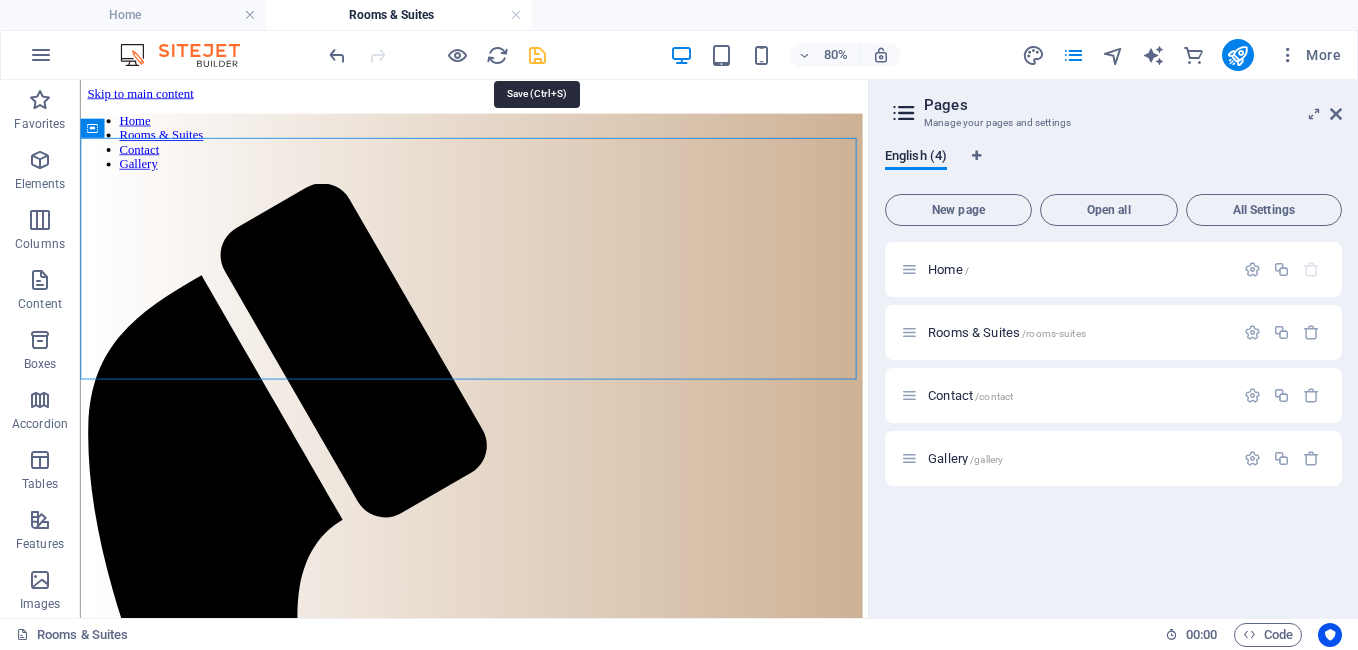 click at bounding box center (537, 55) 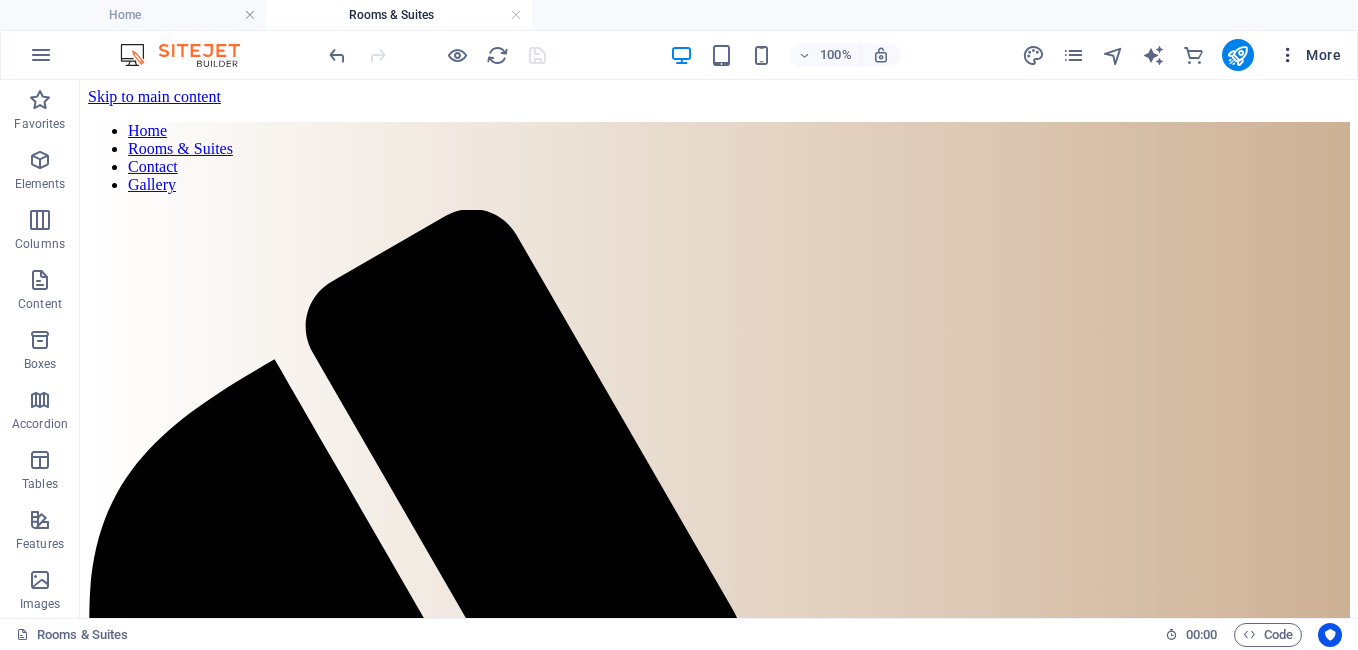click on "More" at bounding box center (1309, 55) 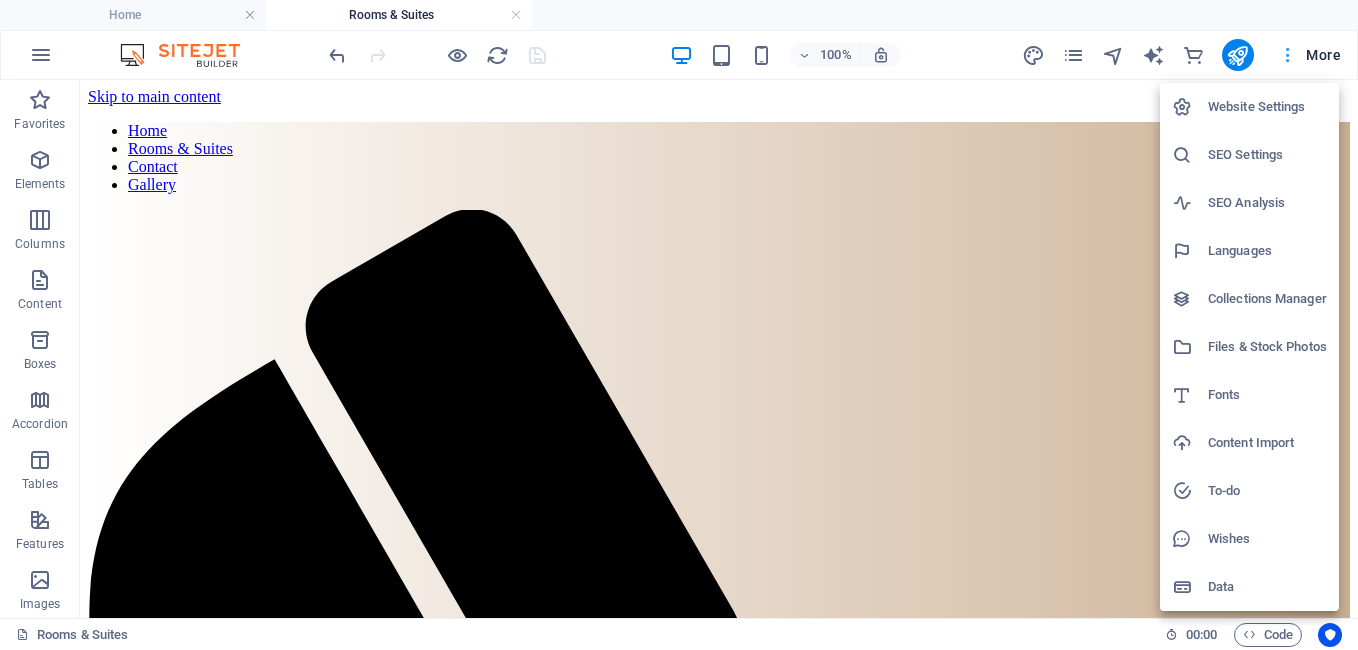 click at bounding box center [679, 325] 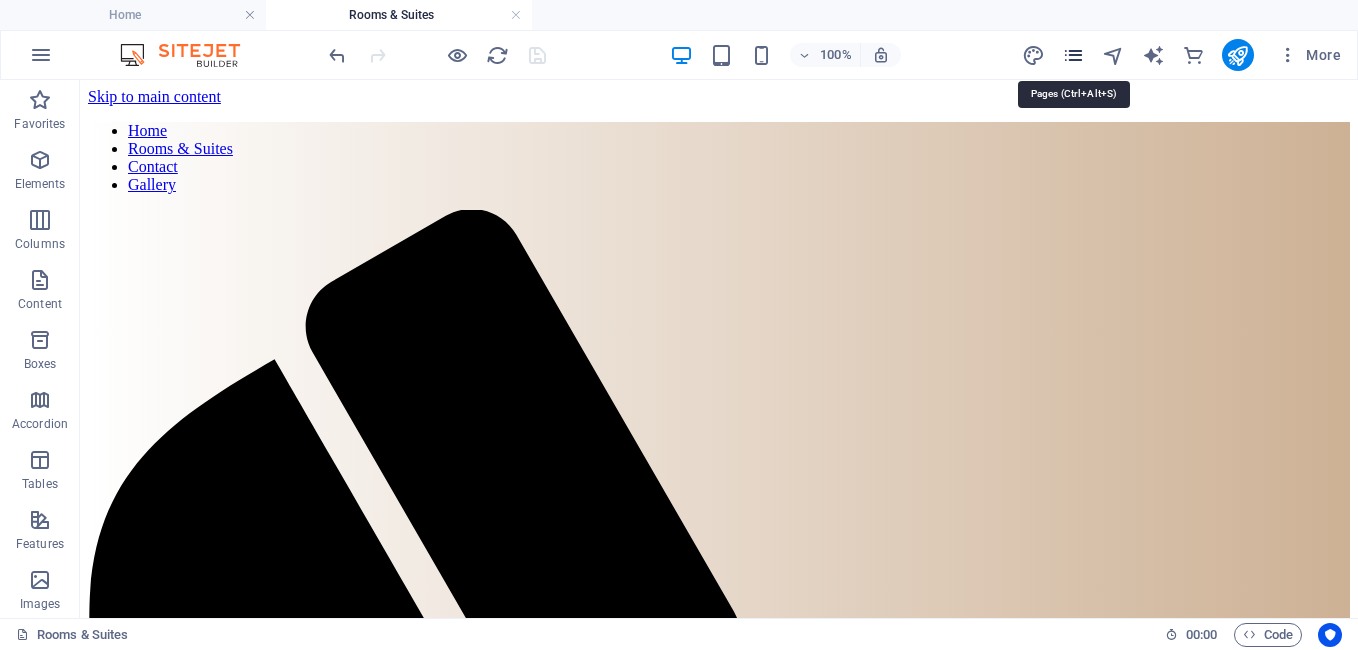 click at bounding box center [1073, 55] 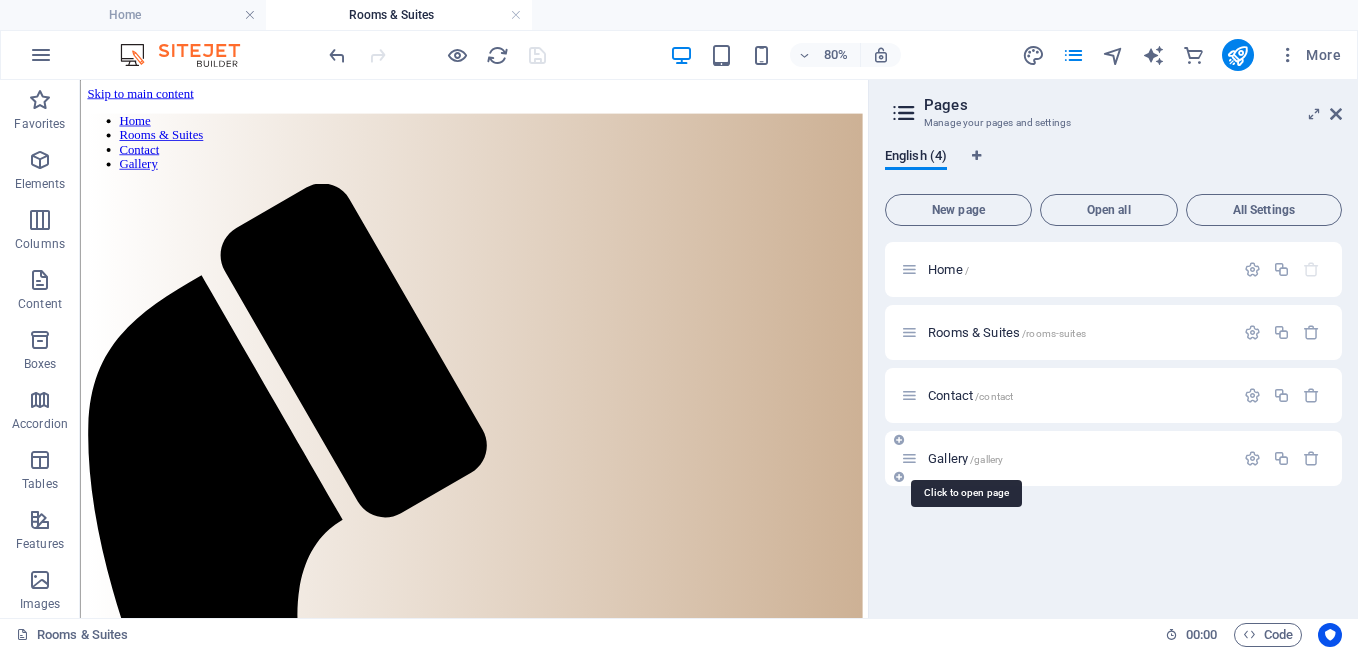 click on "Gallery /gallery" at bounding box center (965, 458) 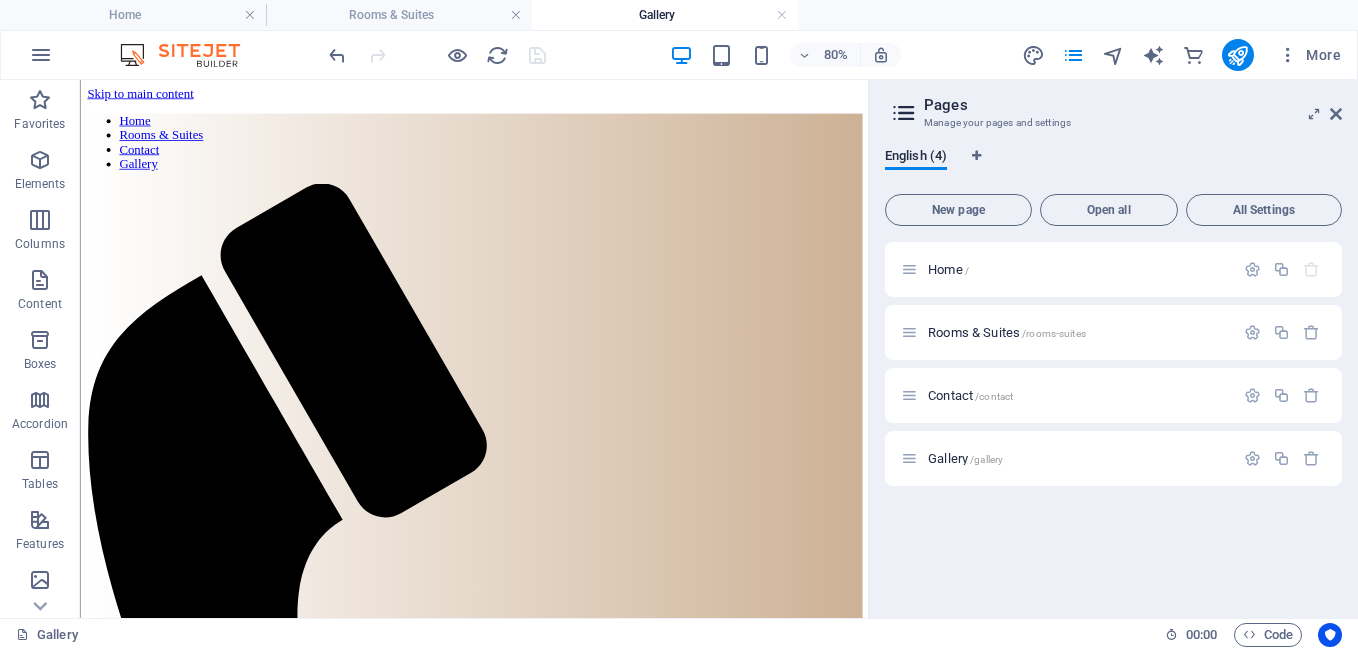 scroll, scrollTop: 0, scrollLeft: 0, axis: both 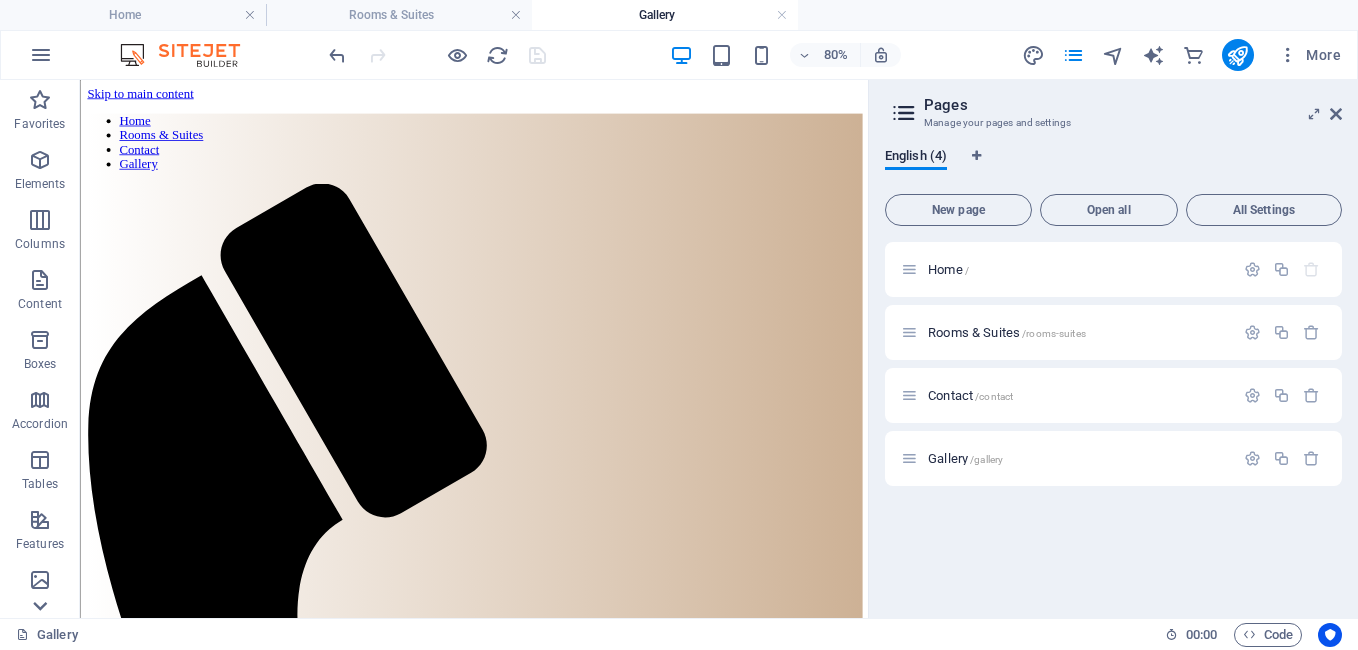 click 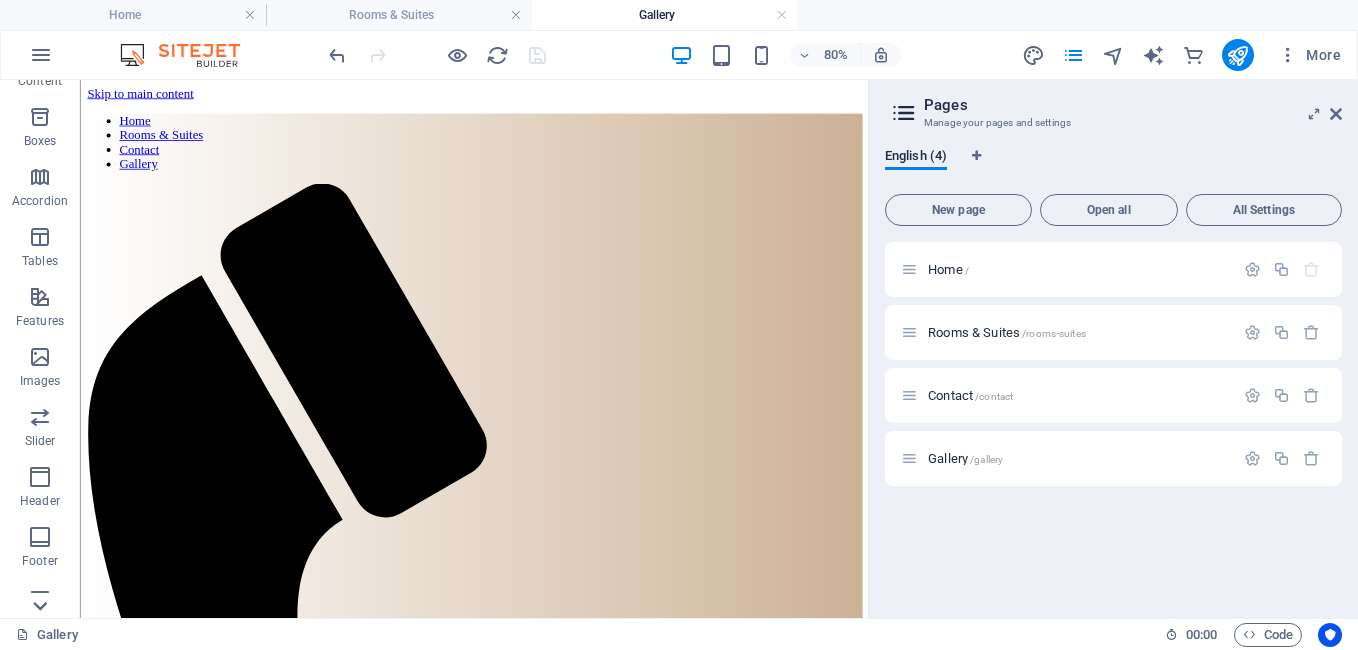scroll, scrollTop: 422, scrollLeft: 0, axis: vertical 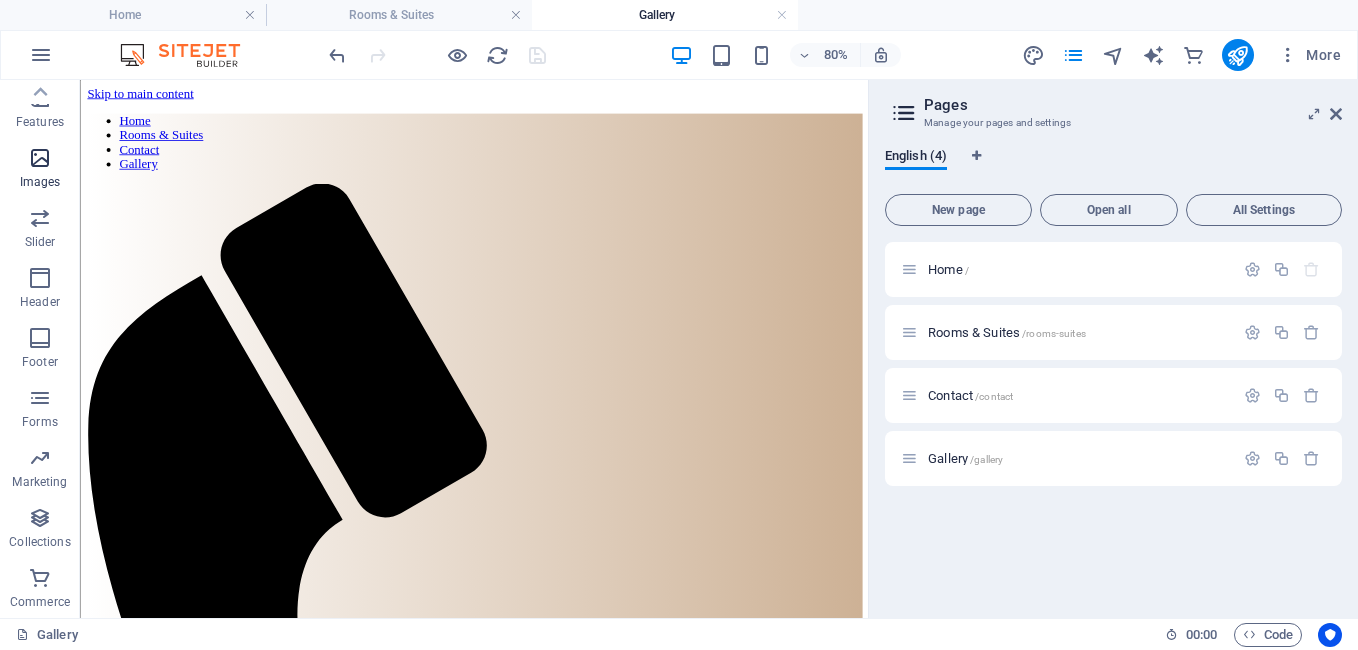 click at bounding box center (40, 158) 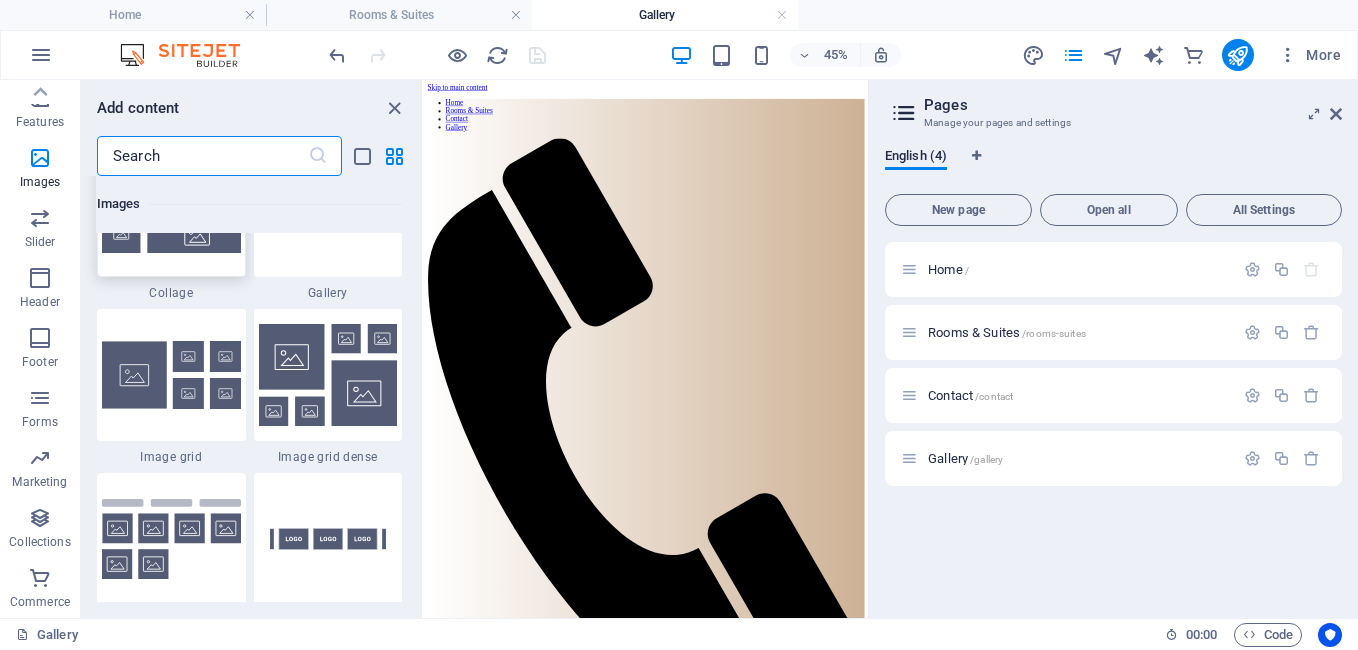 scroll, scrollTop: 10240, scrollLeft: 0, axis: vertical 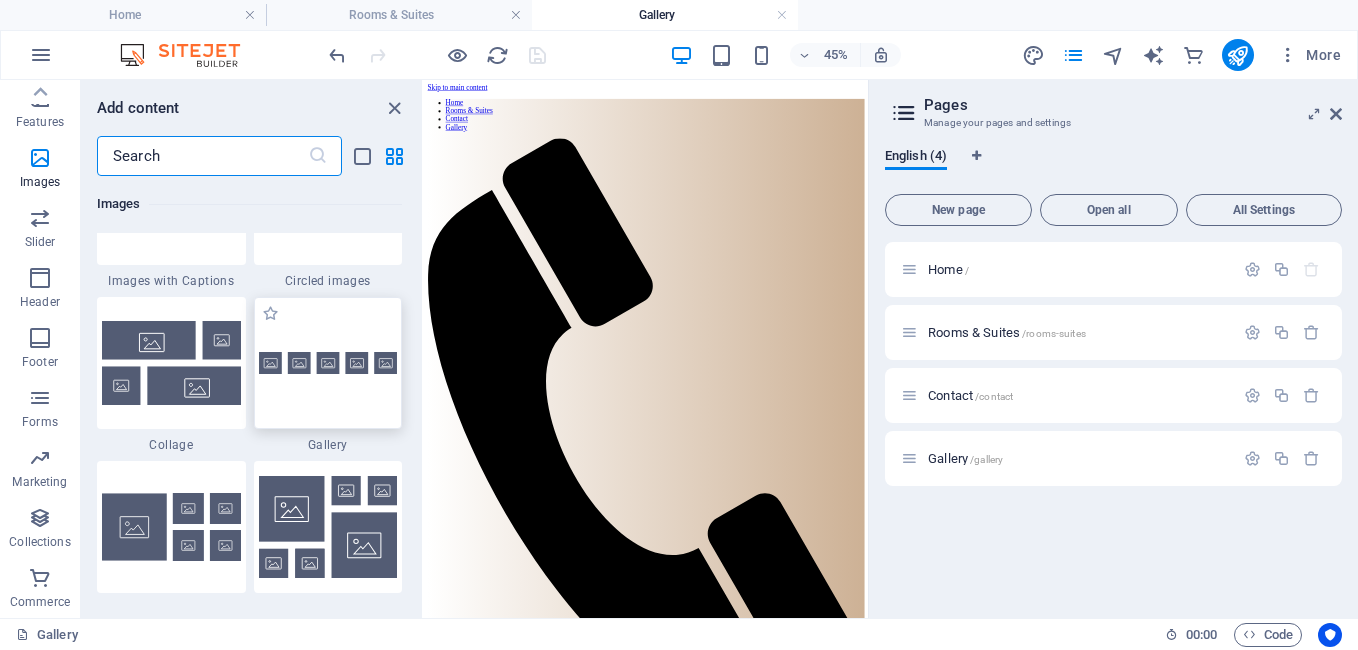 click at bounding box center [328, 363] 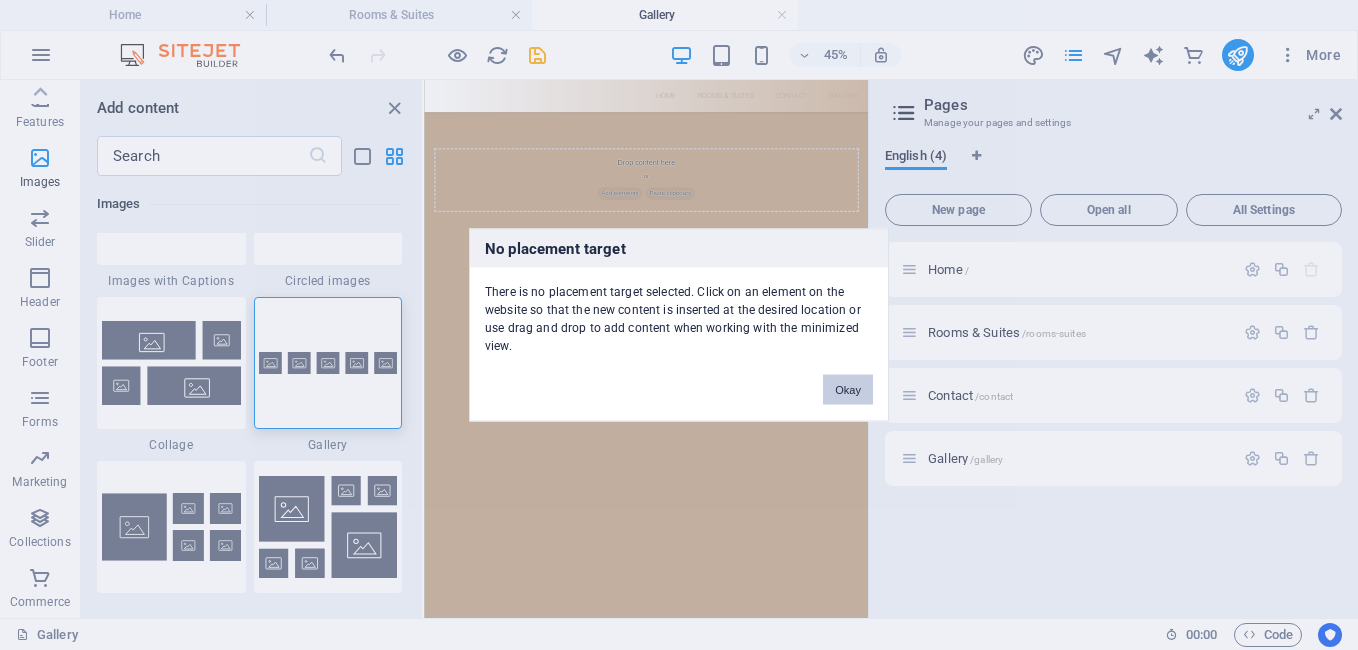 click on "Okay" at bounding box center (848, 390) 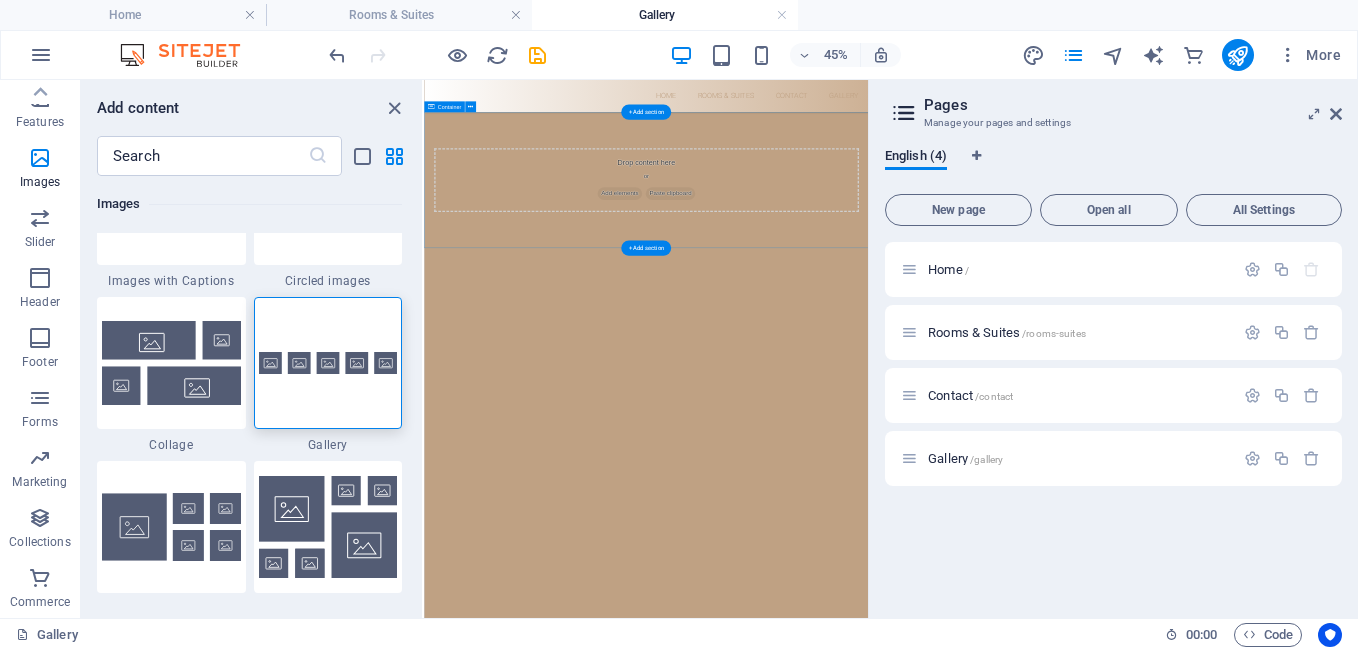 click on "Drop content here or  Add elements  Paste clipboard" at bounding box center (918, 303) 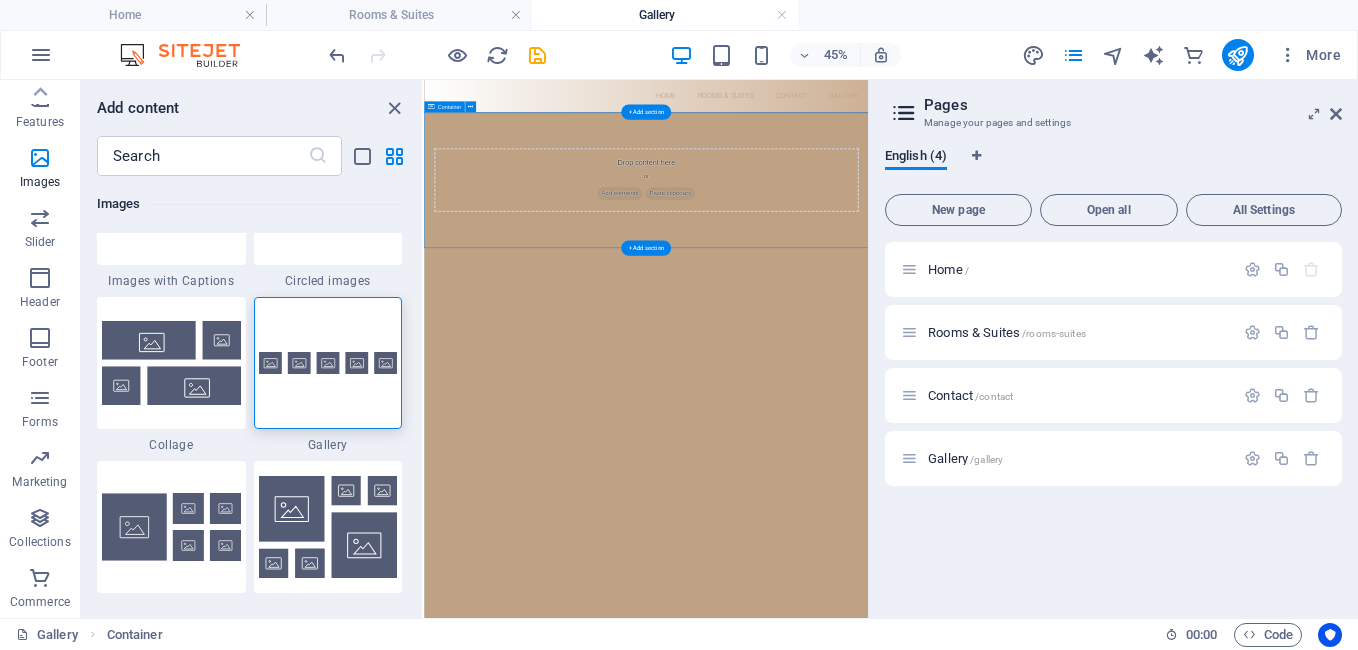 click on "Drop content here or  Add elements  Paste clipboard" at bounding box center (918, 303) 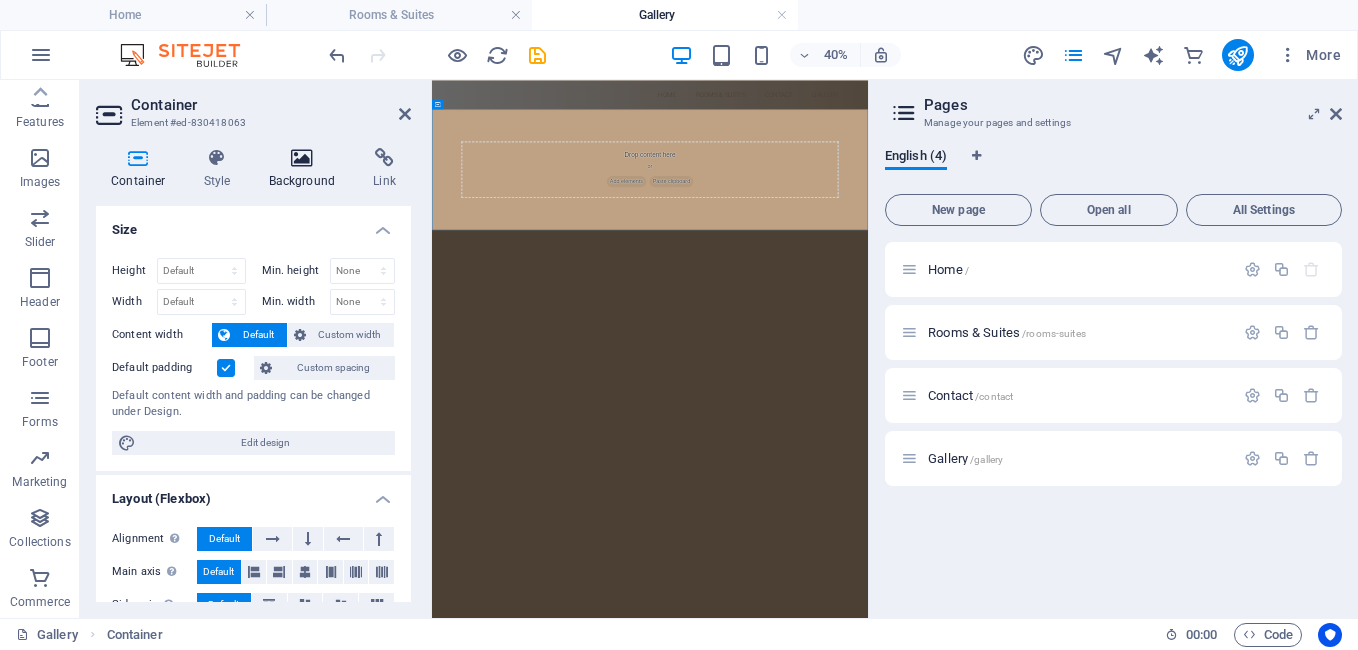 click at bounding box center [302, 158] 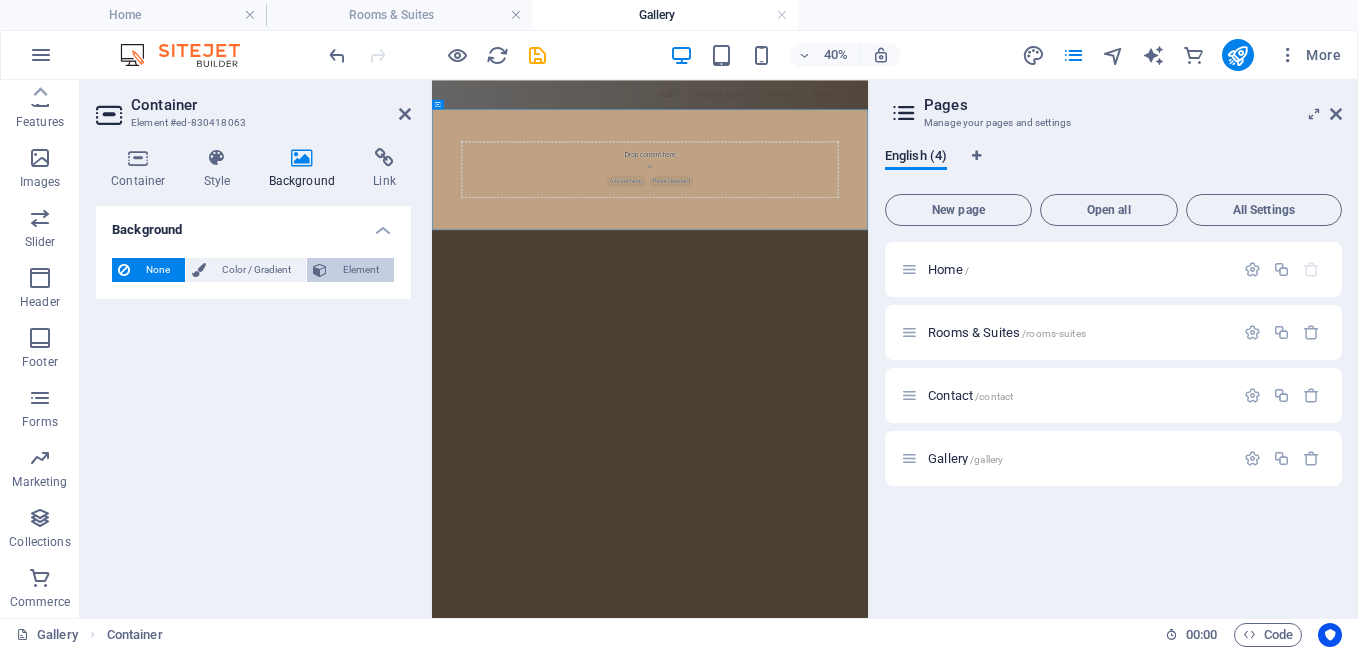 click on "Element" at bounding box center [360, 270] 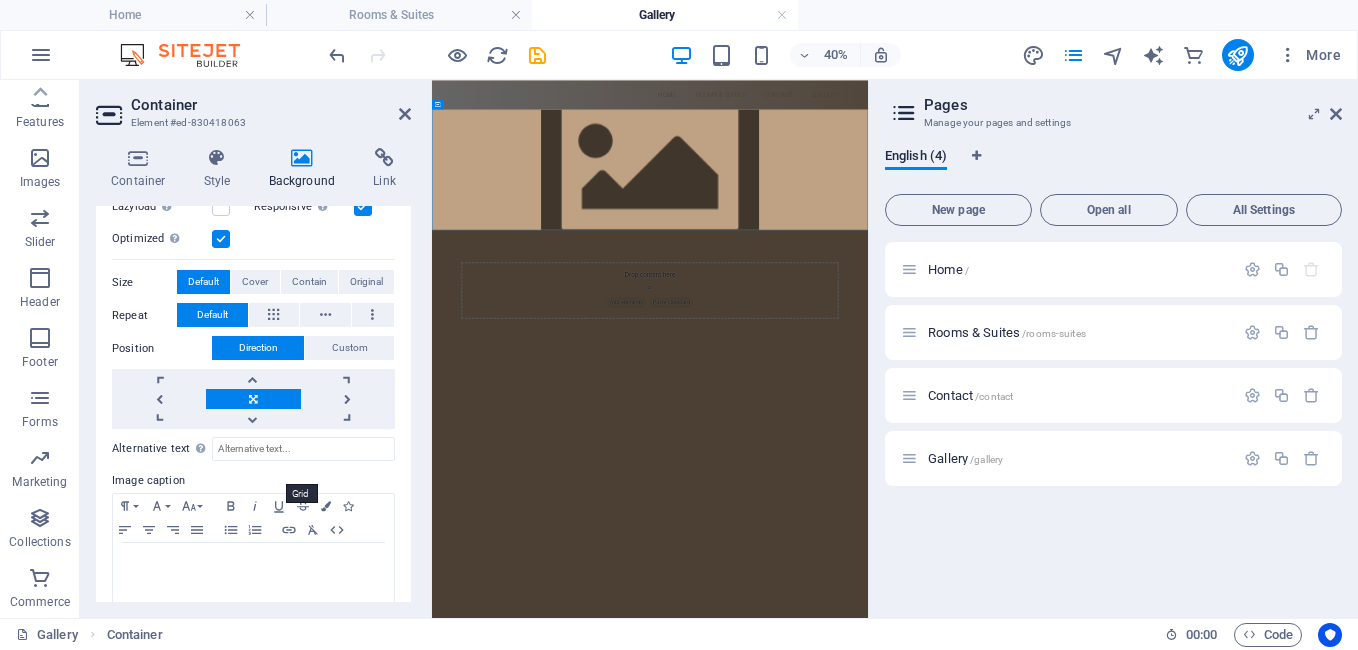scroll, scrollTop: 376, scrollLeft: 0, axis: vertical 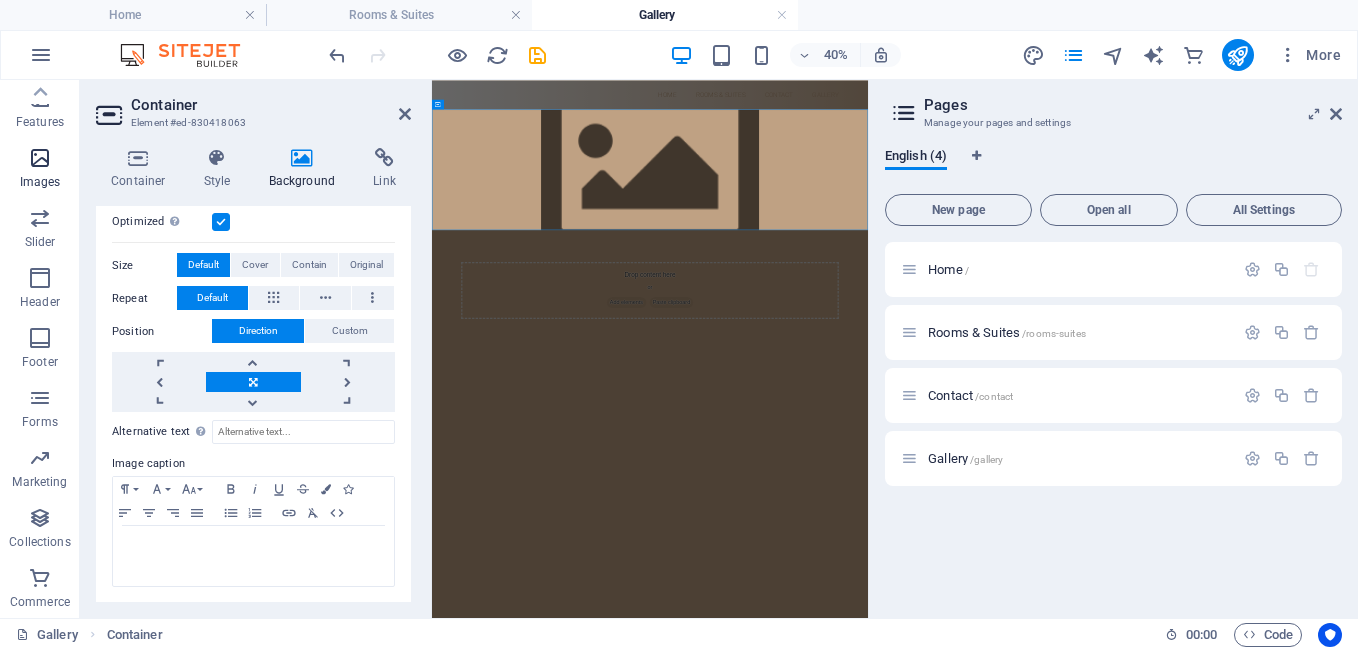 click at bounding box center (40, 158) 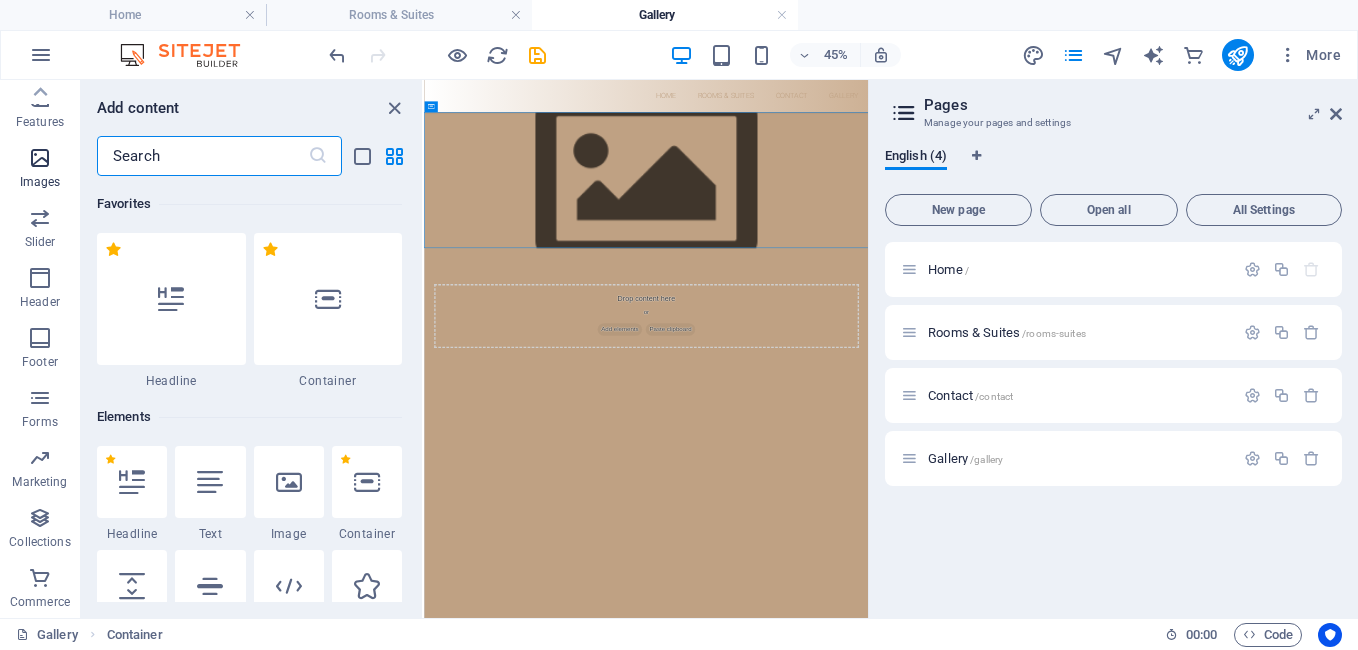 scroll, scrollTop: 10140, scrollLeft: 0, axis: vertical 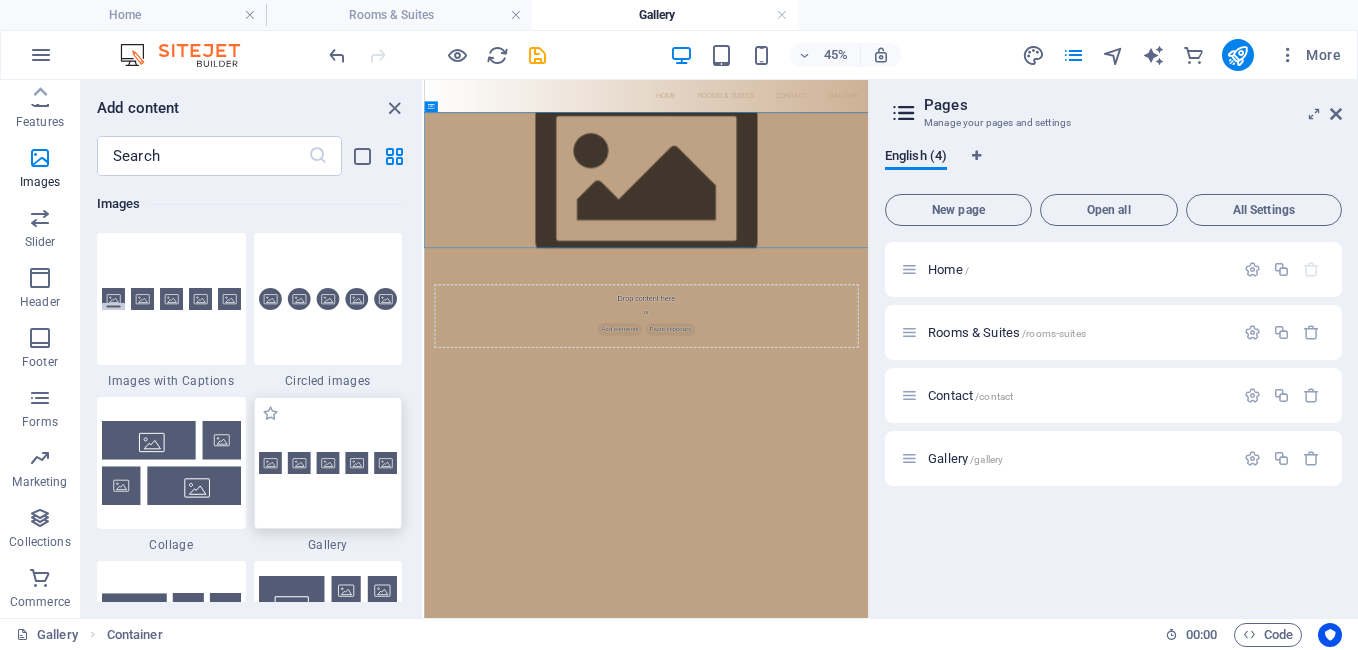 click at bounding box center (328, 463) 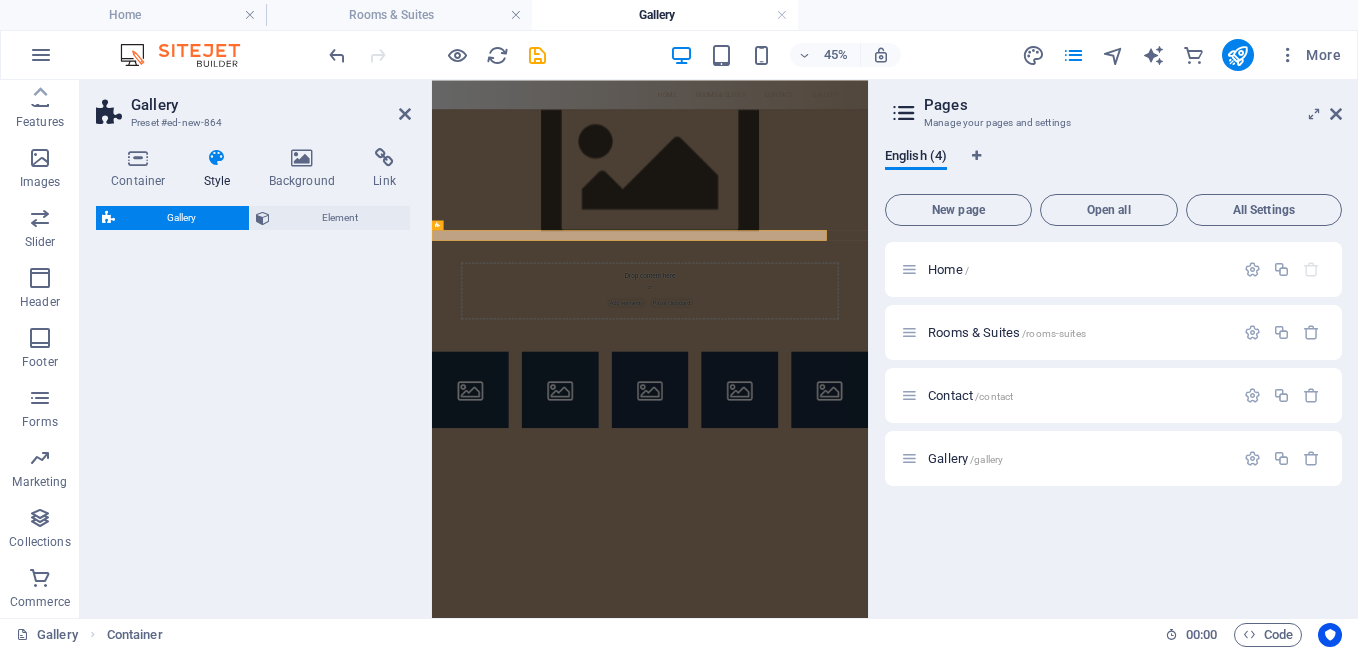 select on "rem" 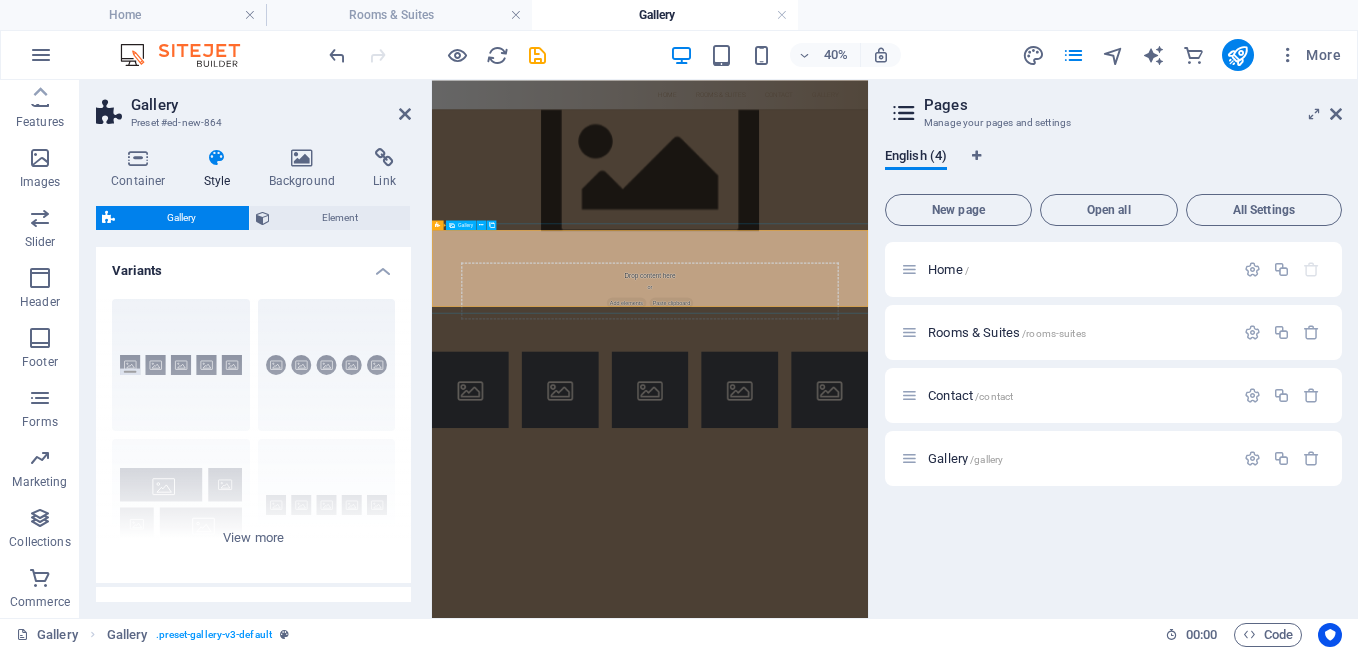 click at bounding box center [528, 852] 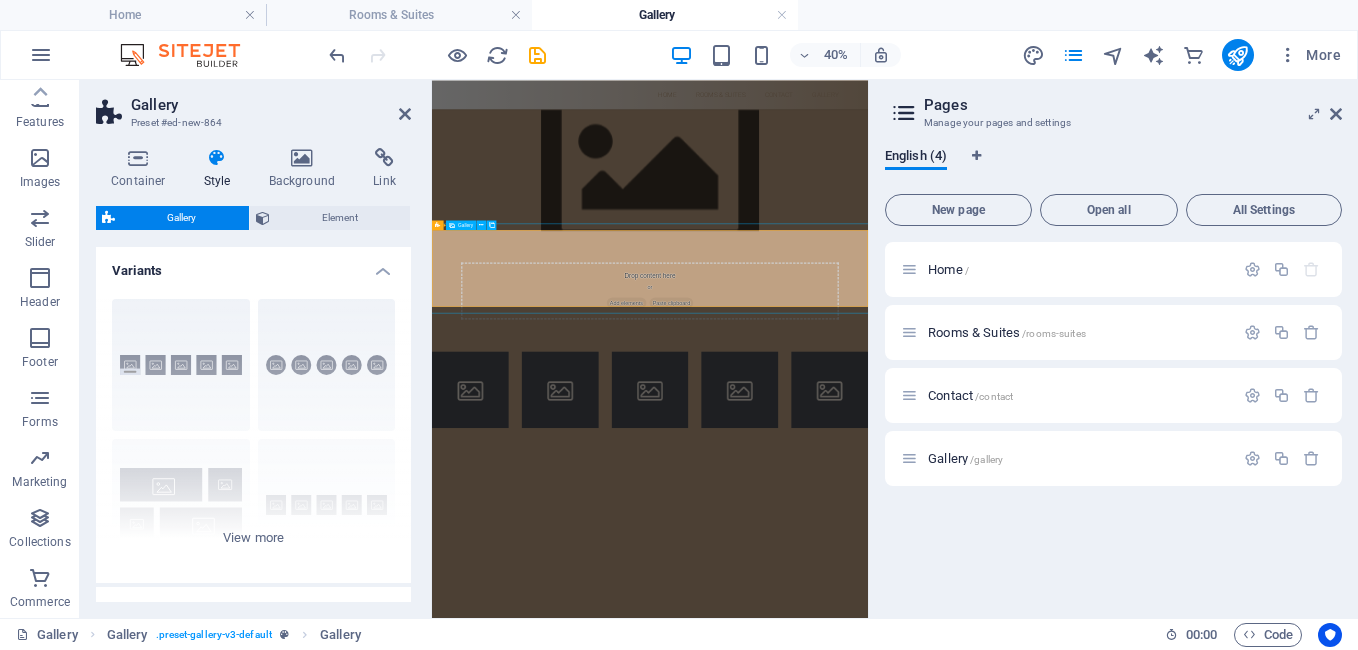 click at bounding box center (528, 852) 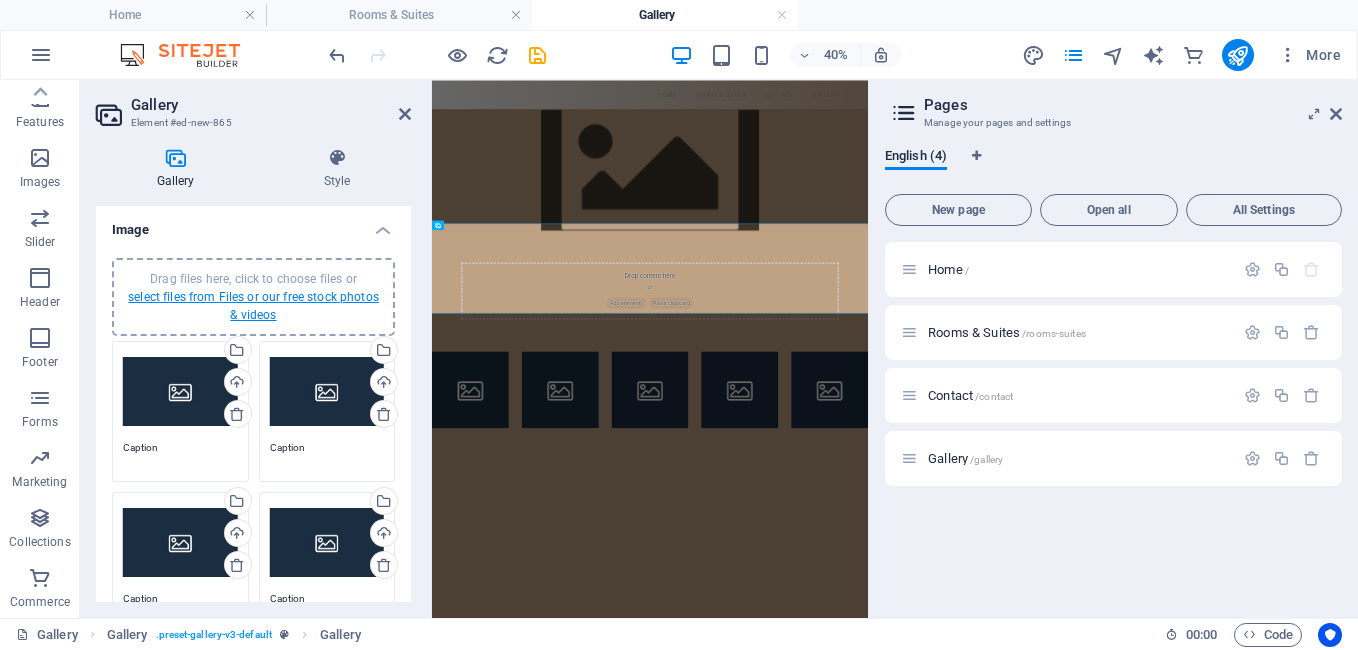 click on "select files from Files or our free stock photos & videos" at bounding box center (253, 306) 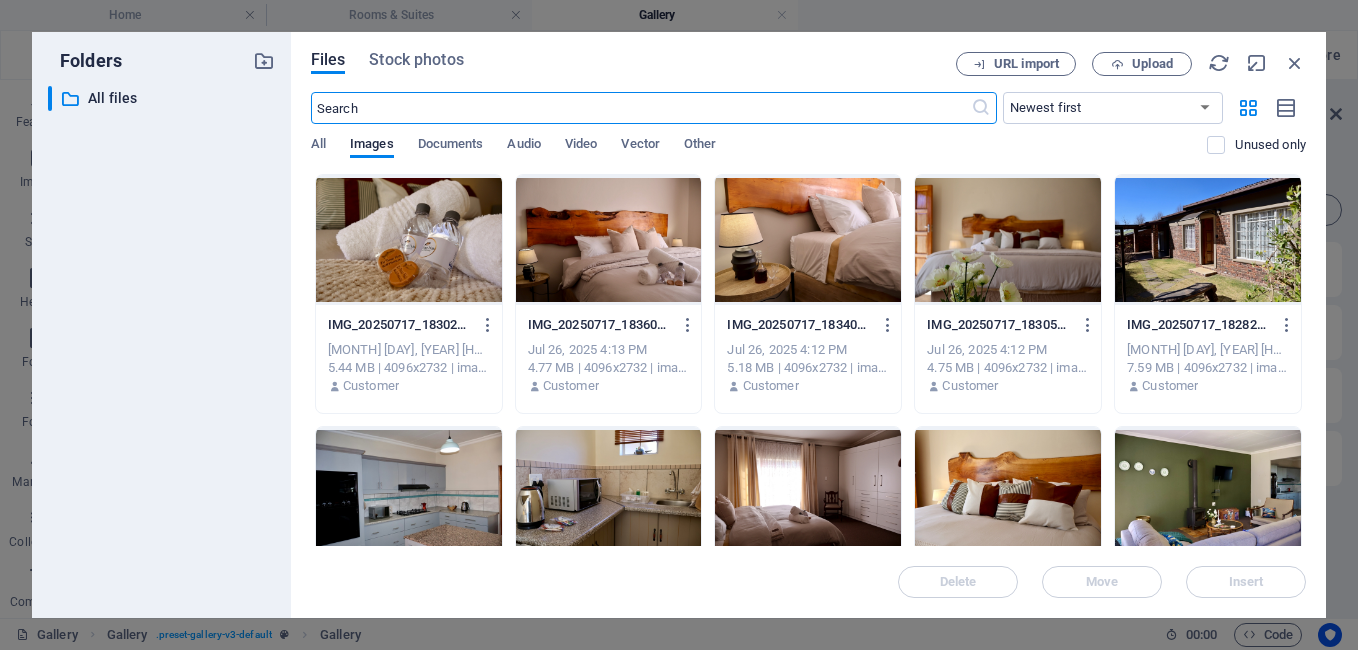 click at bounding box center [409, 240] 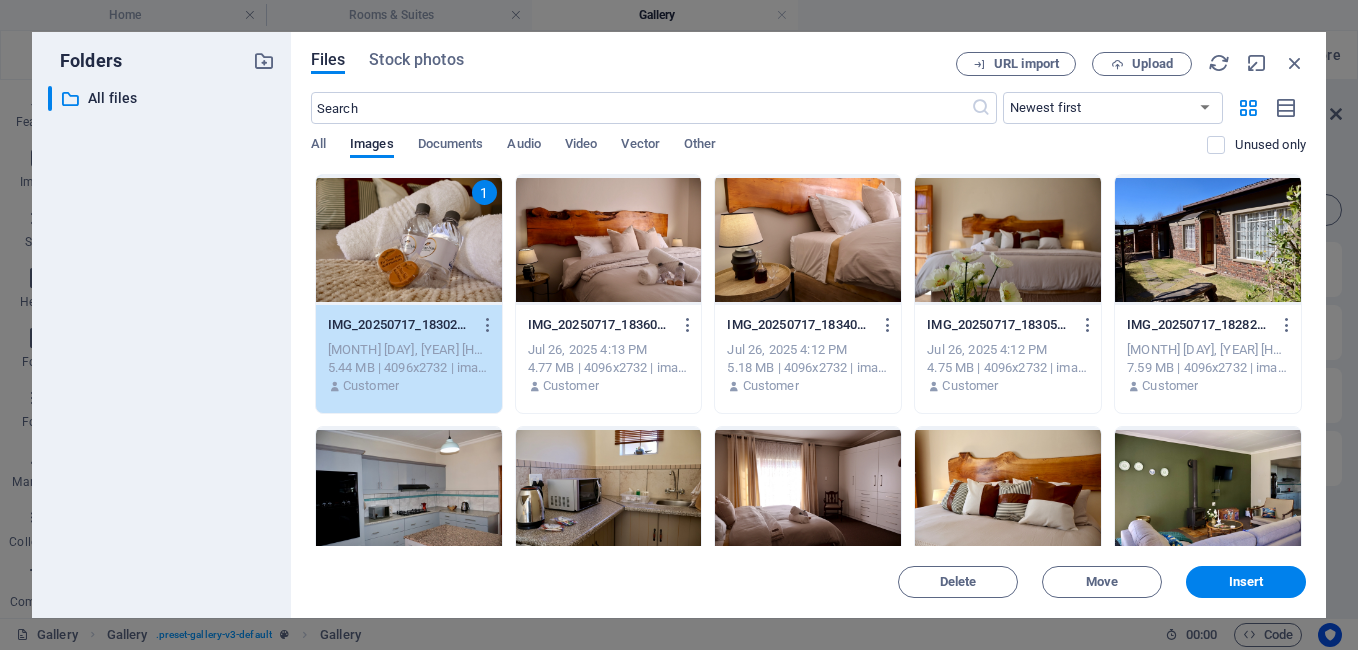 click at bounding box center (609, 240) 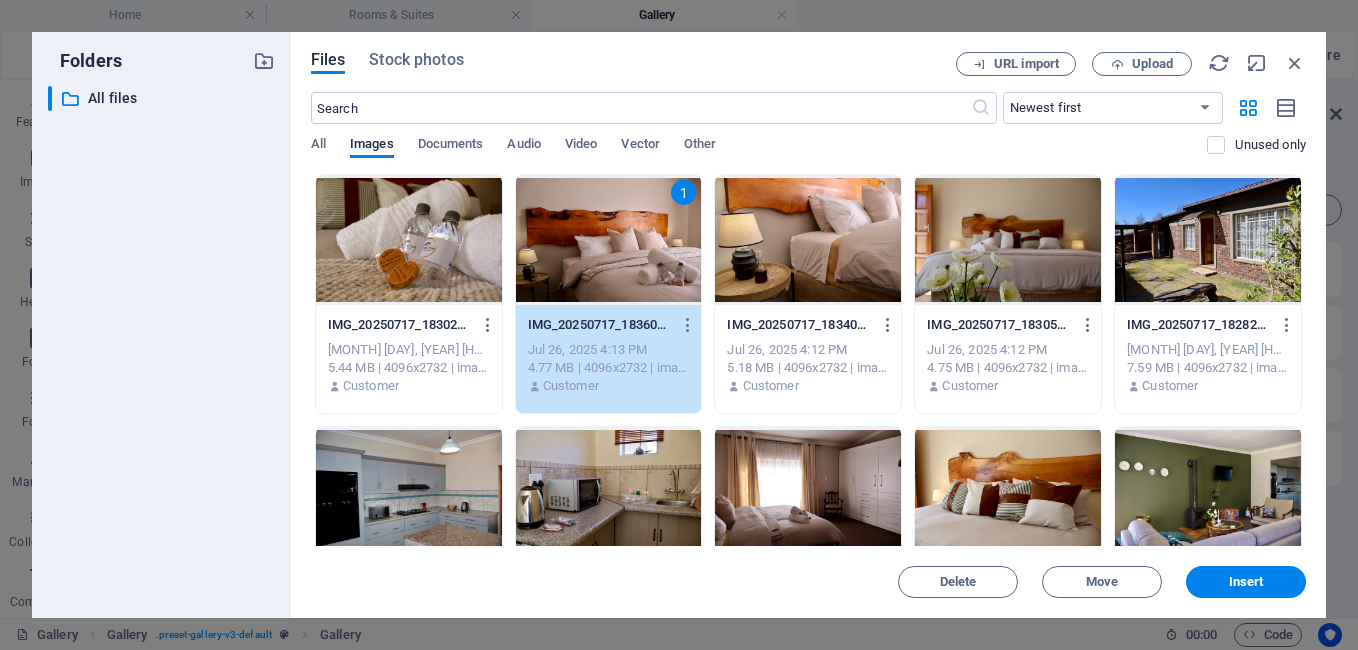 click at bounding box center (409, 240) 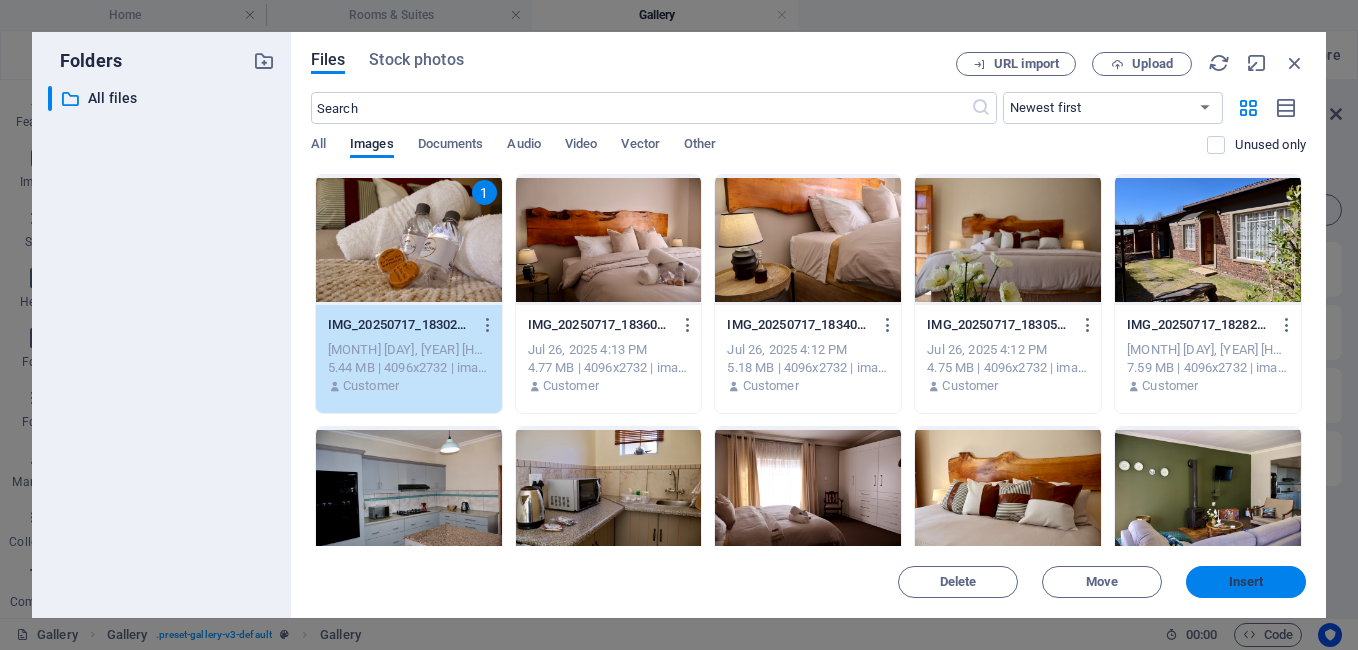 click on "Insert" at bounding box center (1246, 582) 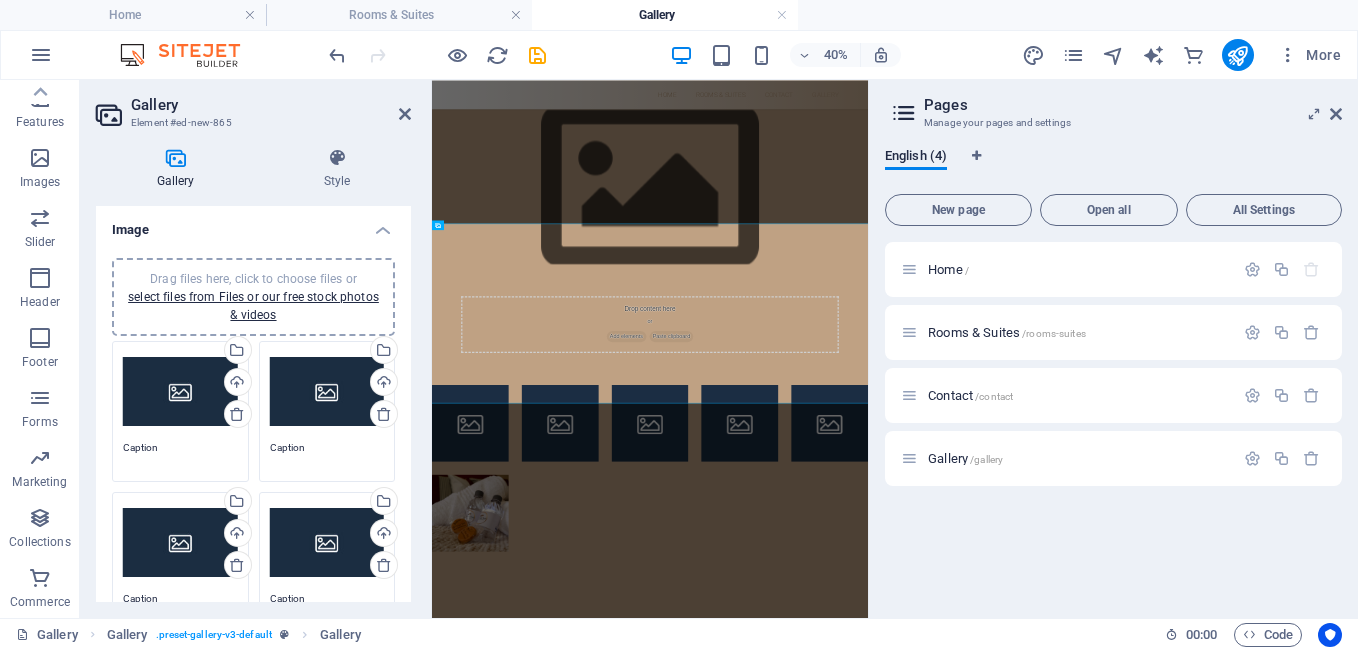click on "Drag files here, click to choose files or select files from Files or our free stock photos & videos" at bounding box center (327, 392) 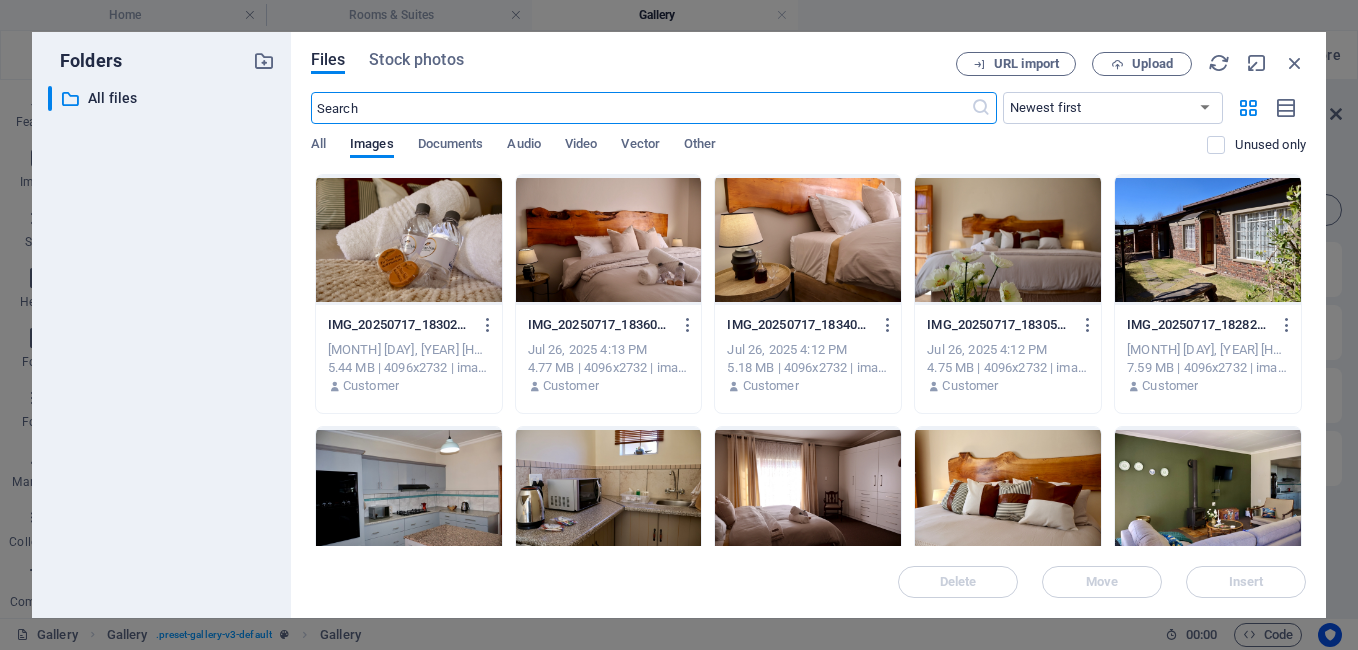 click at bounding box center (609, 240) 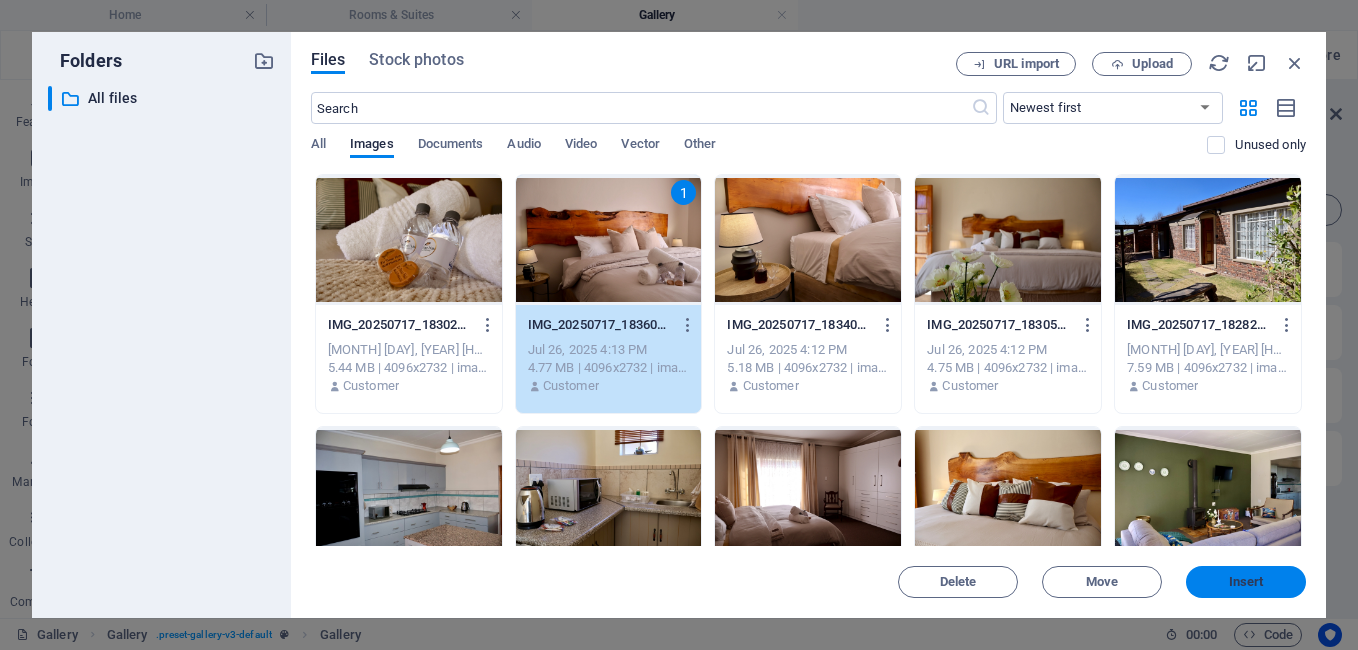 click on "Insert" at bounding box center (1246, 582) 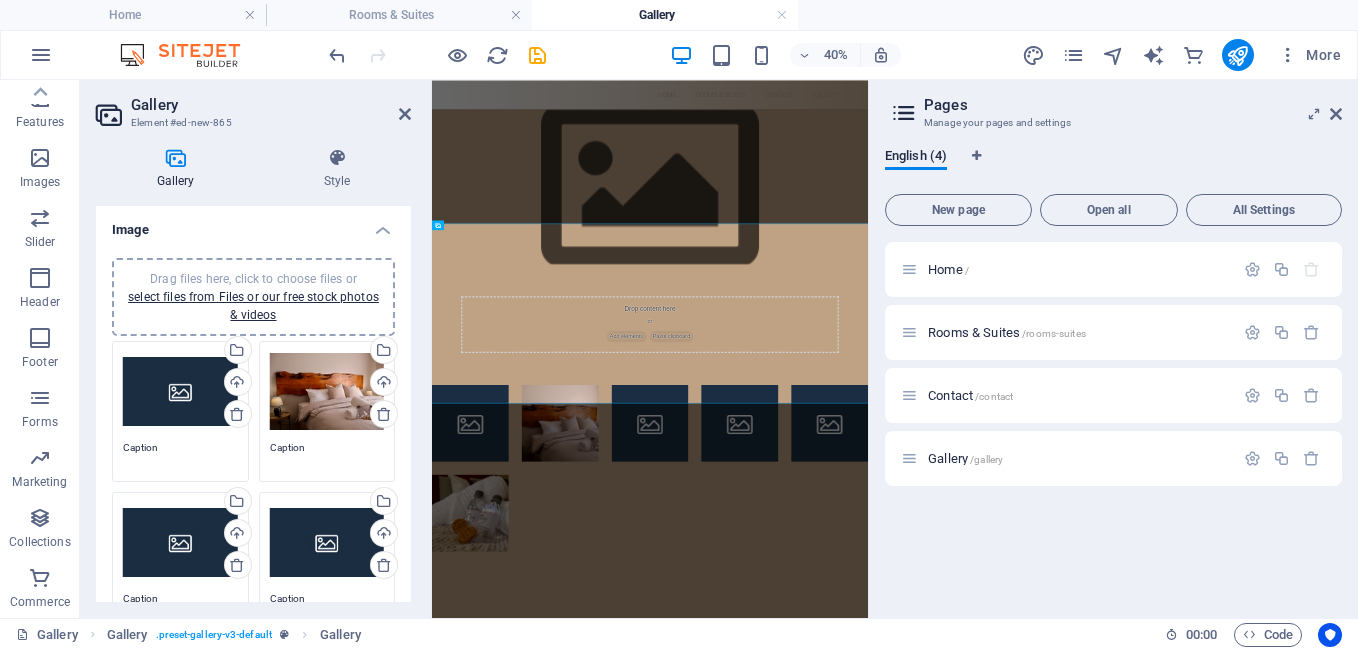 click on "Drag files here, click to choose files or select files from Files or our free stock photos & videos" at bounding box center [180, 392] 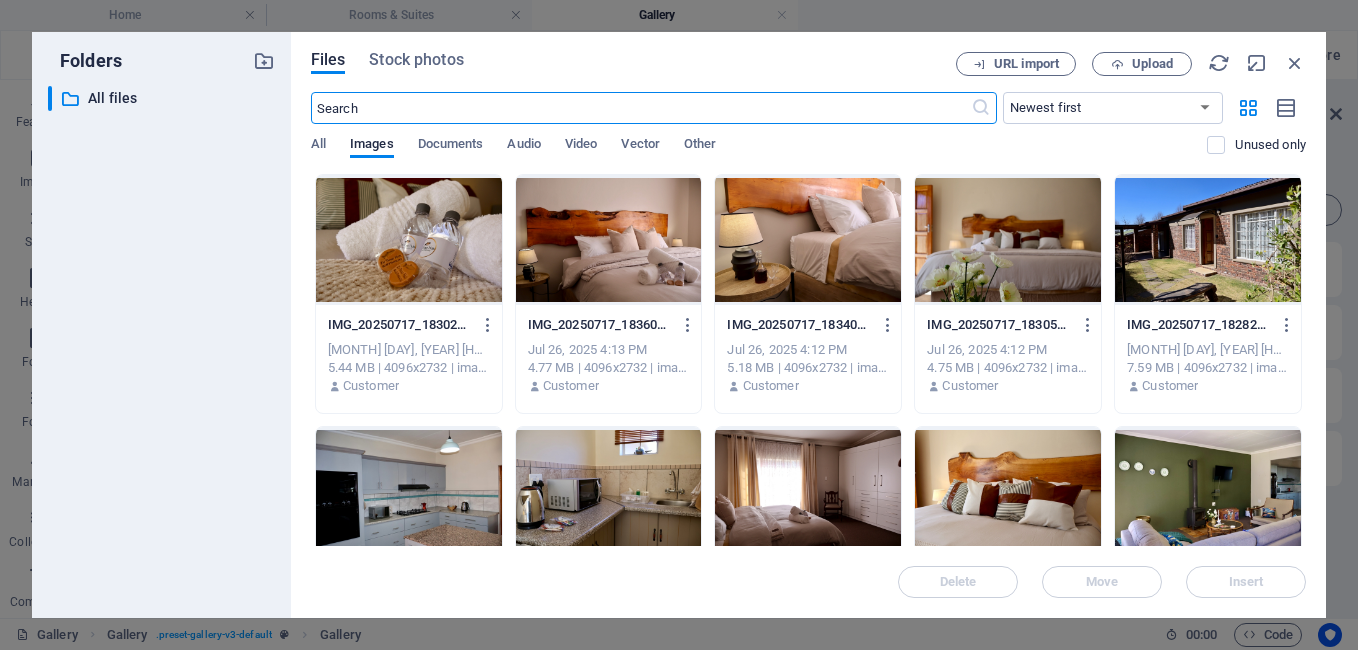 click at bounding box center [808, 240] 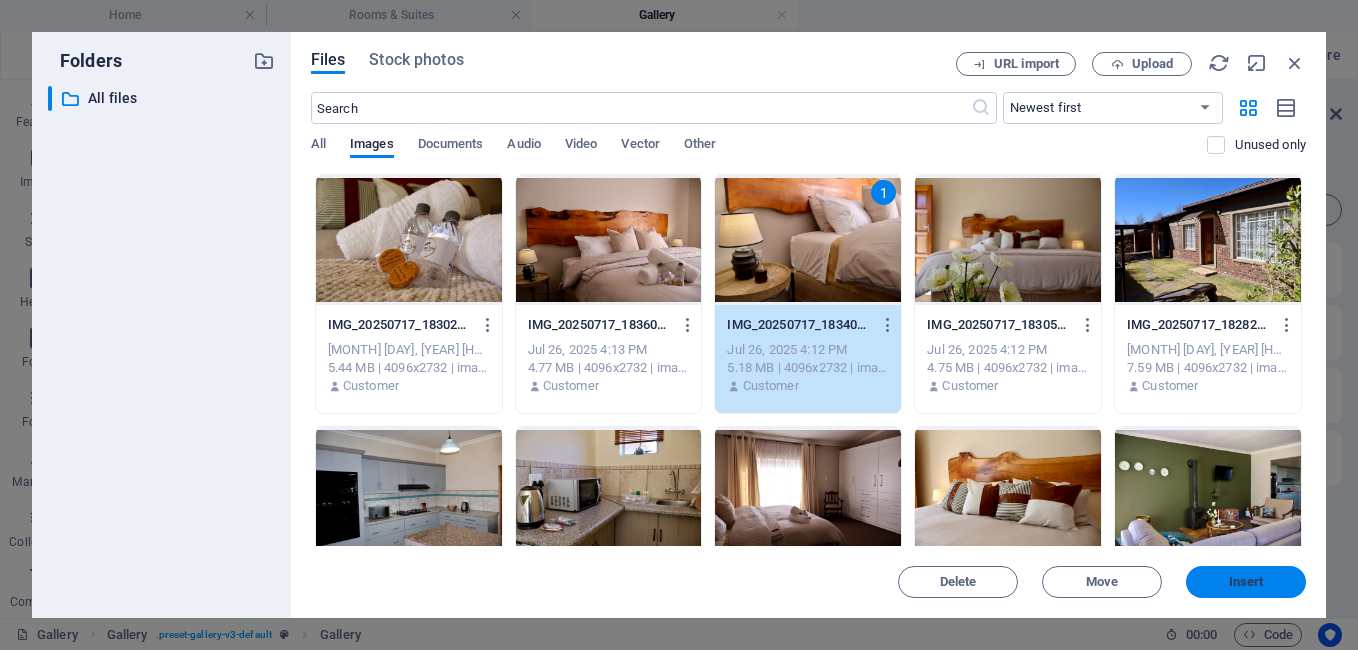click on "Insert" at bounding box center (1246, 582) 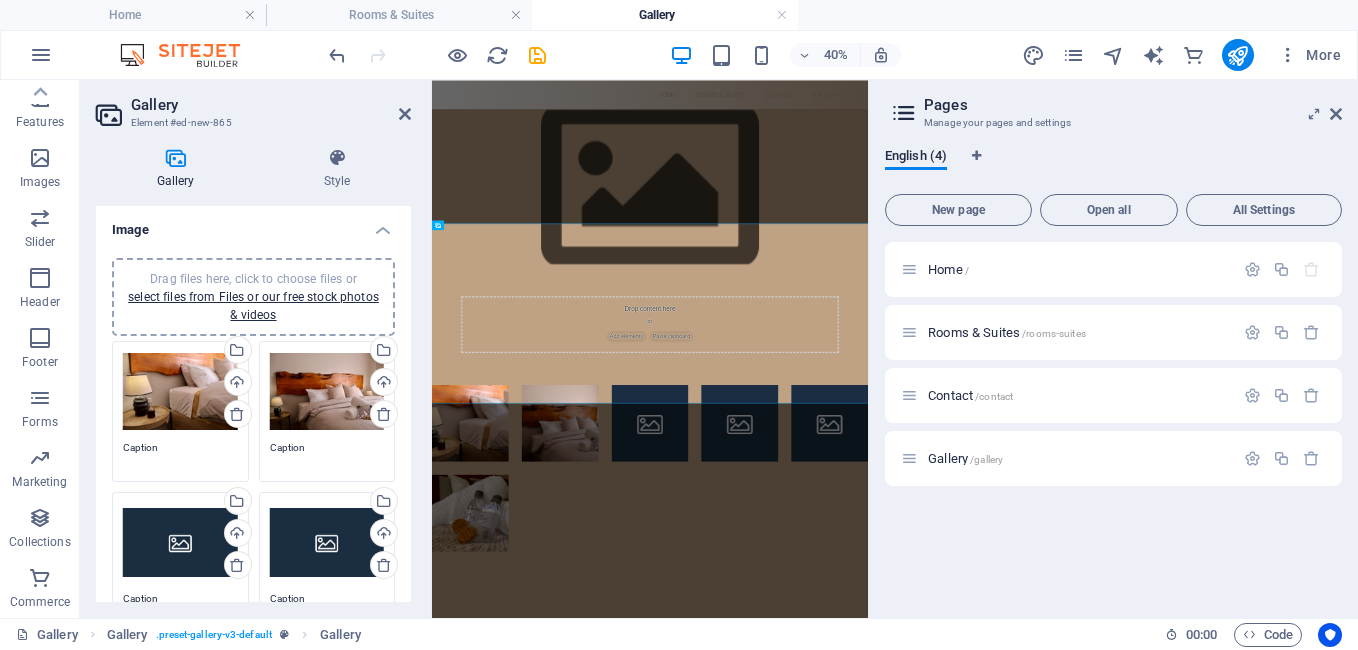 click on "Drag files here, click to choose files or select files from Files or our free stock photos & videos" at bounding box center (180, 543) 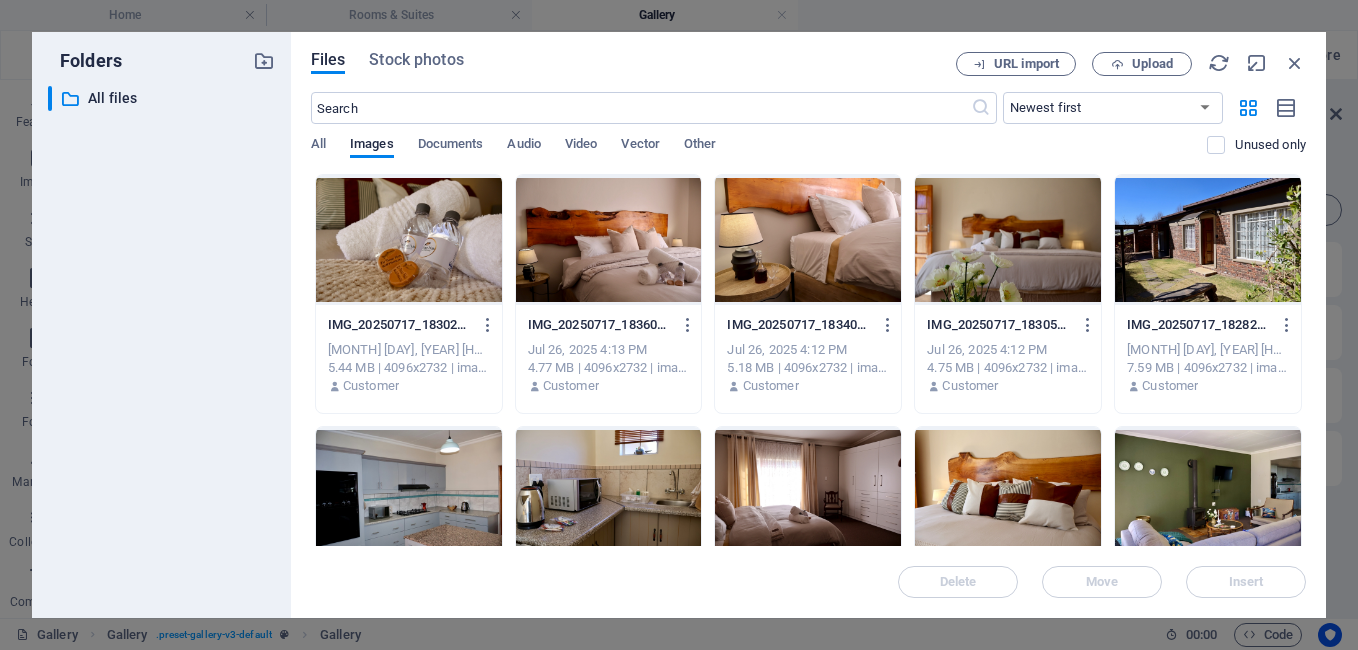click at bounding box center [1008, 240] 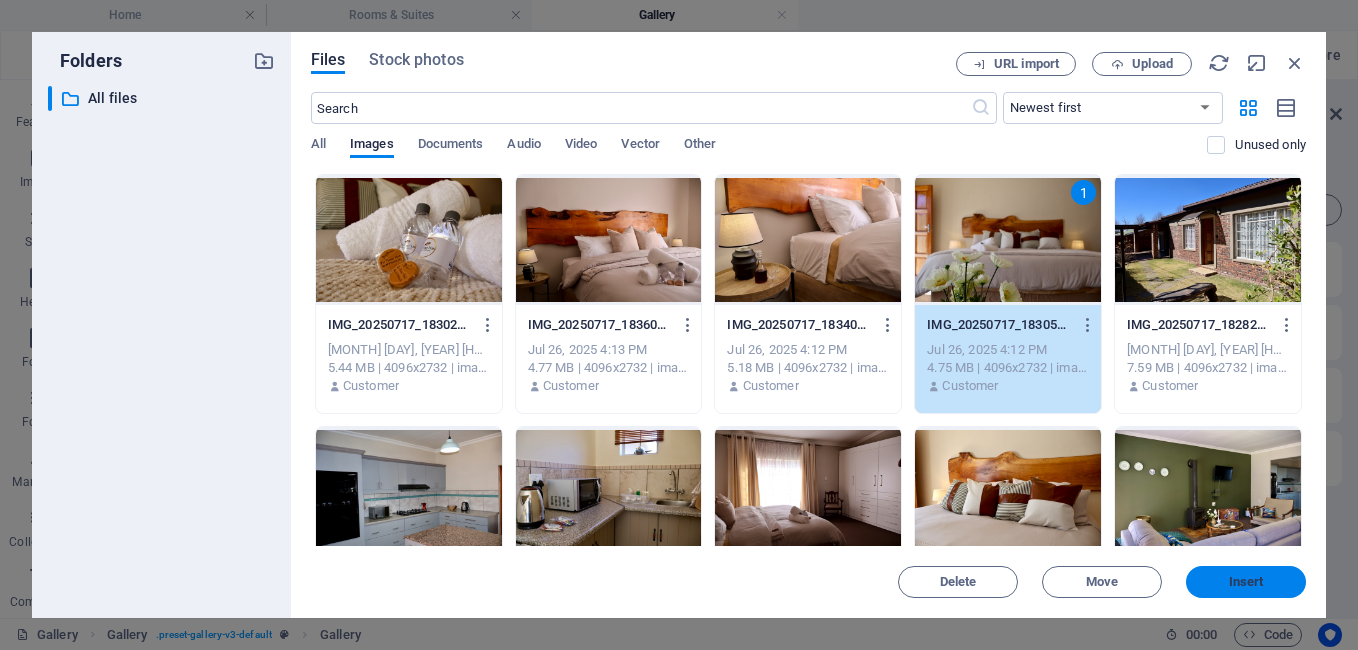 click on "Insert" at bounding box center (1246, 582) 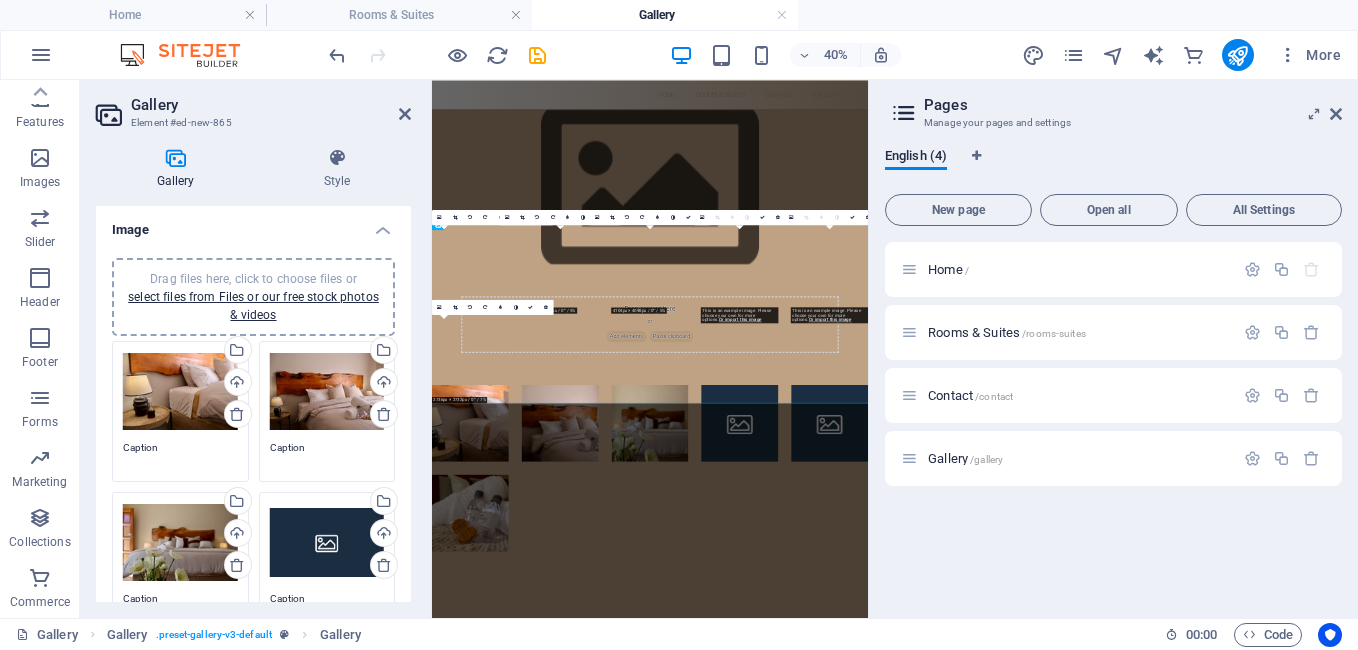 click on "Drag files here, click to choose files or select files from Files or our free stock photos & videos" at bounding box center [327, 543] 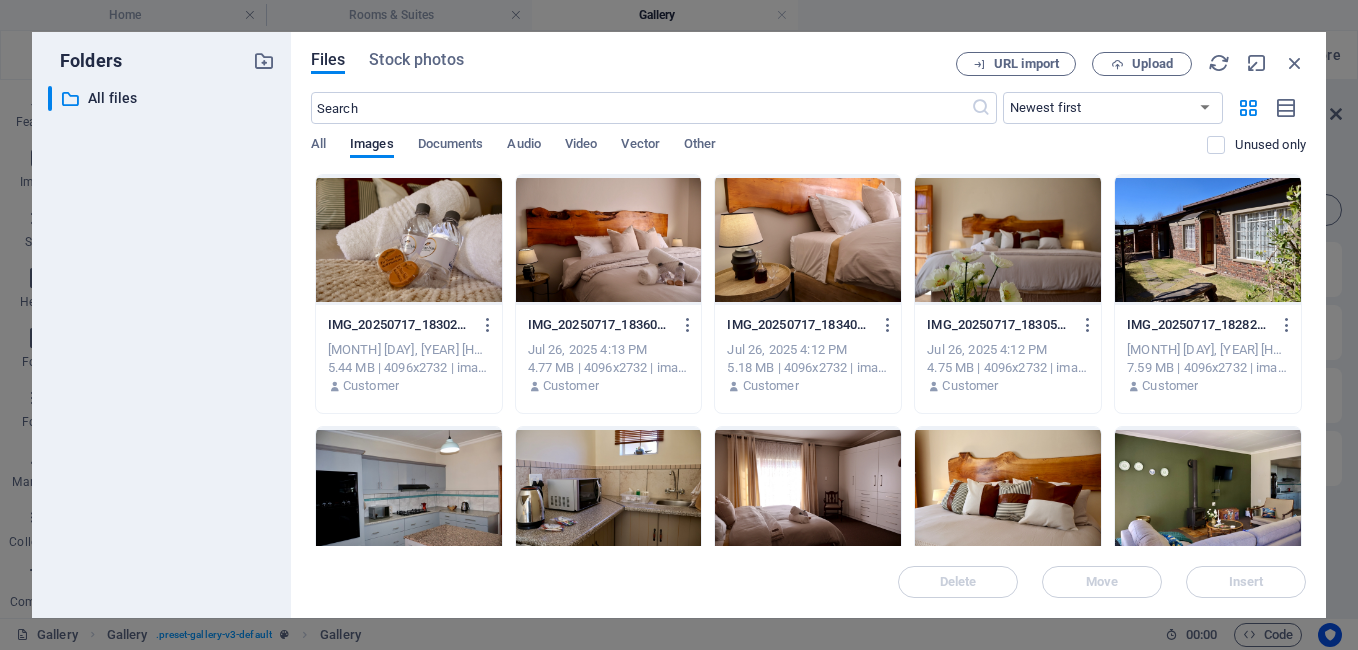 click at bounding box center [1208, 240] 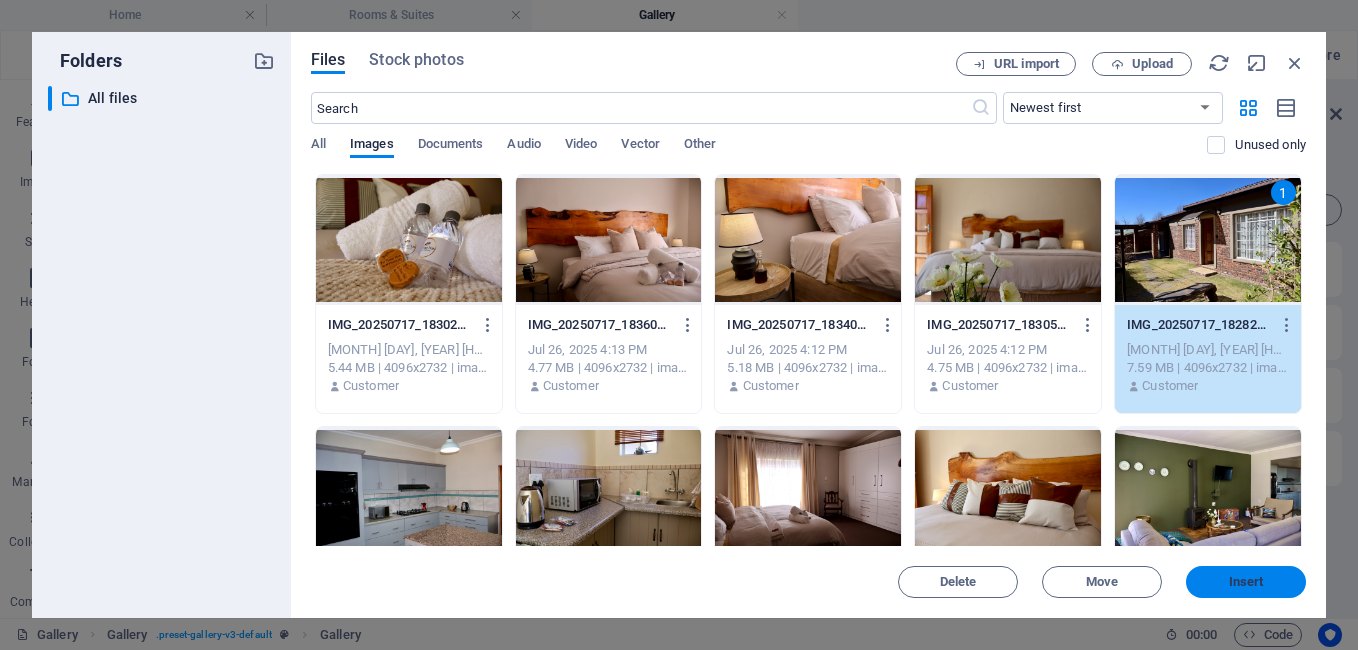 click on "Insert" at bounding box center [1246, 582] 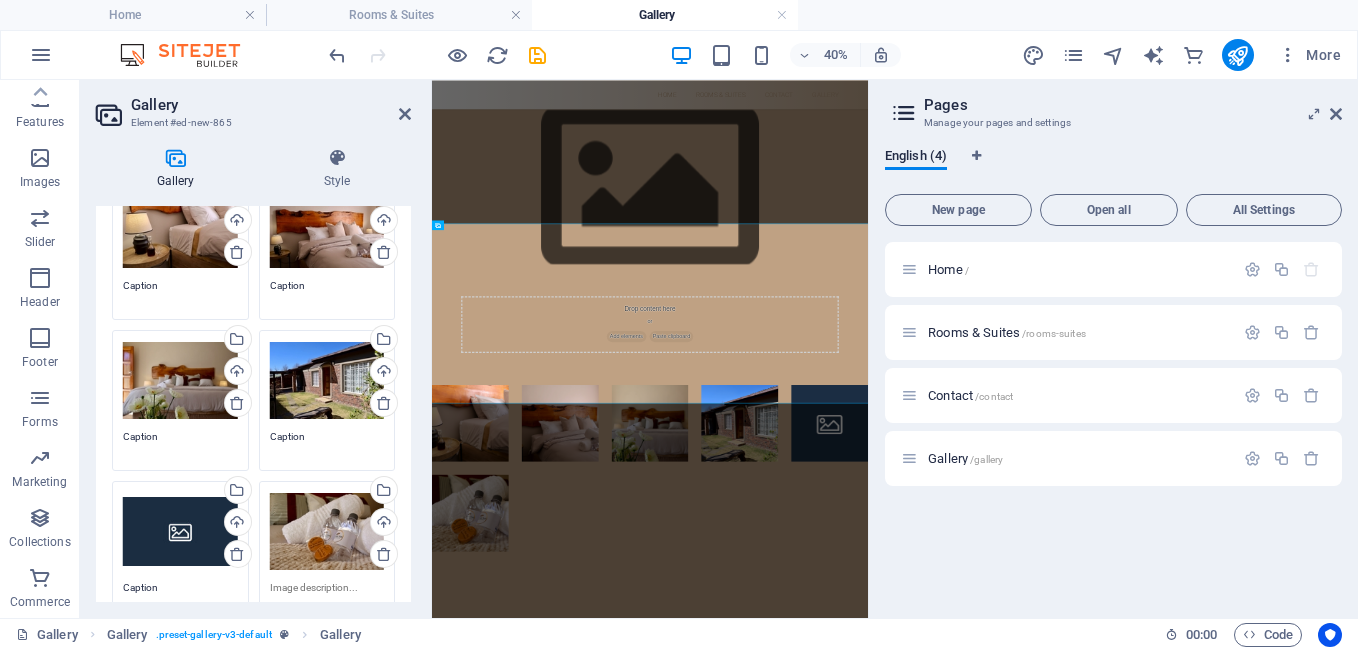 scroll, scrollTop: 200, scrollLeft: 0, axis: vertical 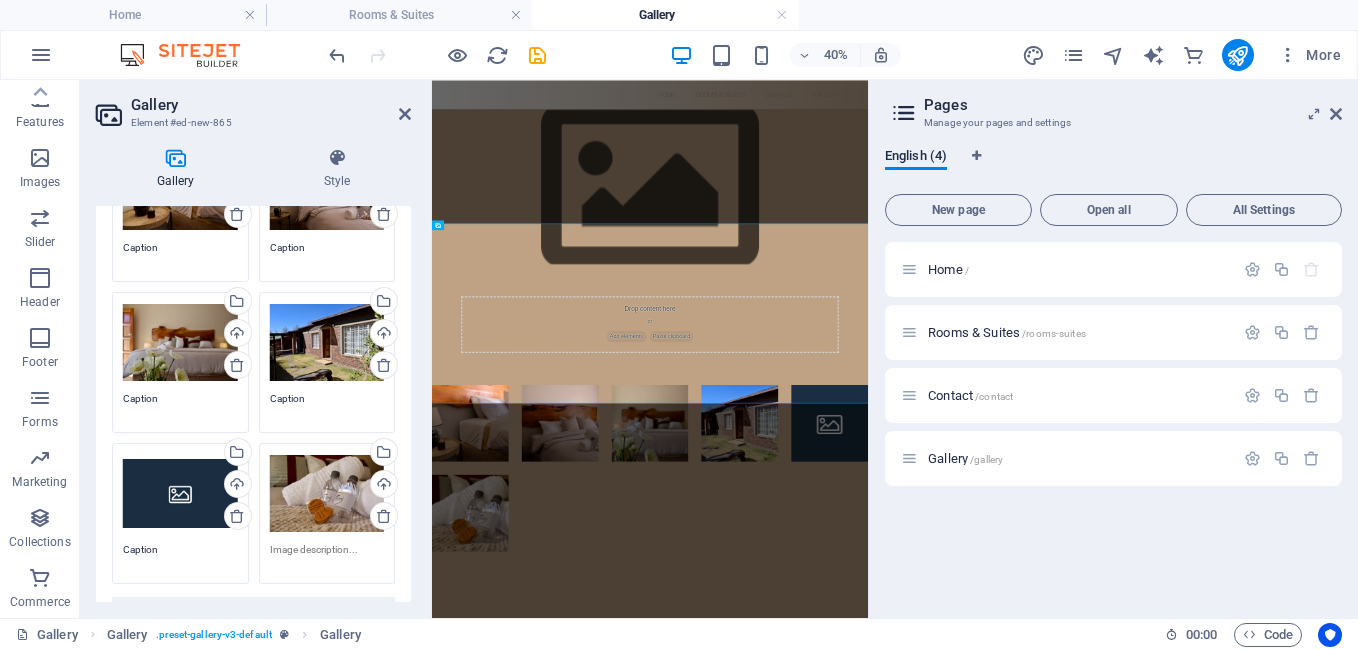 click on "Drag files here, click to choose files or select files from Files or our free stock photos & videos" at bounding box center (180, 494) 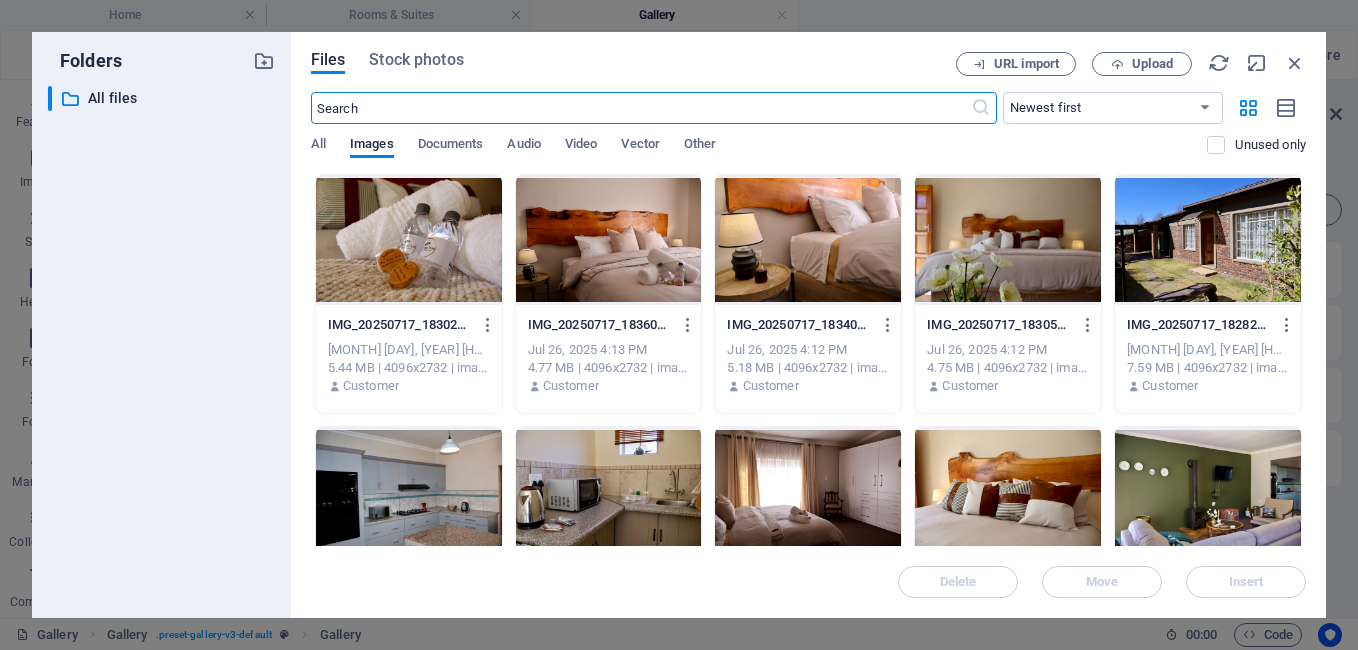 click at bounding box center (409, 492) 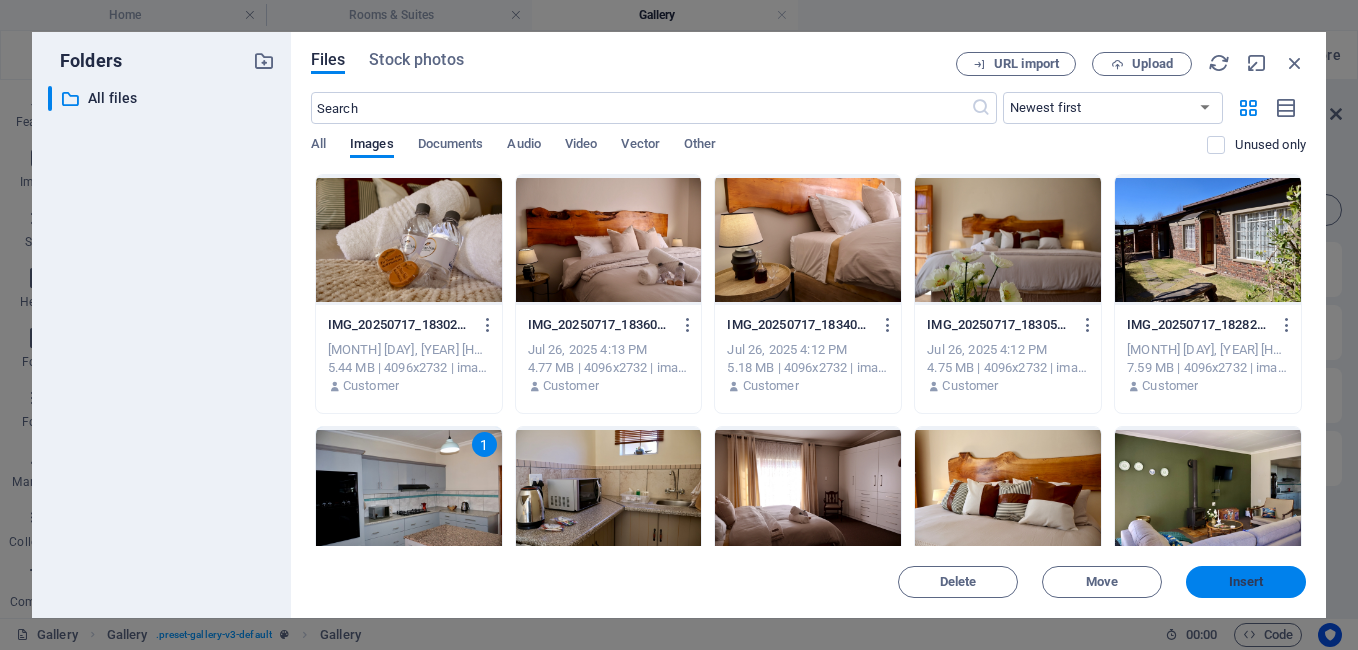 click on "Insert" at bounding box center (1246, 582) 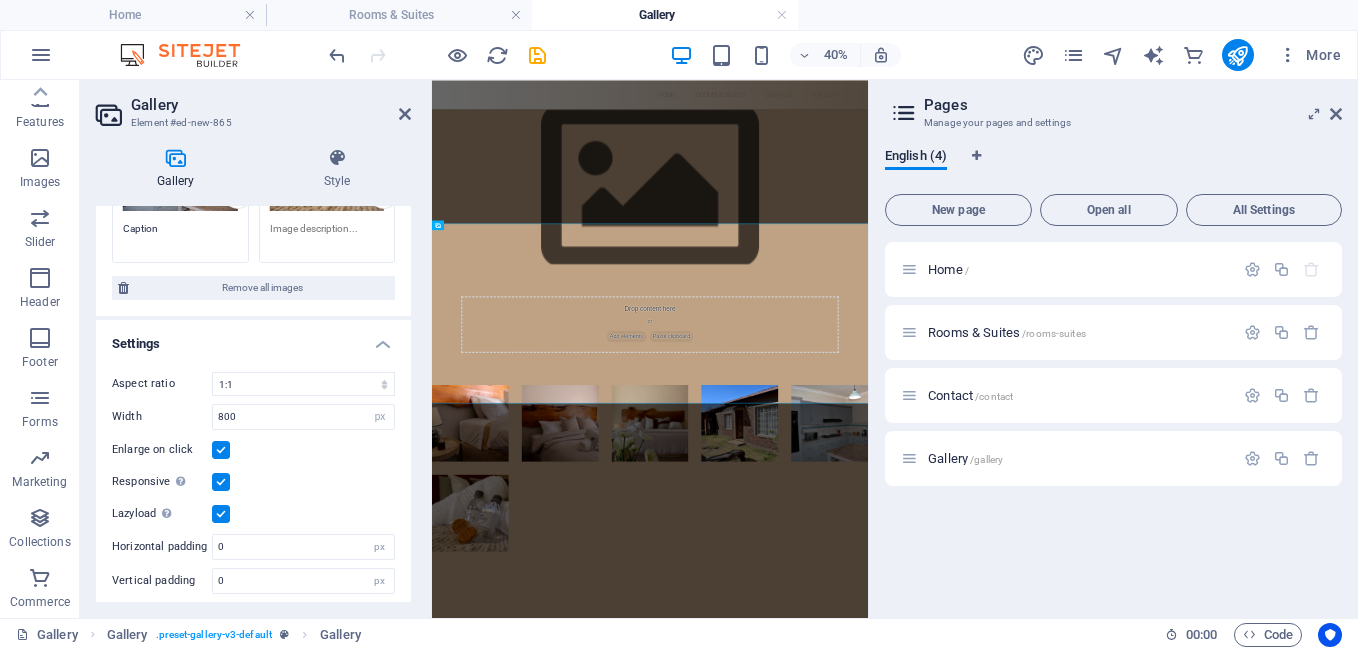 scroll, scrollTop: 529, scrollLeft: 0, axis: vertical 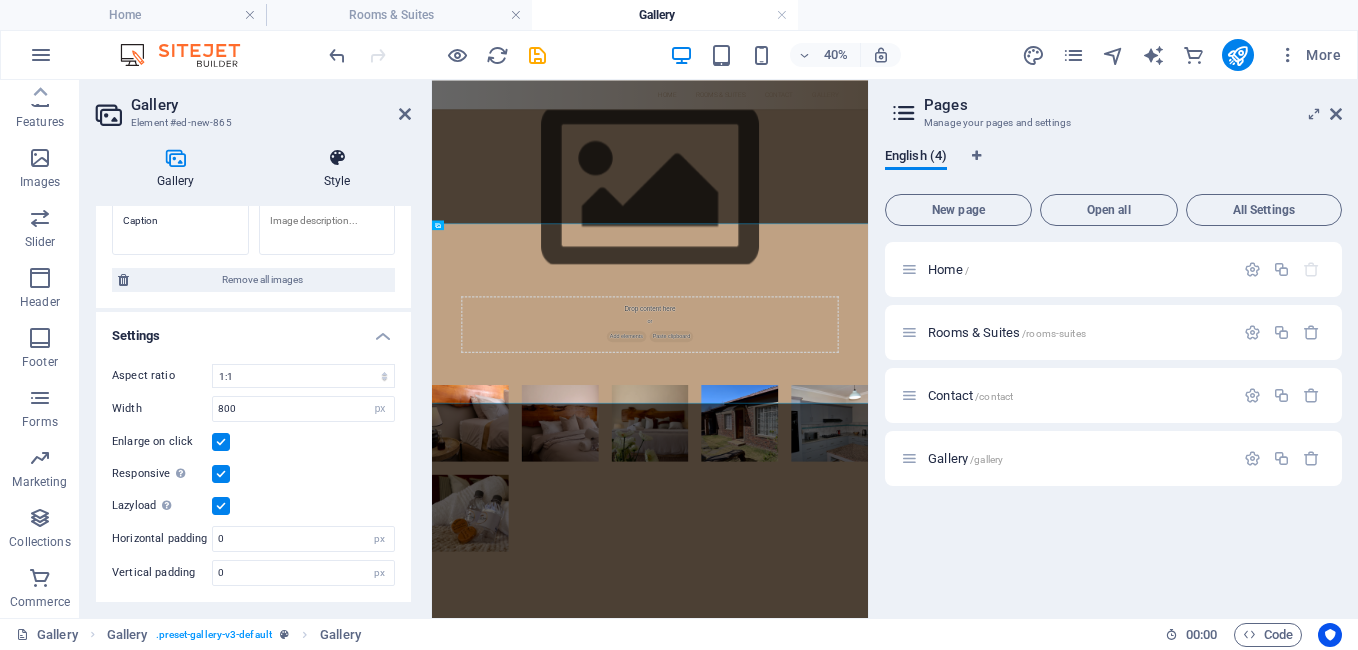 click on "Style" at bounding box center (337, 169) 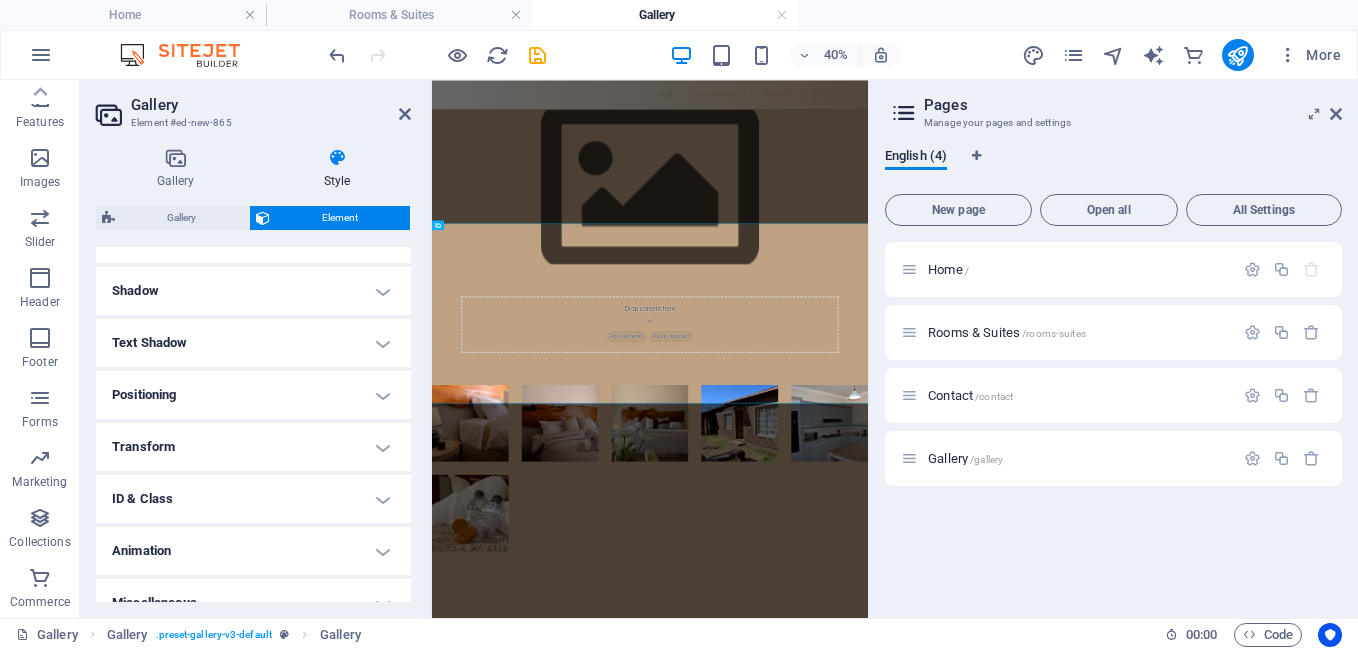 scroll, scrollTop: 490, scrollLeft: 0, axis: vertical 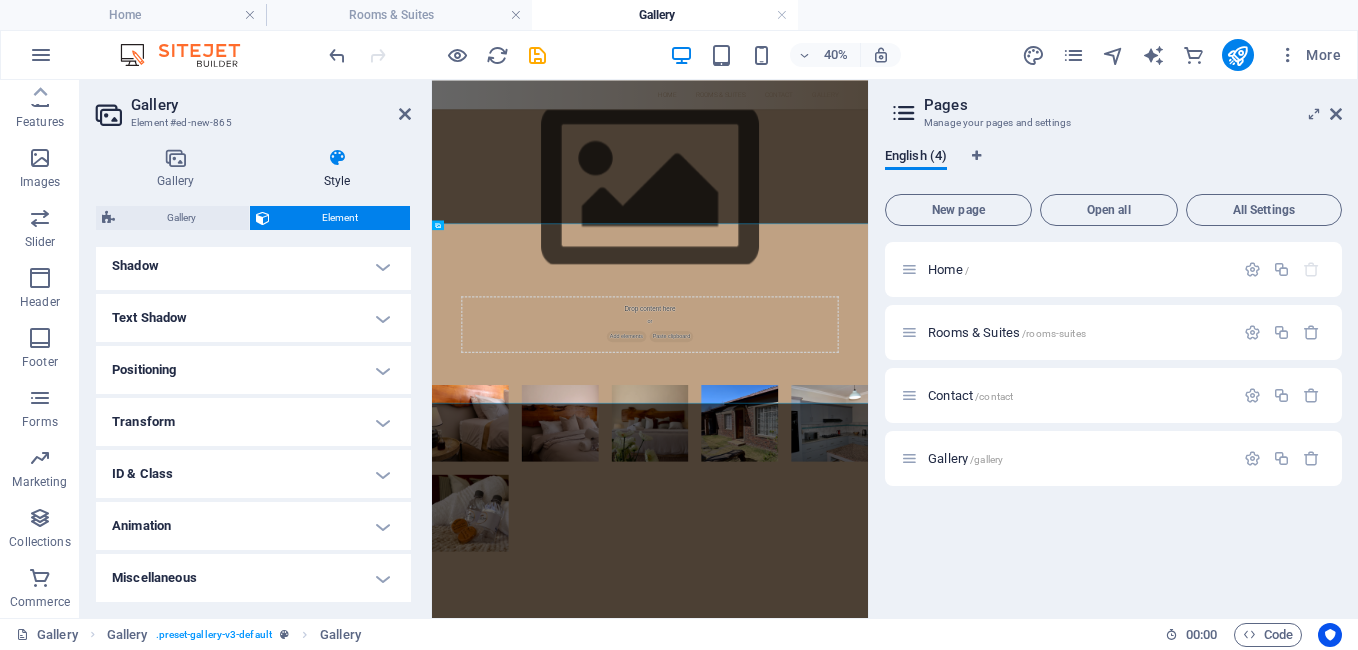 click on "Gallery Element #ed-new-865" at bounding box center (253, 106) 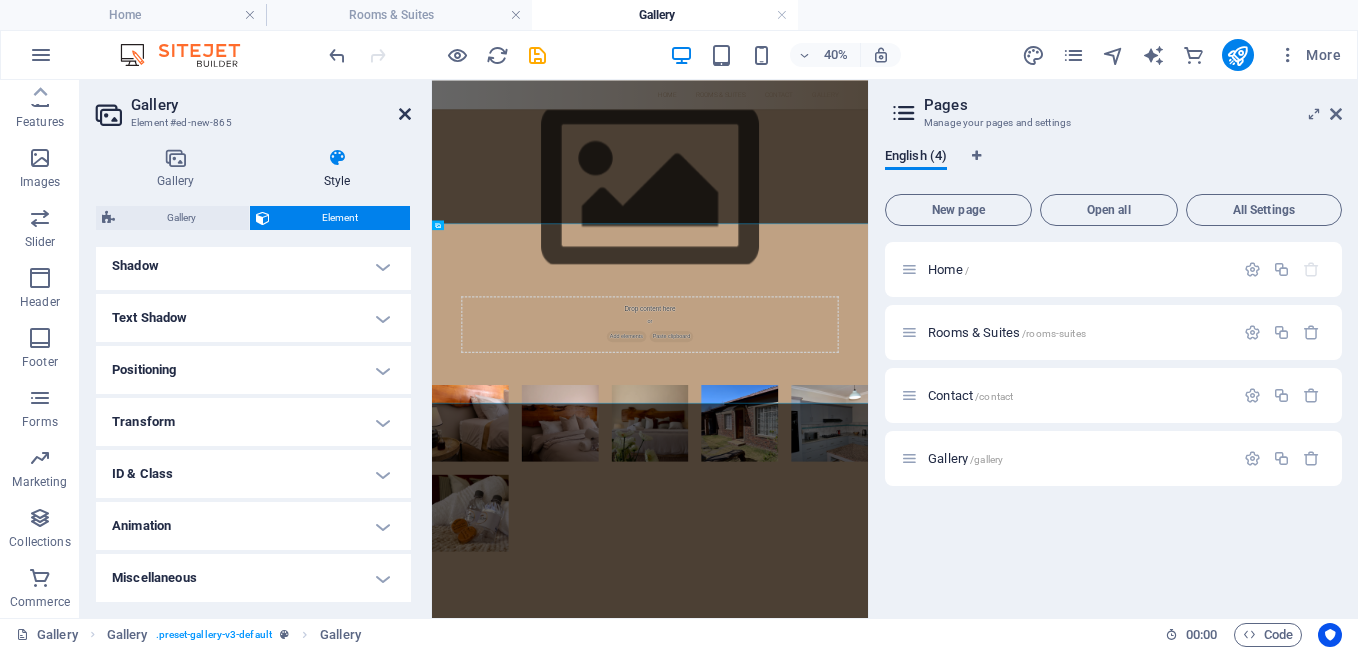 click at bounding box center (405, 114) 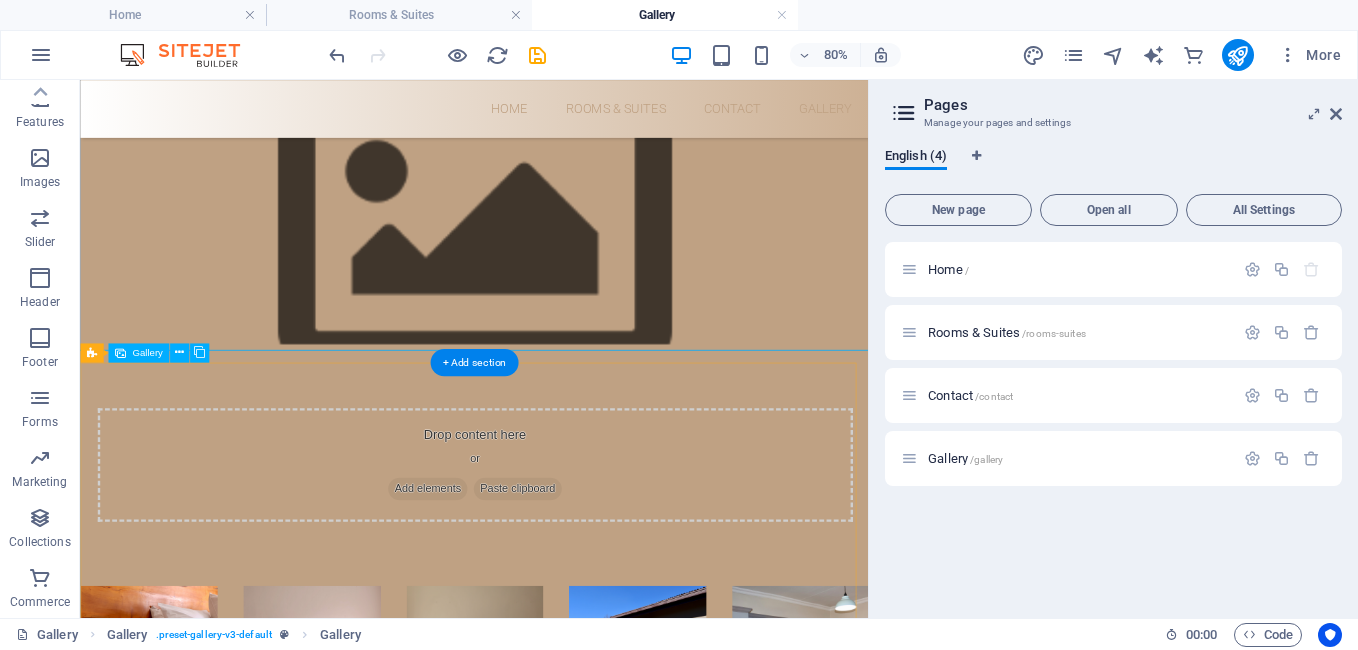 scroll, scrollTop: 70, scrollLeft: 0, axis: vertical 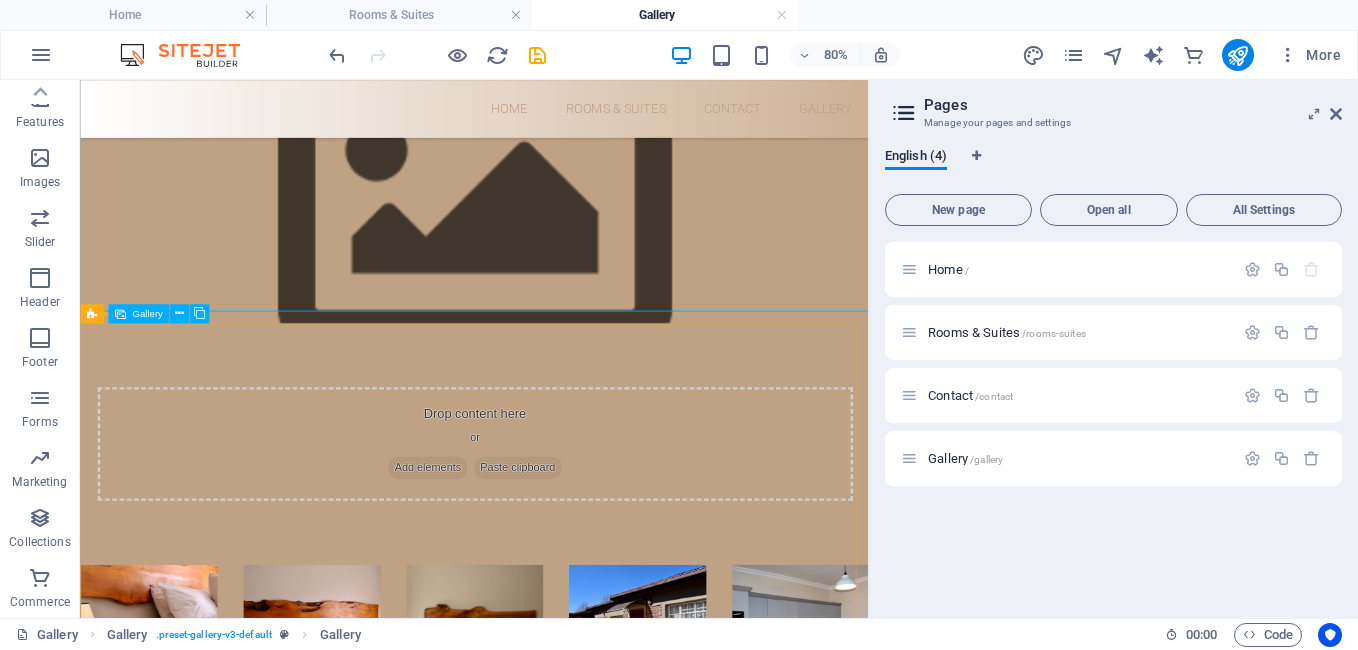 click on "Gallery" at bounding box center [147, 314] 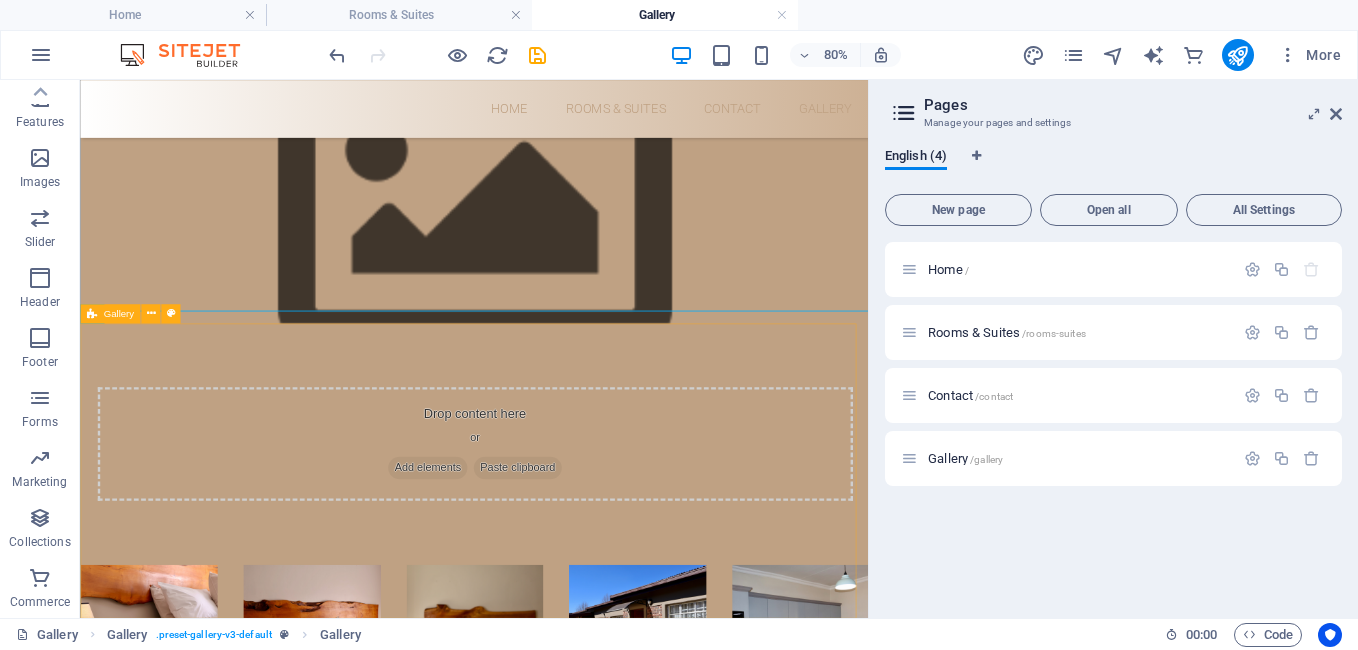 click on "Gallery" at bounding box center (118, 314) 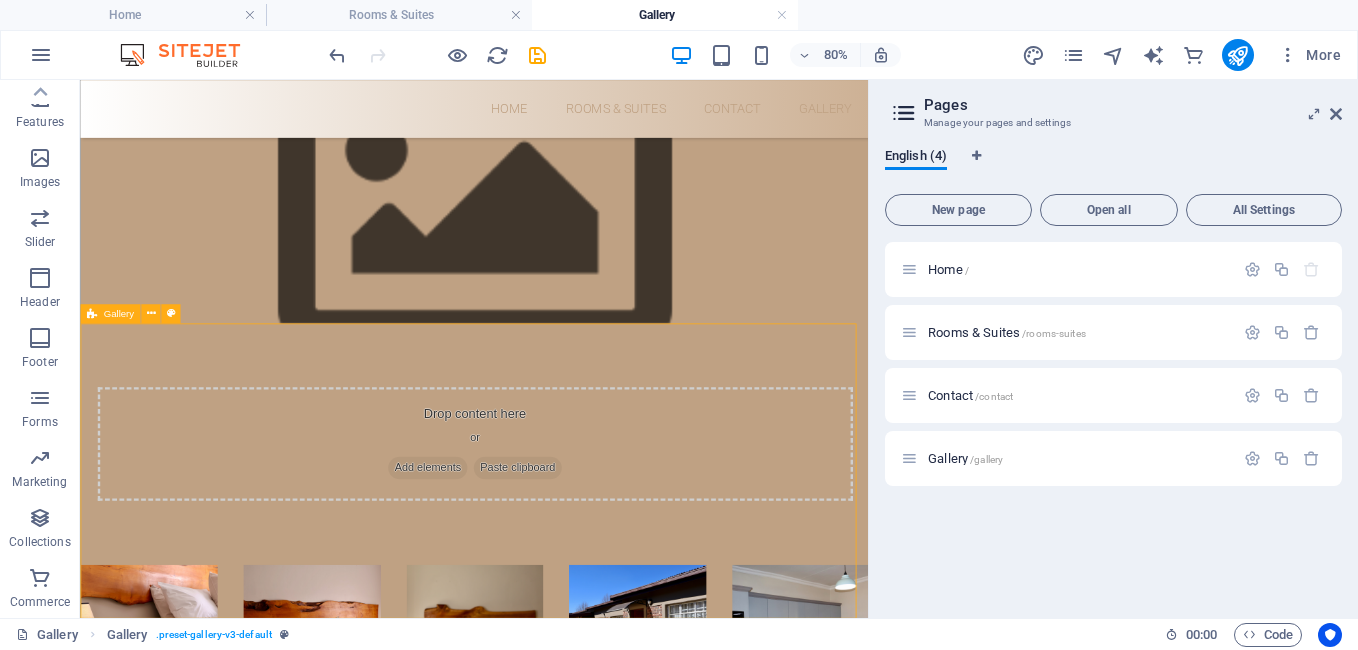 click on "Gallery" at bounding box center [118, 314] 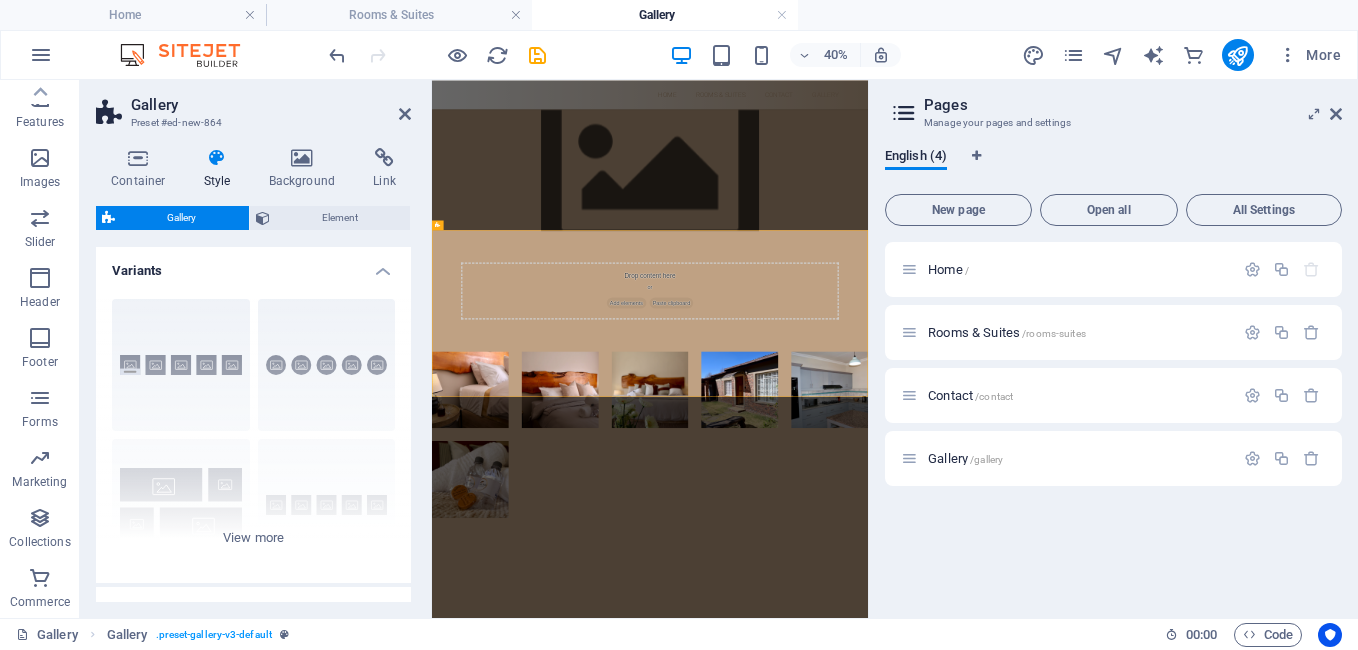 scroll, scrollTop: 0, scrollLeft: 0, axis: both 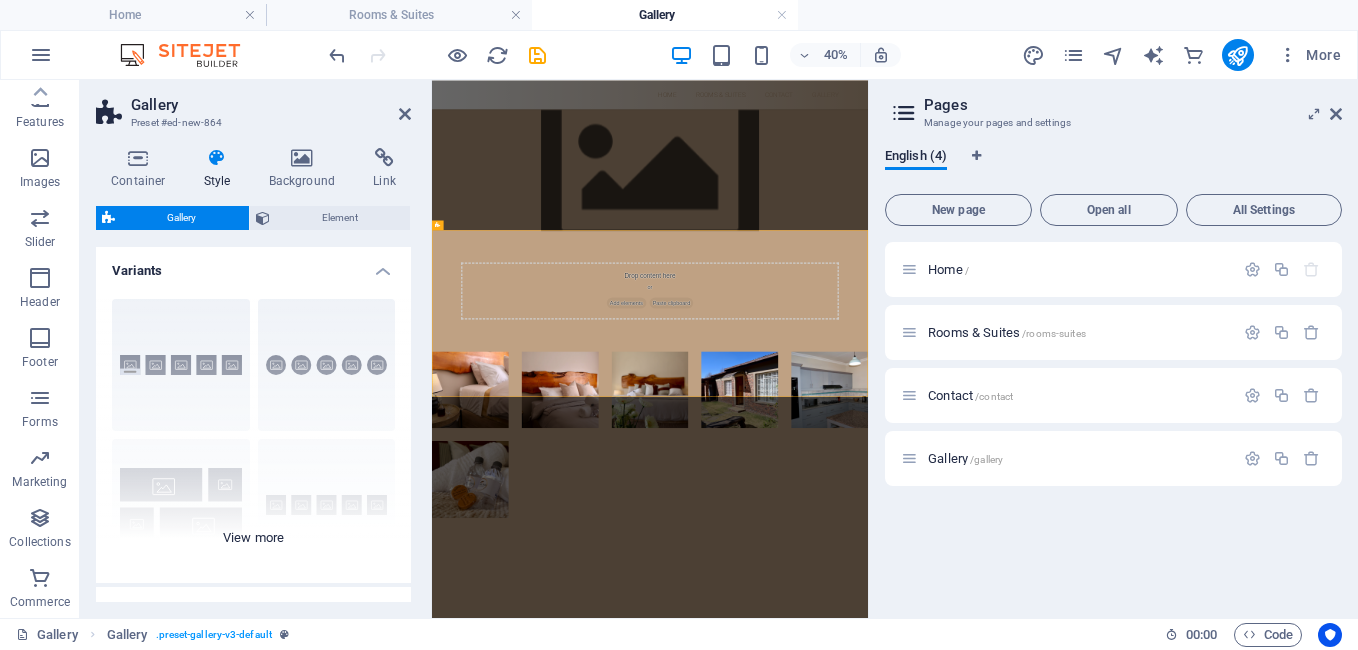 click on "Captions Circle Collage Default Grid Grid shifted" at bounding box center (253, 433) 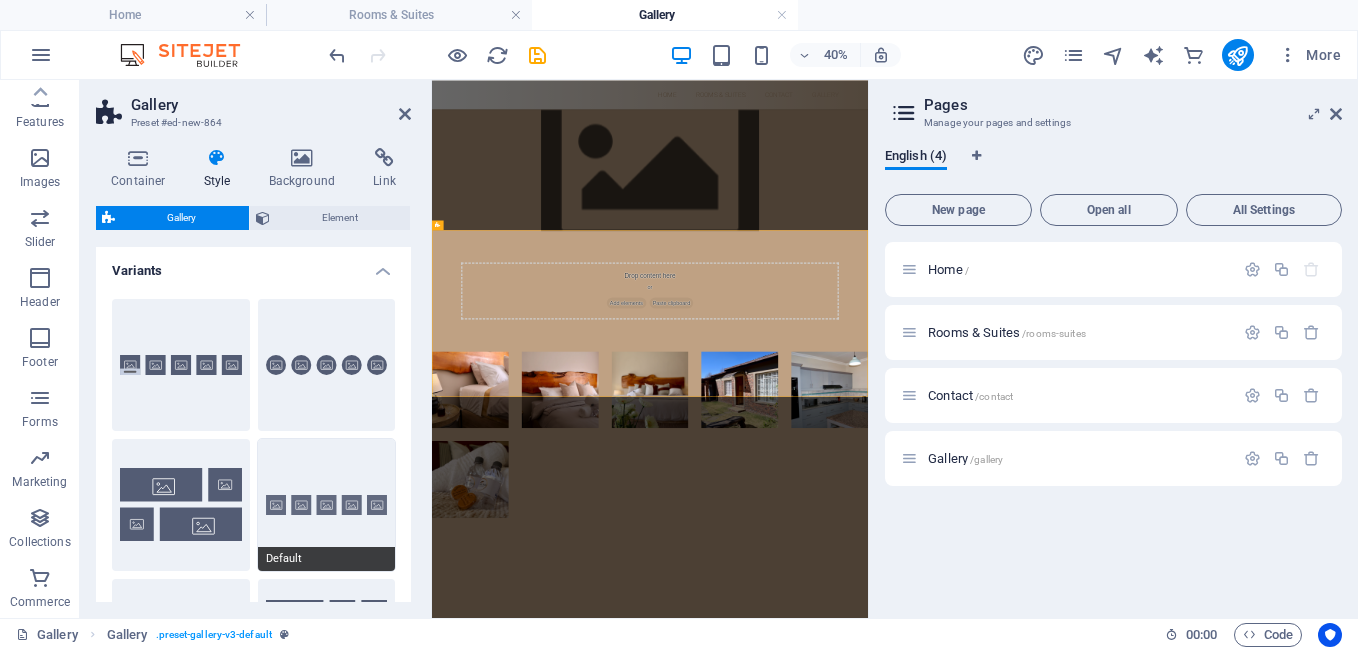 click on "Default" at bounding box center (327, 505) 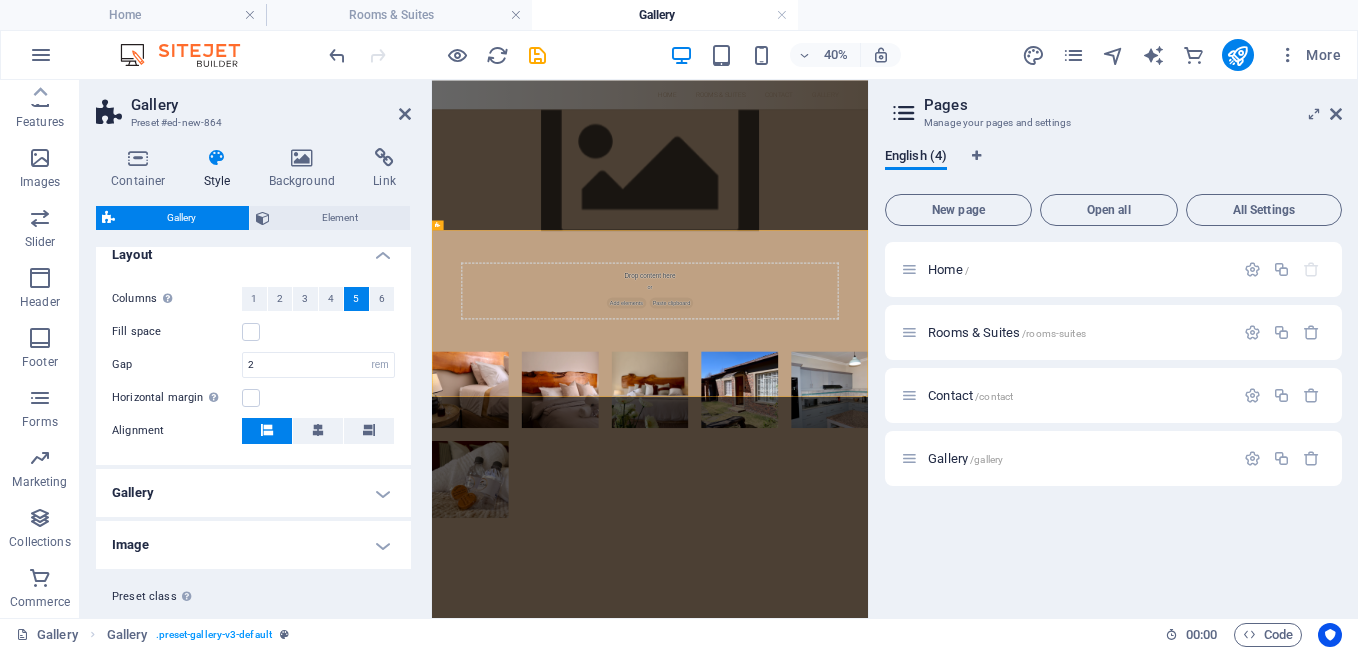 scroll, scrollTop: 547, scrollLeft: 0, axis: vertical 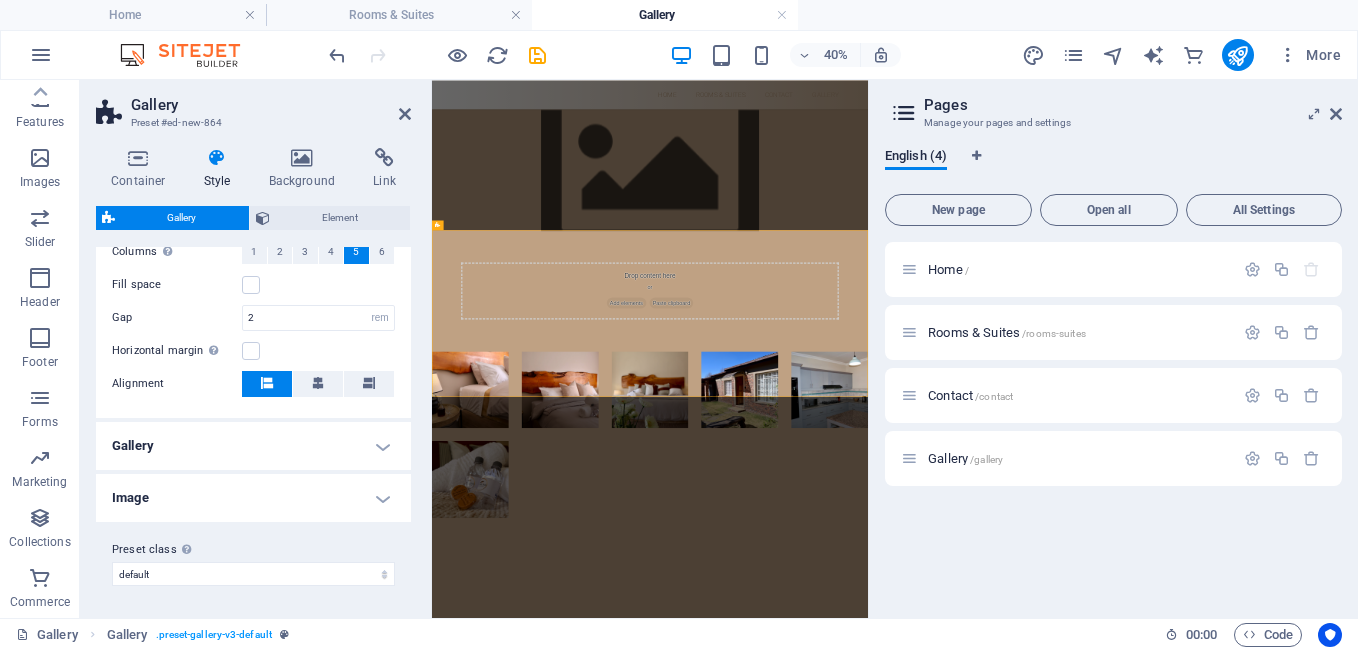 click on "Image" at bounding box center (253, 498) 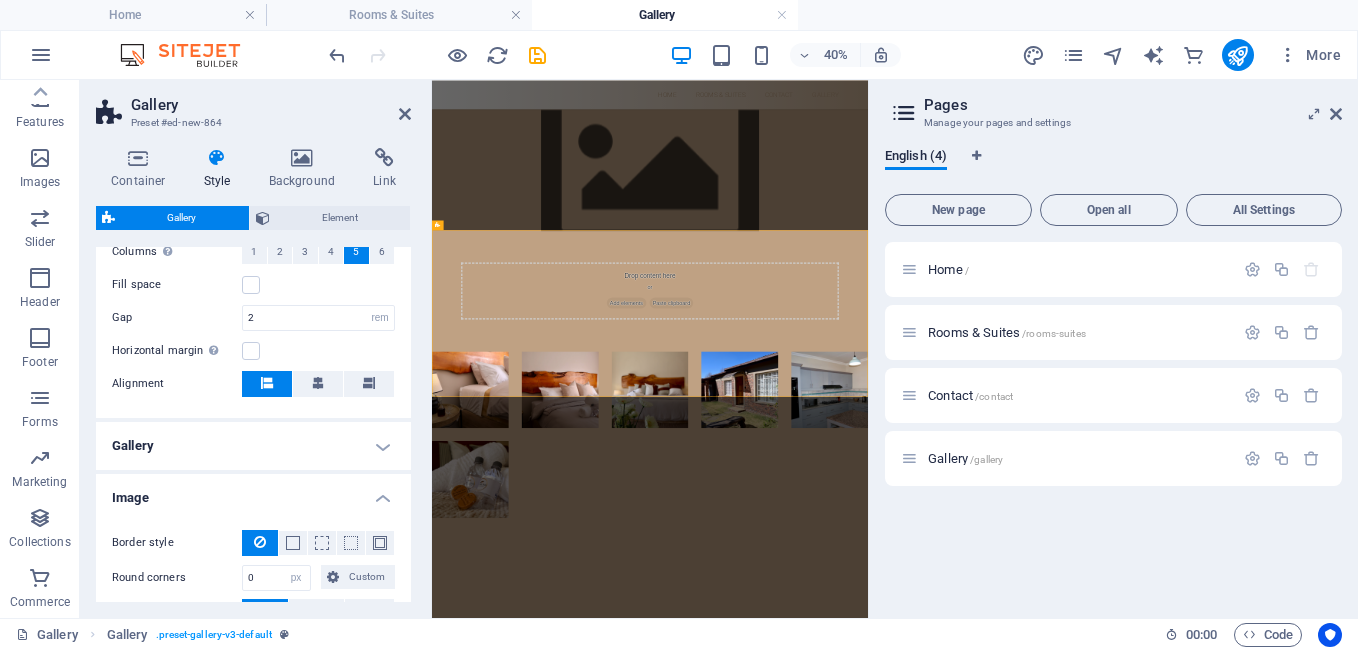 click on "Image" at bounding box center (253, 492) 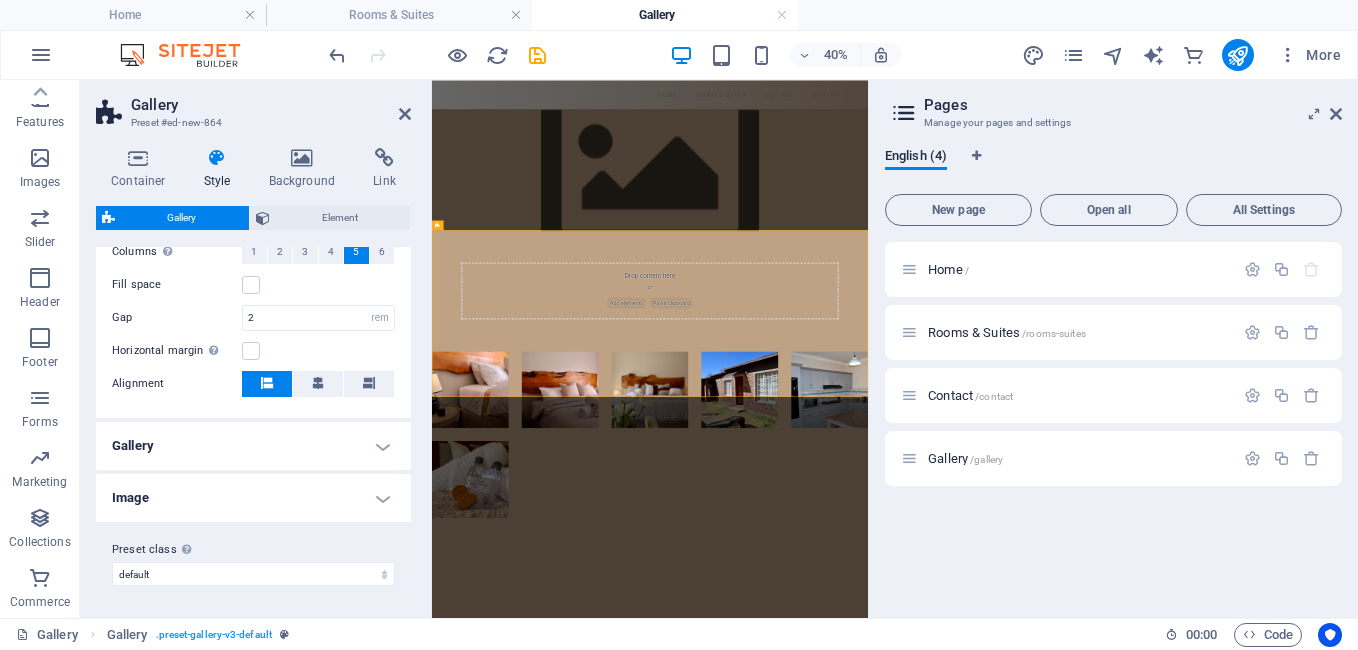 click on "Image" at bounding box center [253, 498] 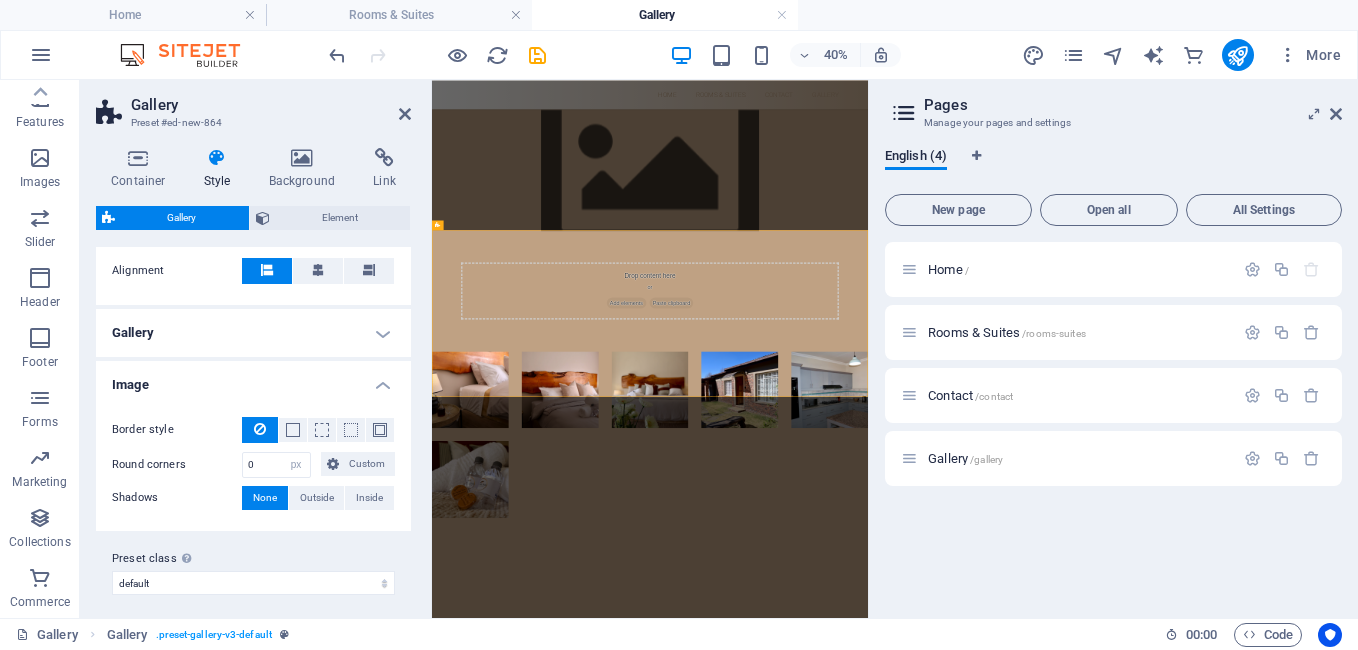 scroll, scrollTop: 669, scrollLeft: 0, axis: vertical 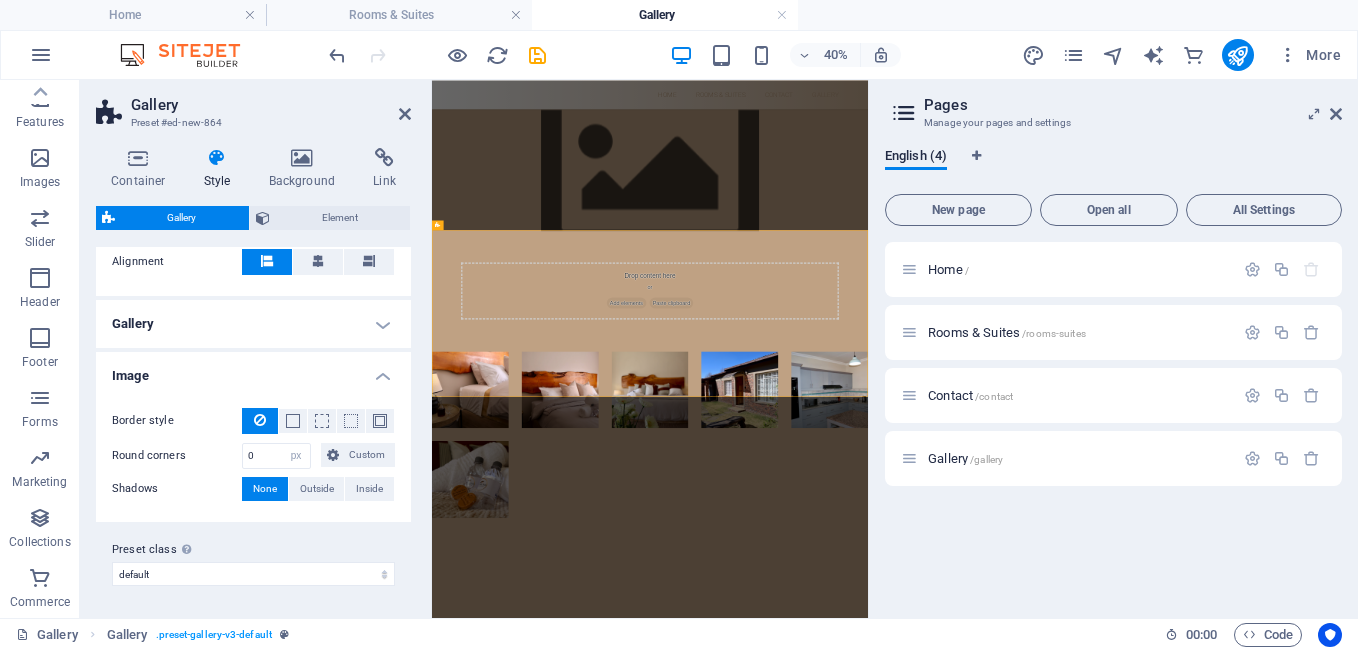 click on "Skip to main content
Home Rooms & Suites Contact Gallery Drop content here or  Add elements  Paste clipboard" at bounding box center (977, 626) 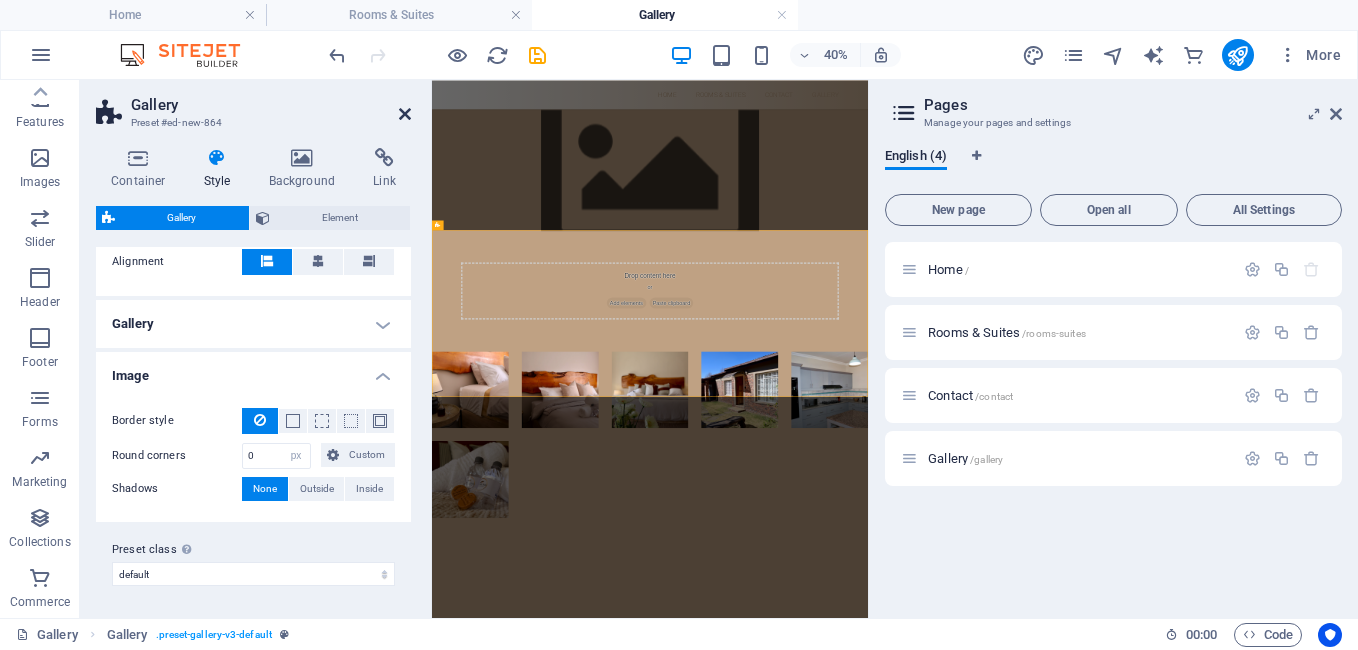click at bounding box center (405, 114) 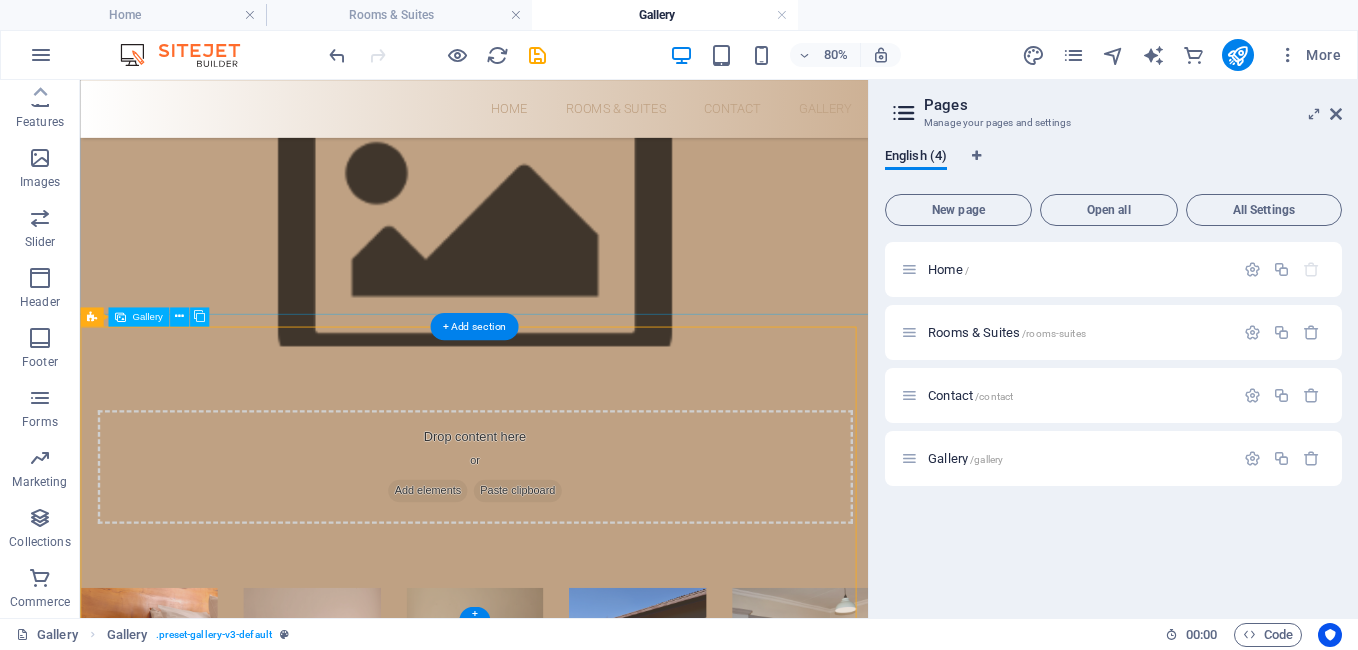scroll, scrollTop: 70, scrollLeft: 0, axis: vertical 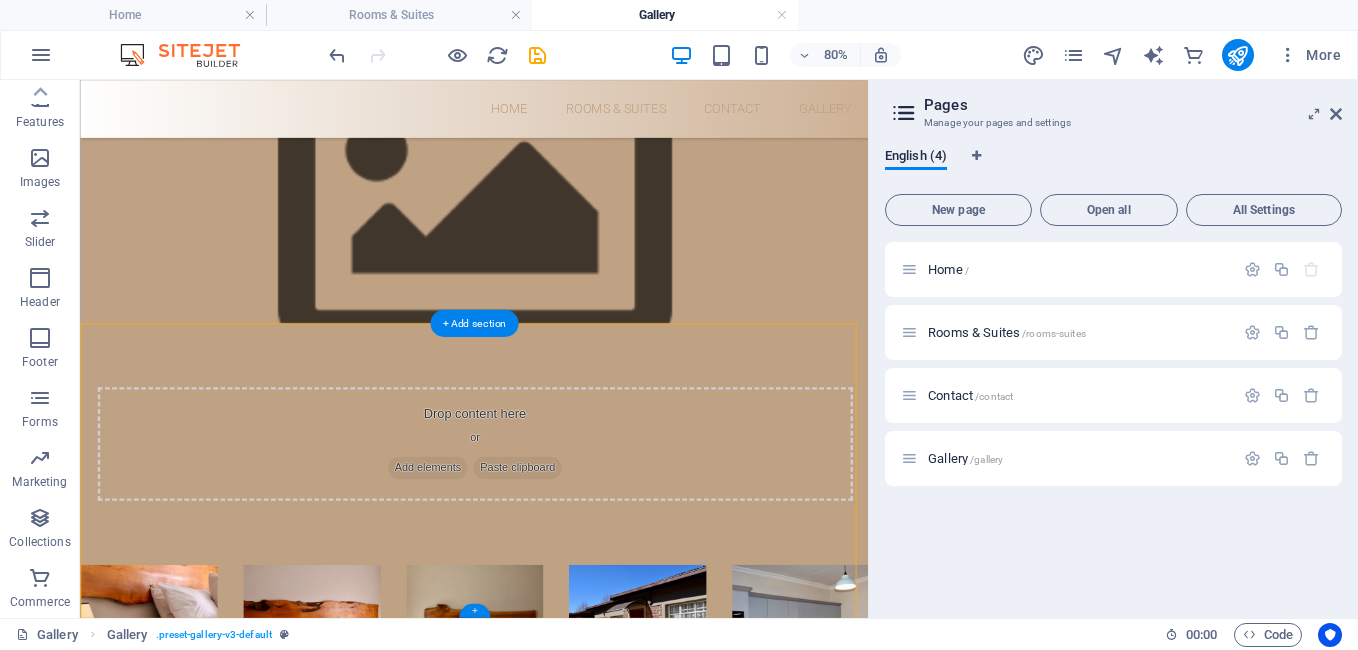 click on "+" at bounding box center (473, 610) 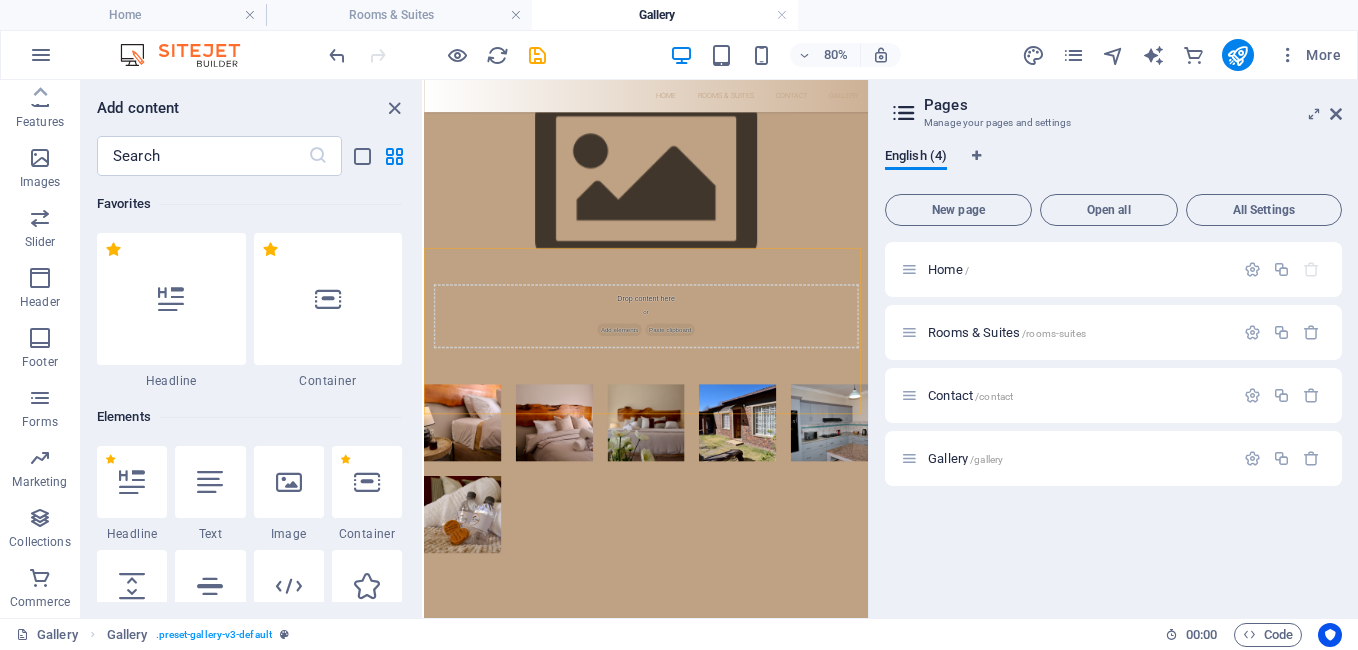 scroll, scrollTop: 0, scrollLeft: 0, axis: both 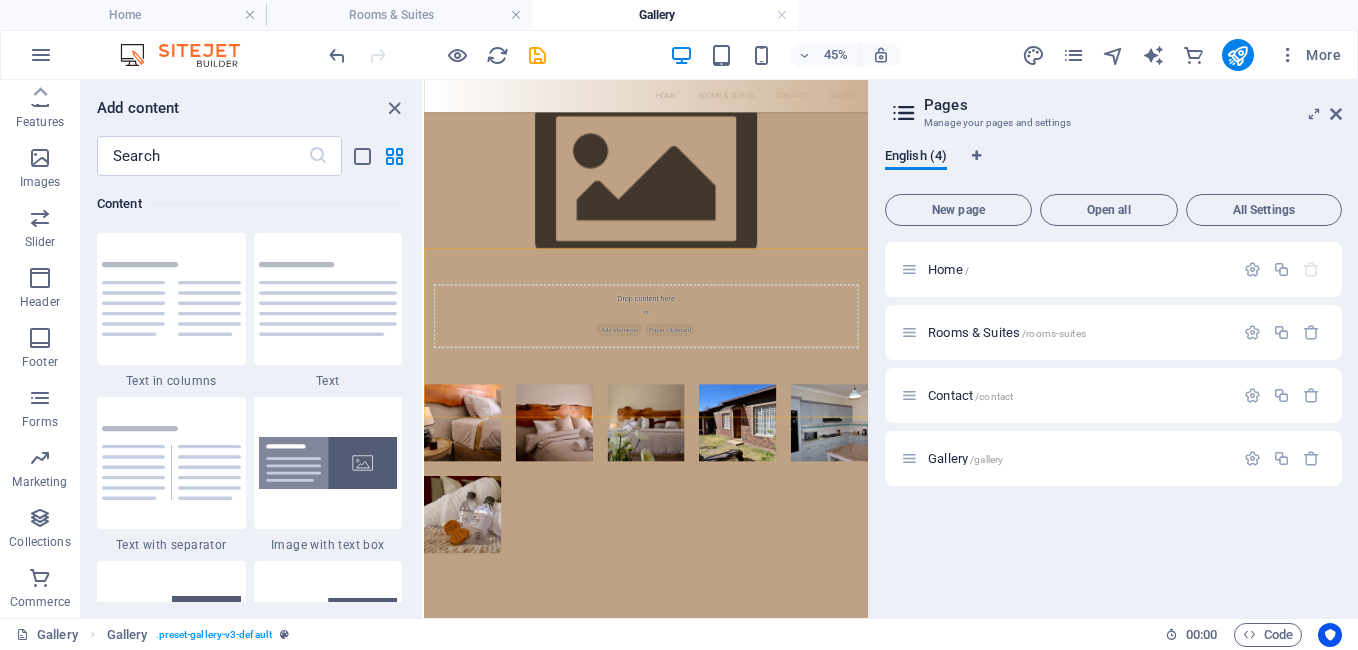 click on "Skip to main content
Home Rooms & Suites Contact Gallery Drop content here or  Add elements  Paste clipboard" at bounding box center (917, 606) 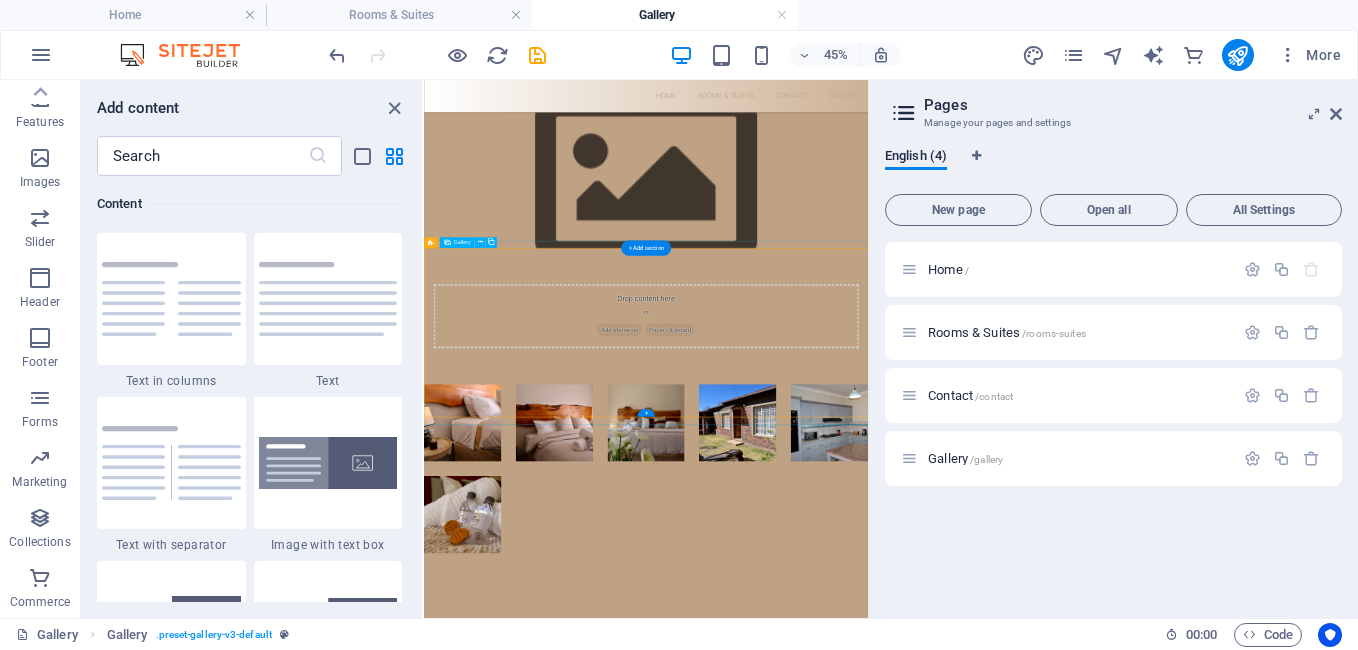 click at bounding box center [917, 944] 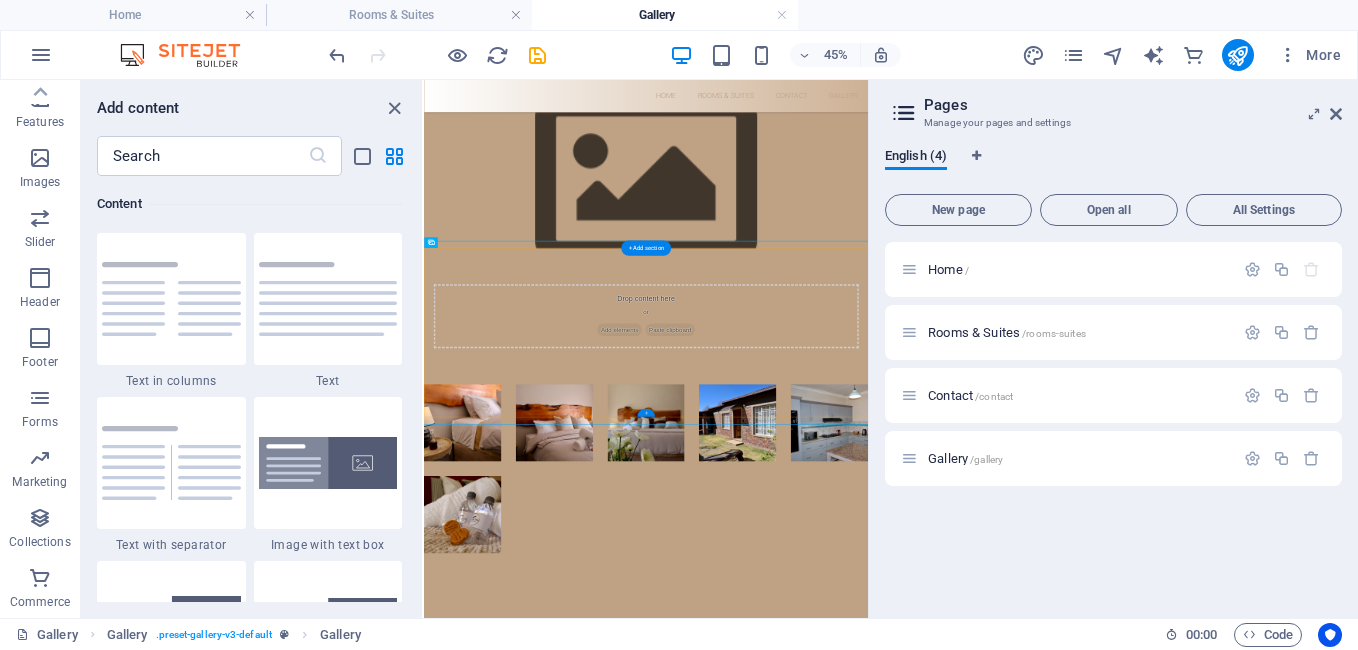 click on "+" at bounding box center [646, 413] 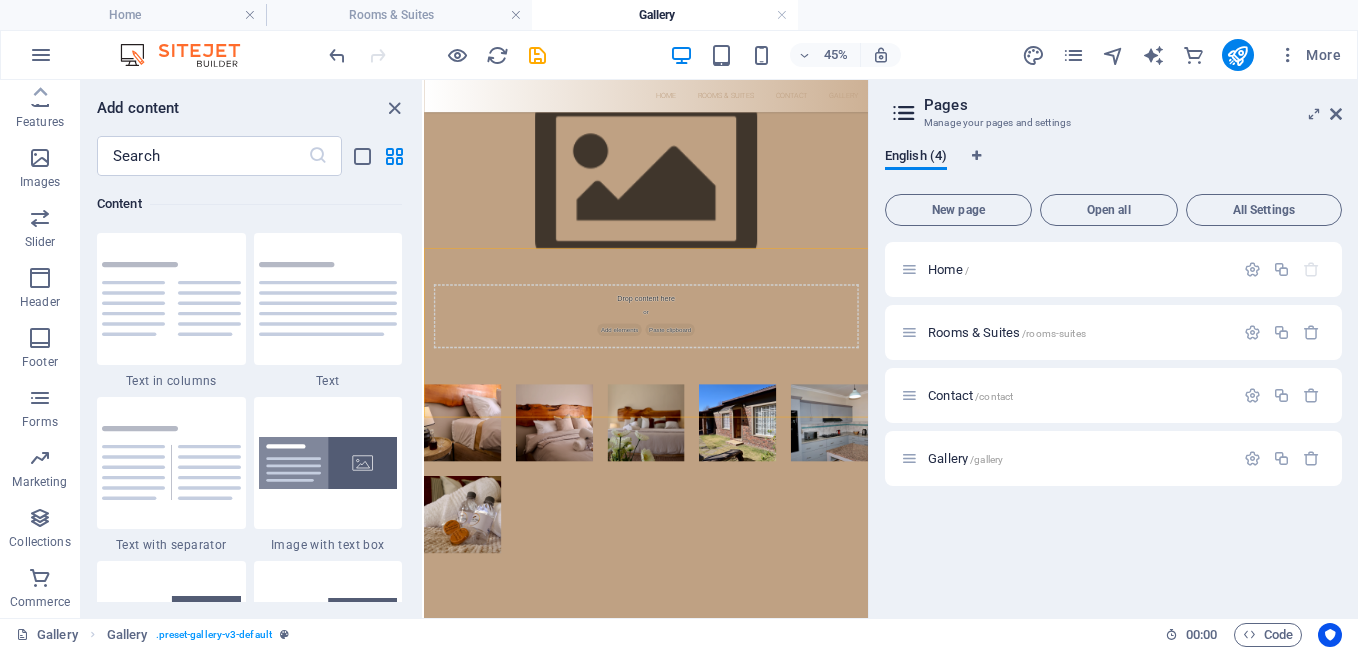 drag, startPoint x: 1069, startPoint y: 493, endPoint x: 915, endPoint y: 897, distance: 432.35632 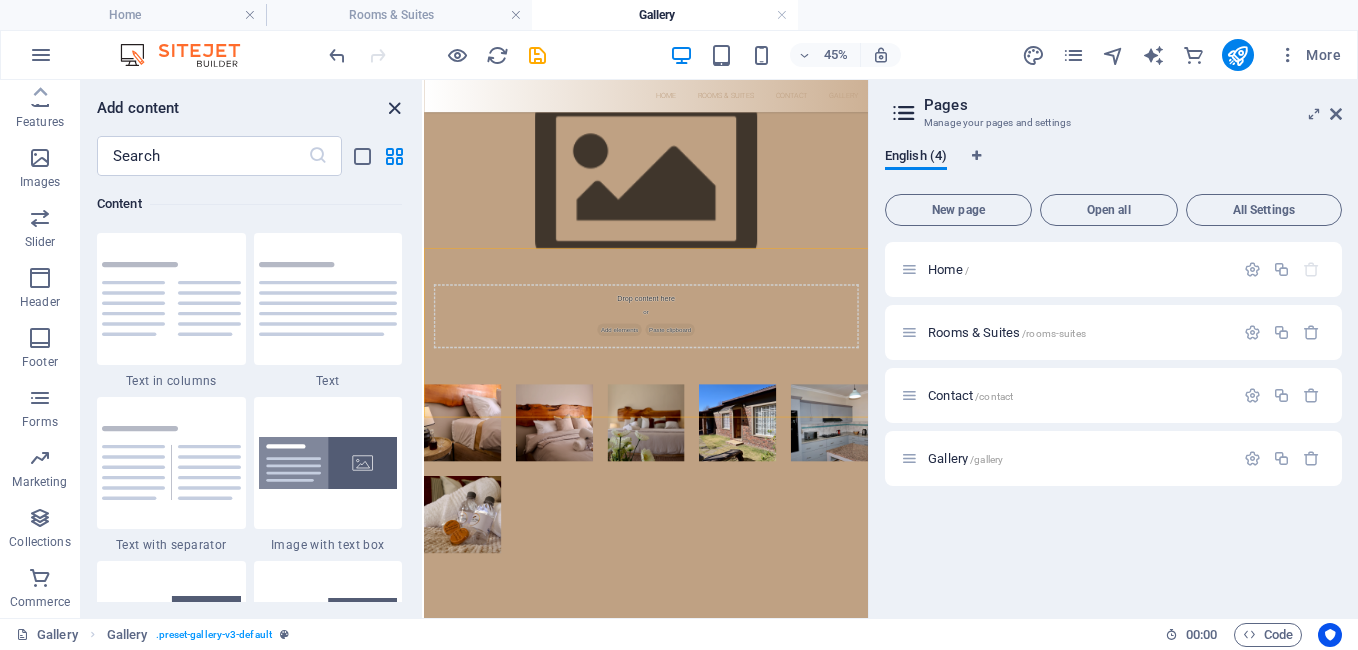 click at bounding box center [394, 108] 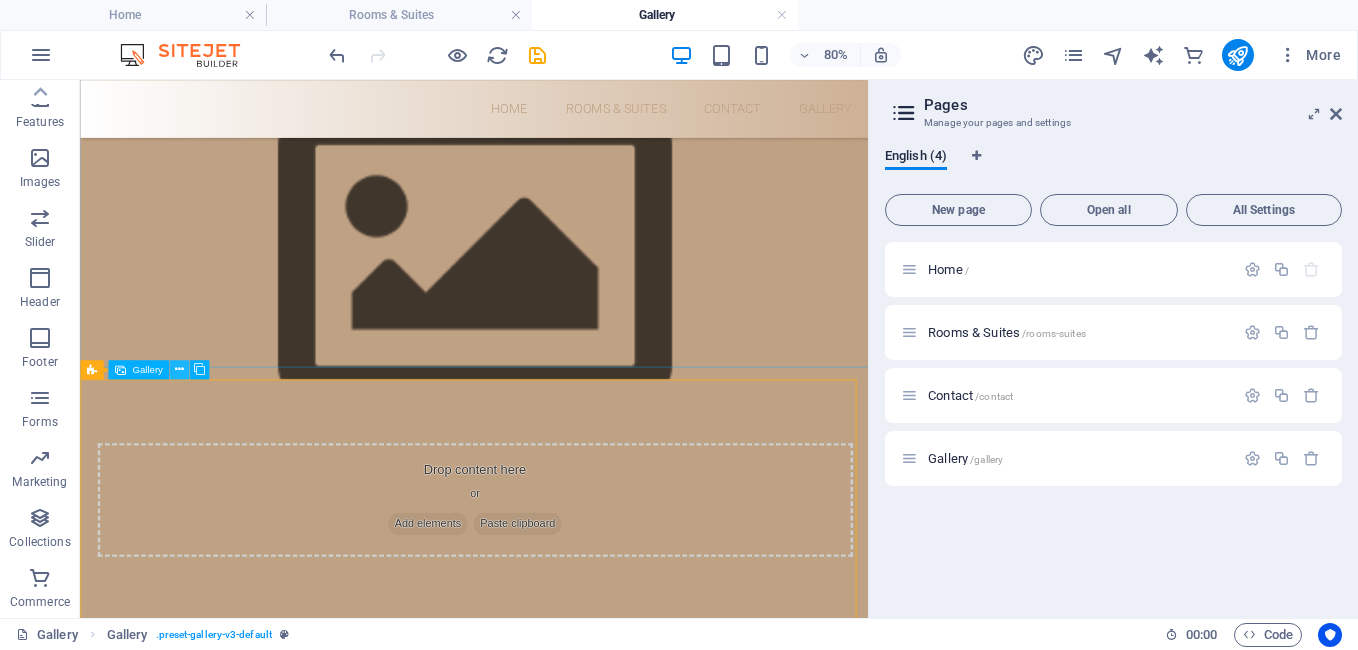 click at bounding box center [179, 369] 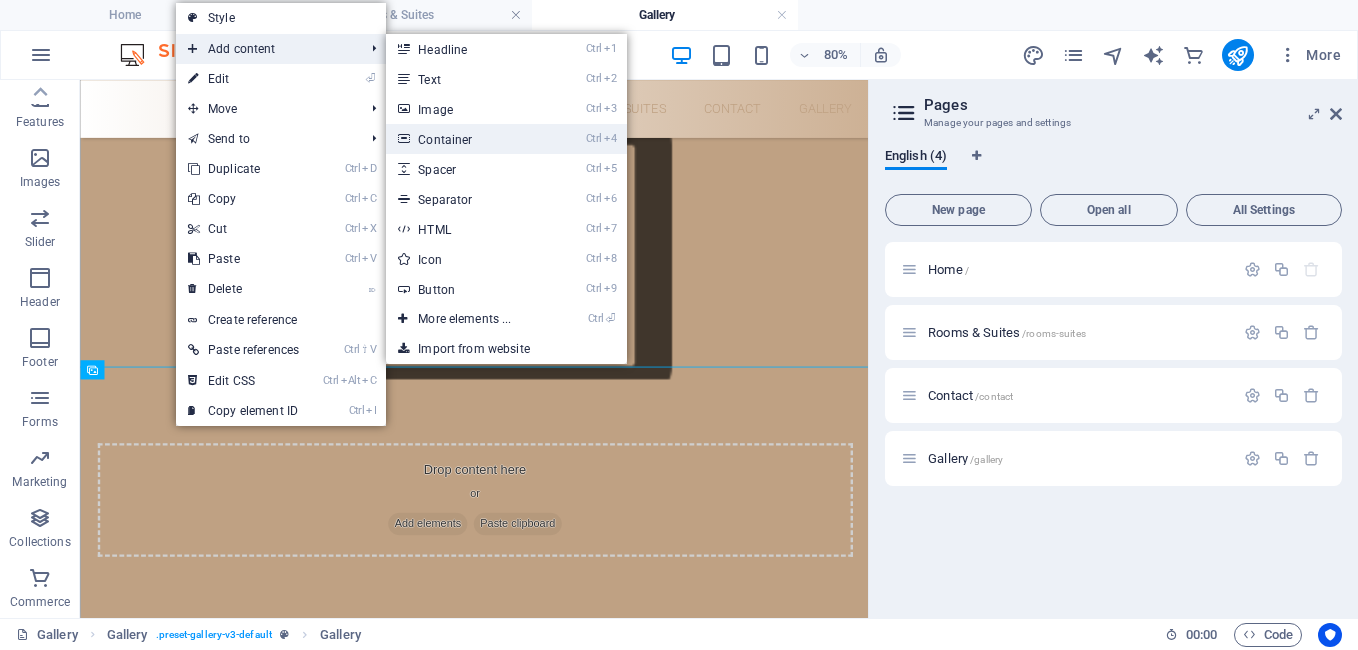 click on "Ctrl 4  Container" at bounding box center [468, 139] 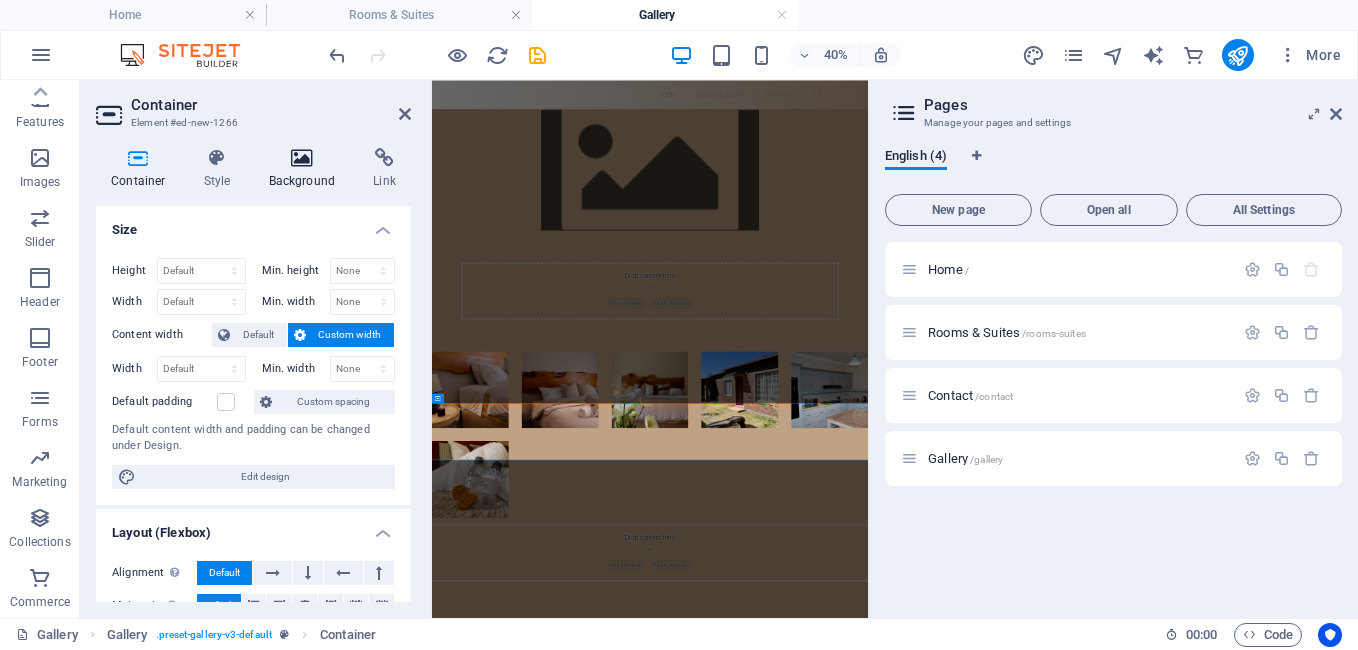 click at bounding box center (302, 158) 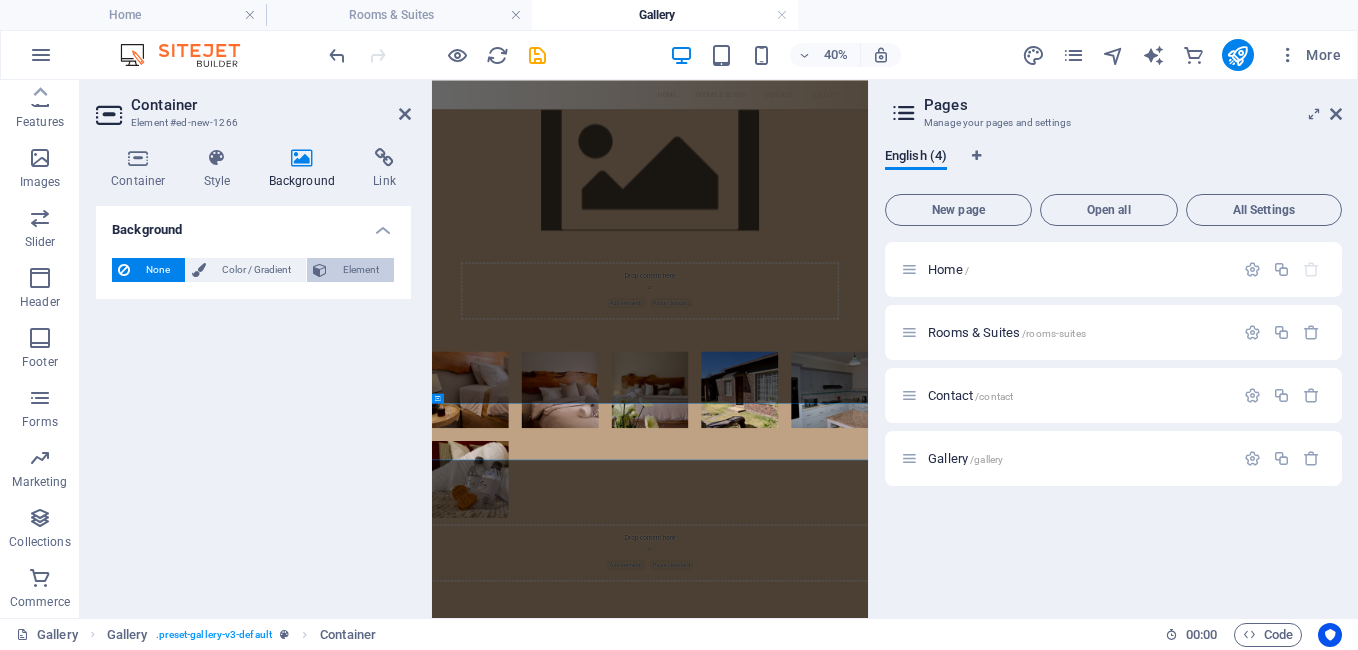 click on "Element" at bounding box center [360, 270] 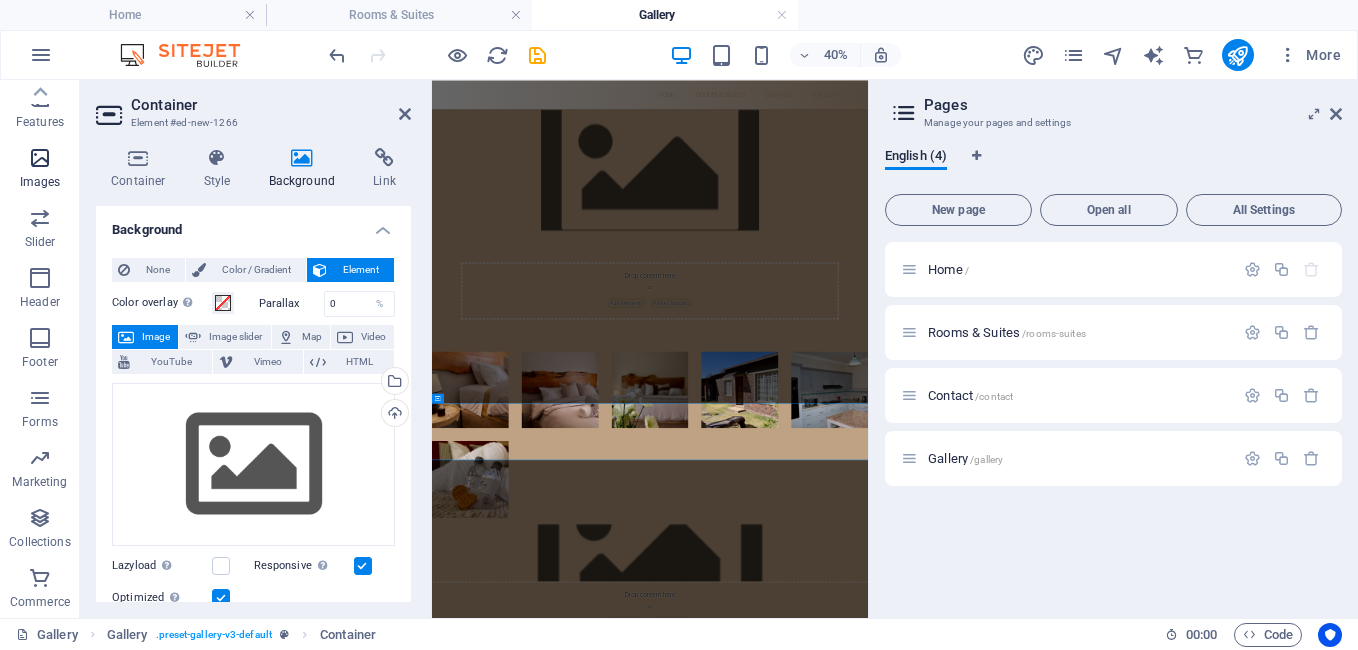click at bounding box center [40, 158] 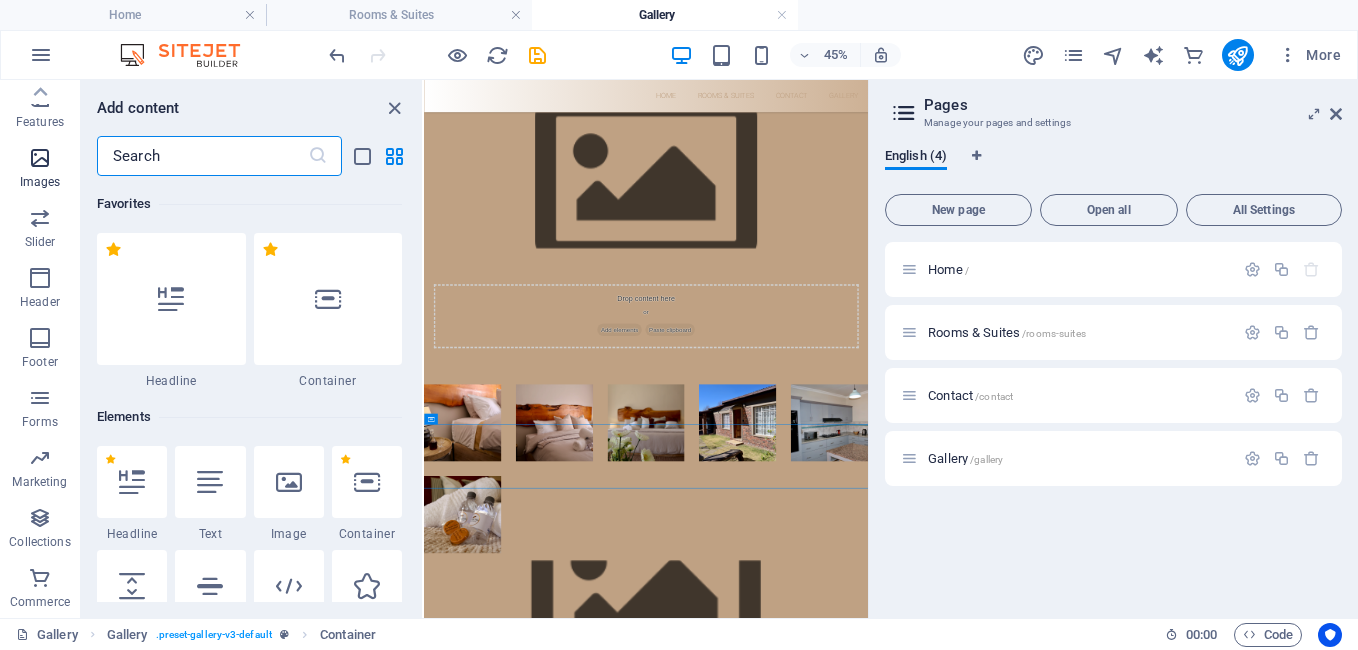 scroll, scrollTop: 10140, scrollLeft: 0, axis: vertical 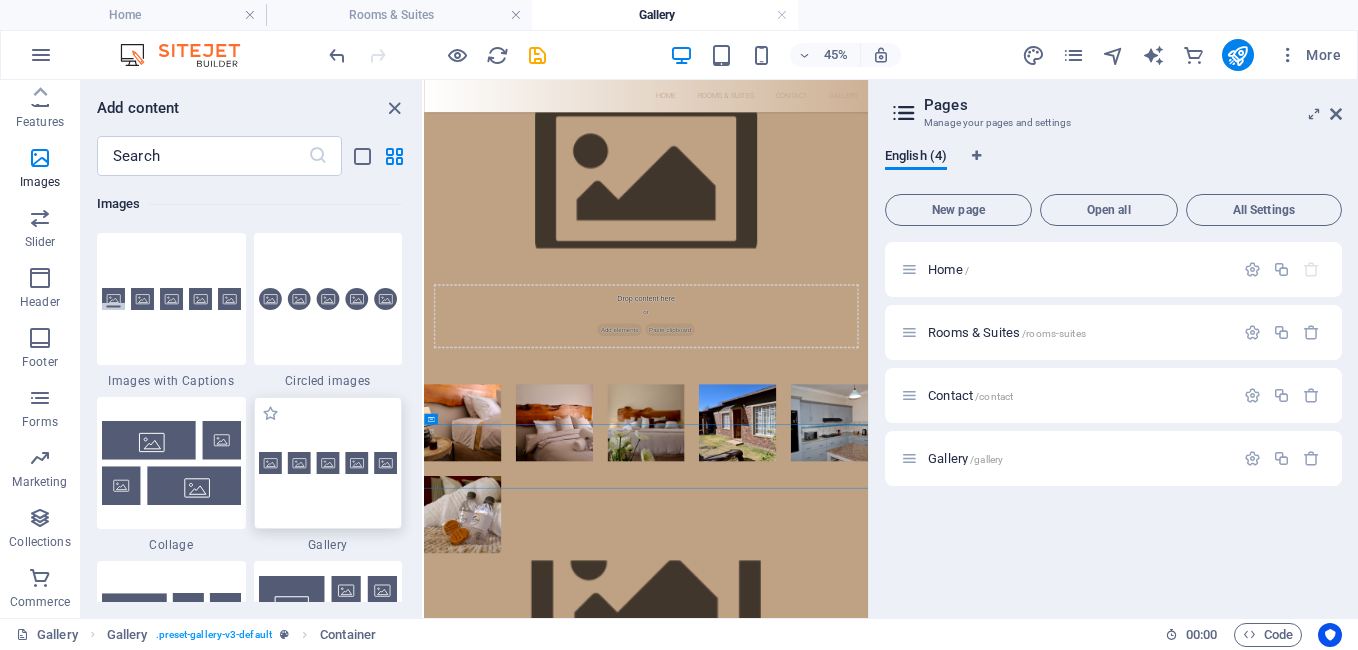 click at bounding box center (328, 463) 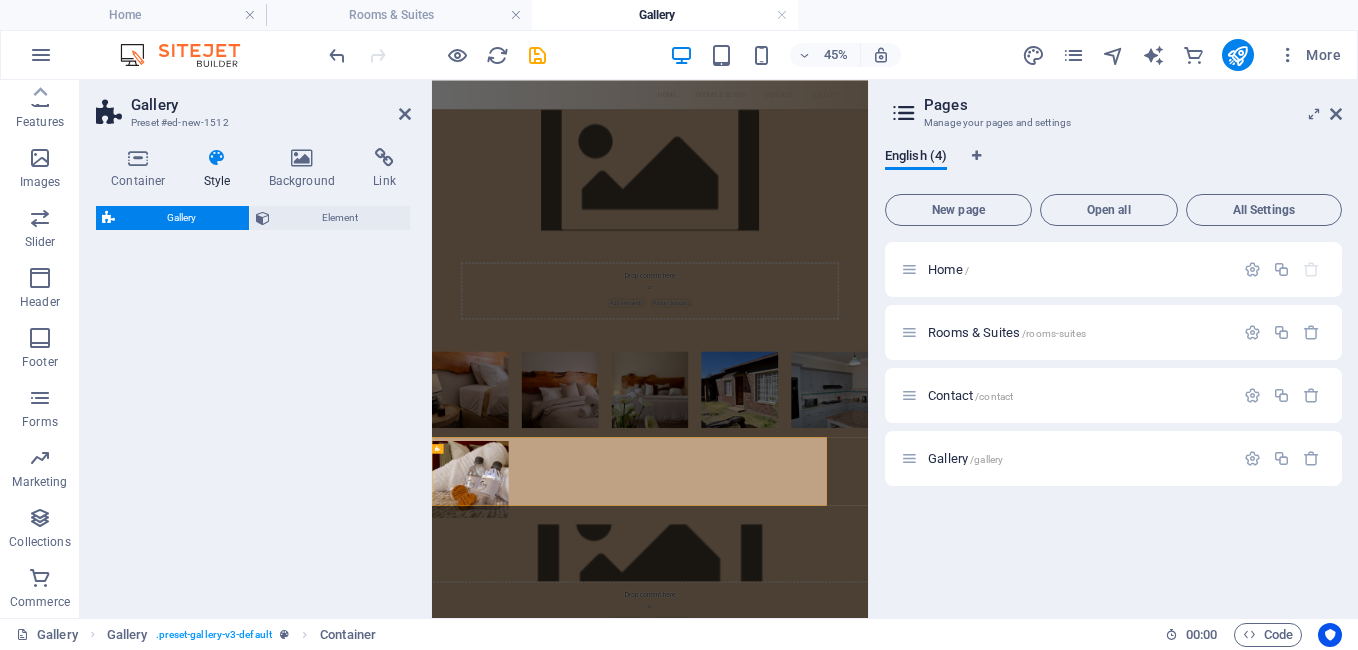 select on "rem" 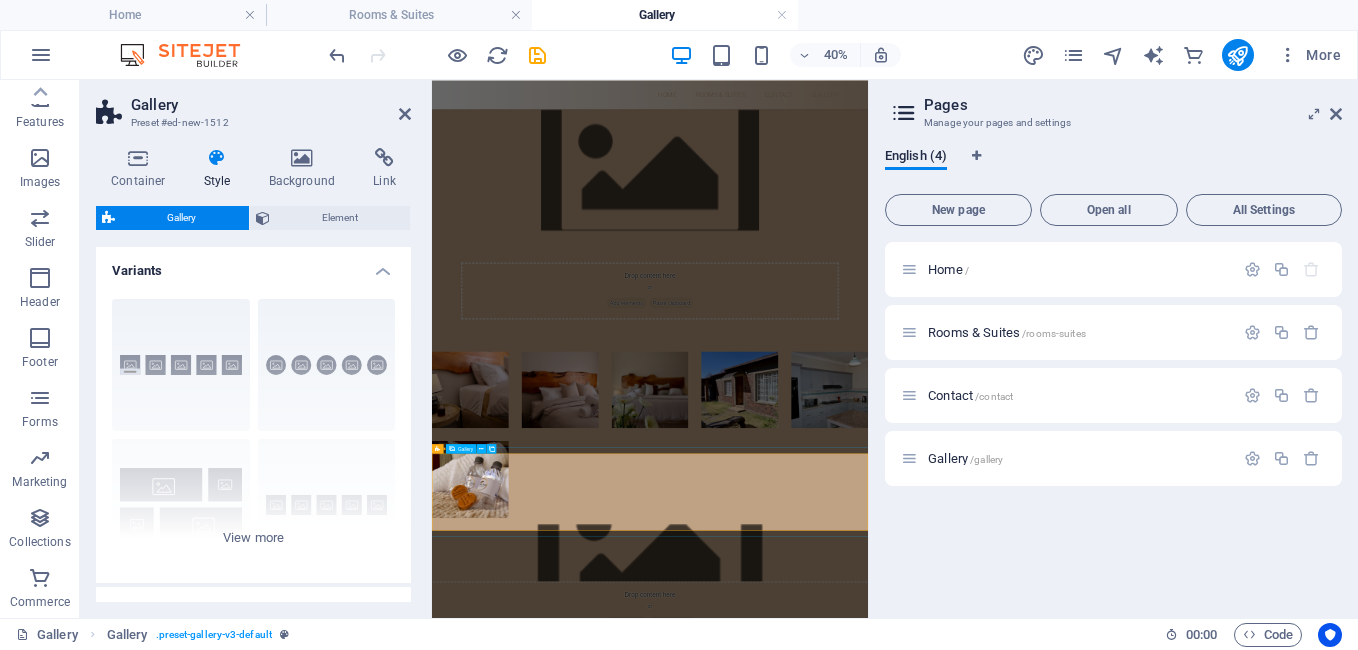 click at bounding box center [528, 1553] 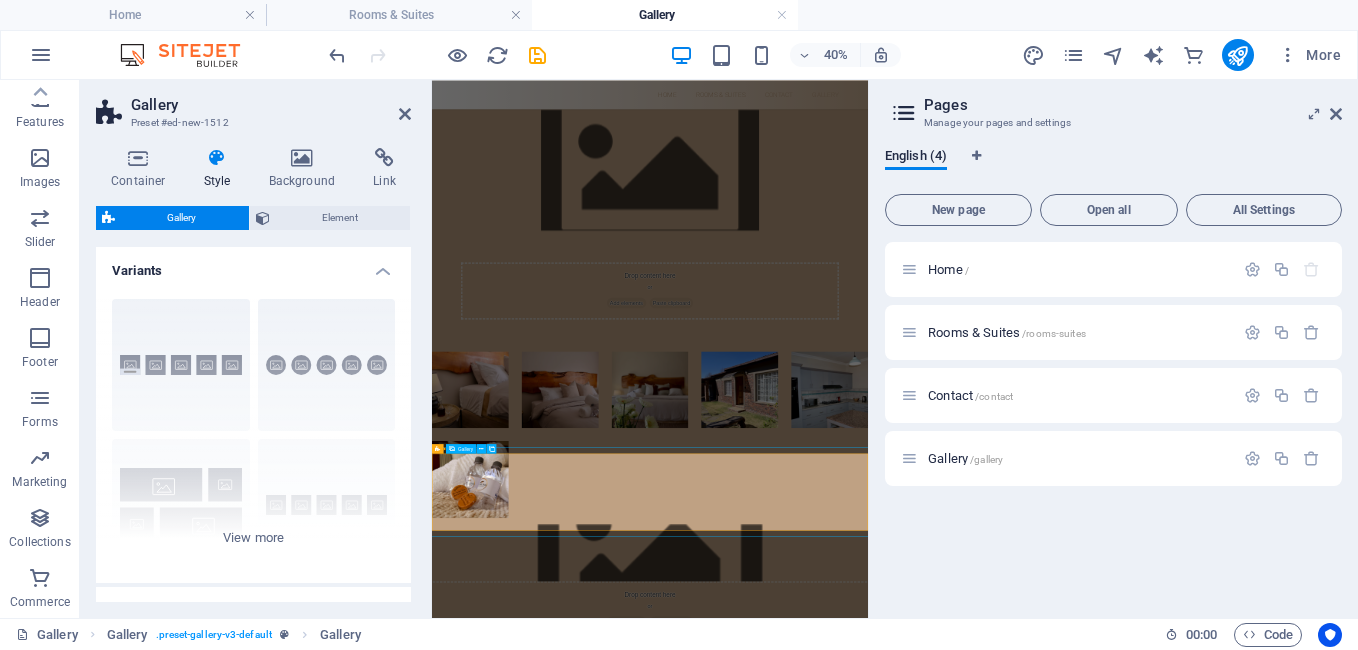 click at bounding box center (528, 1553) 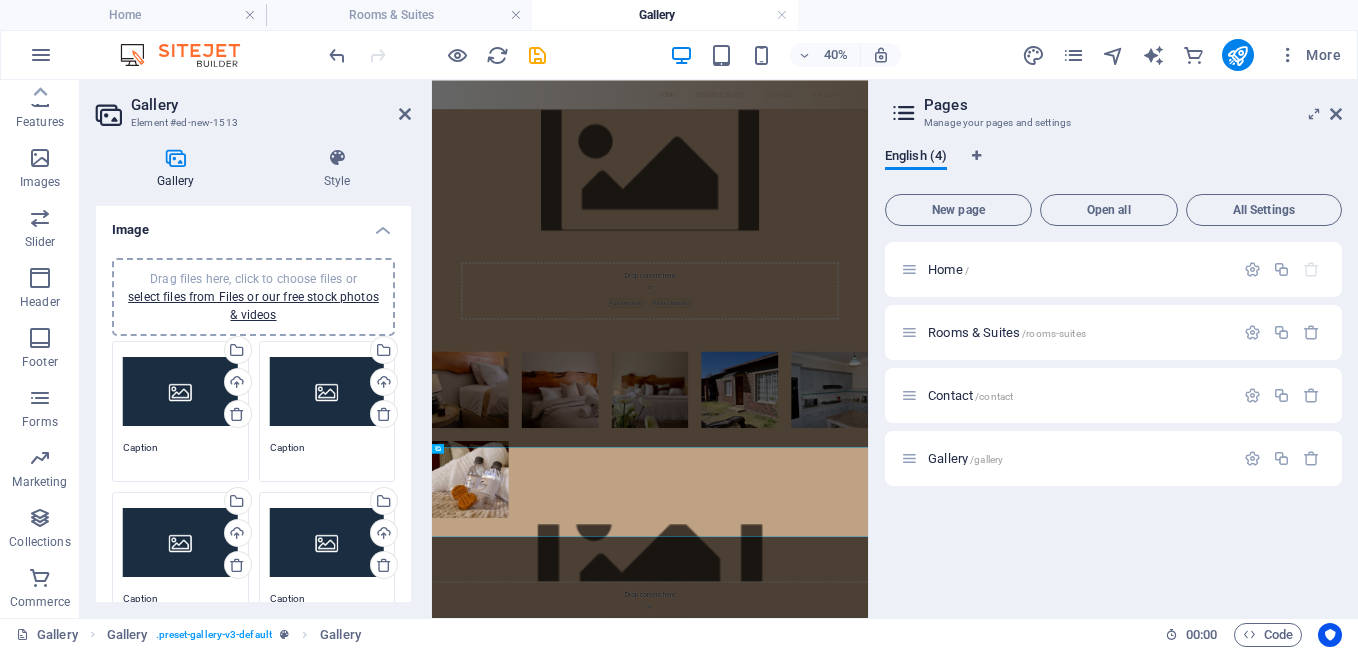 drag, startPoint x: 193, startPoint y: 397, endPoint x: 179, endPoint y: 325, distance: 73.34848 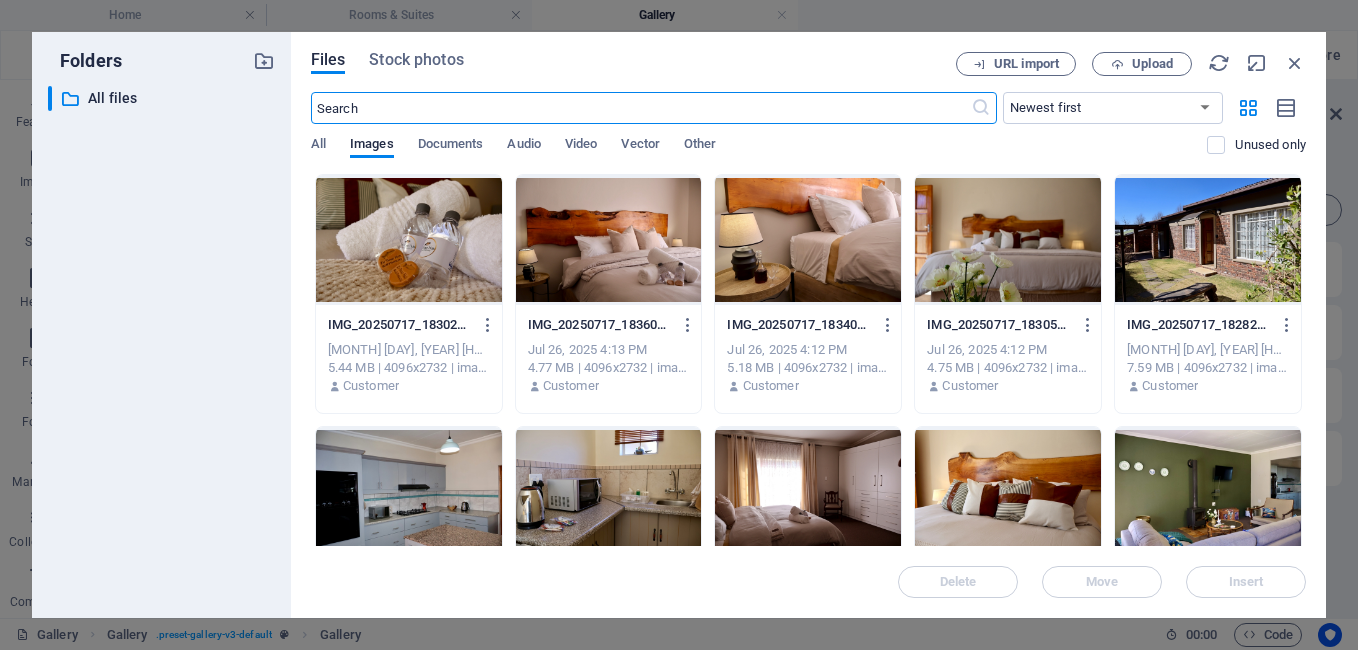 scroll, scrollTop: 632, scrollLeft: 0, axis: vertical 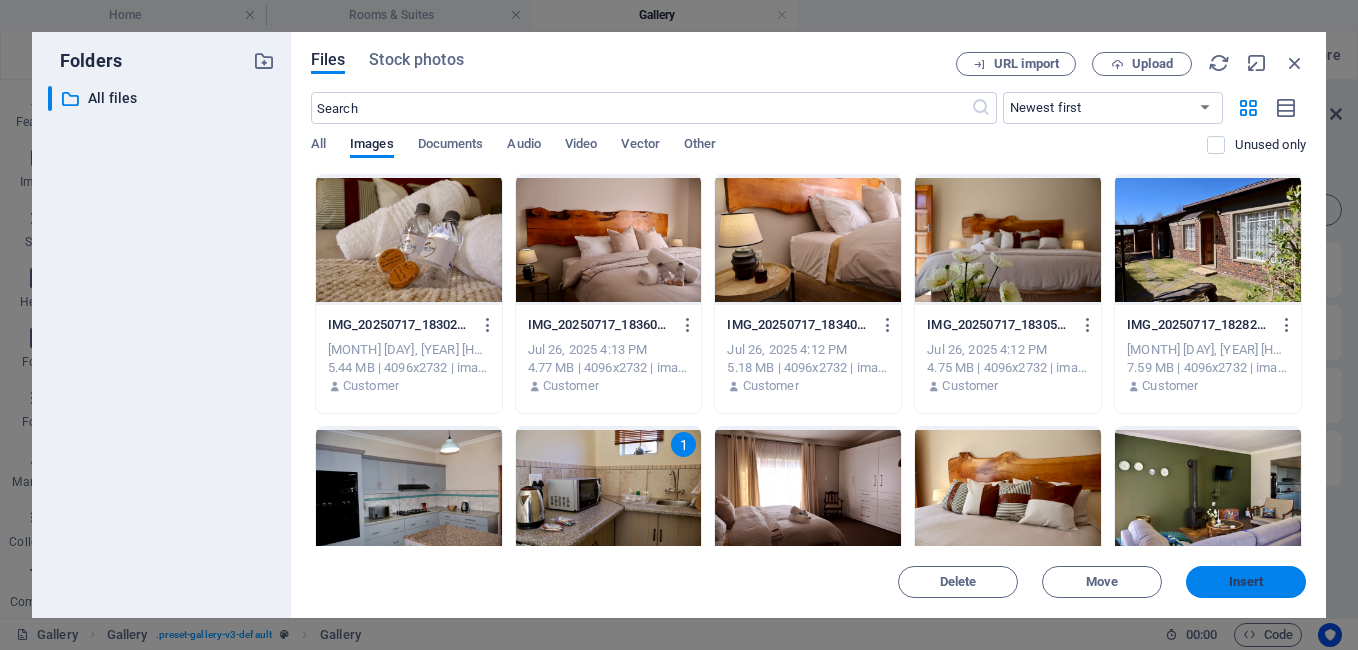 click on "Insert" at bounding box center [1246, 582] 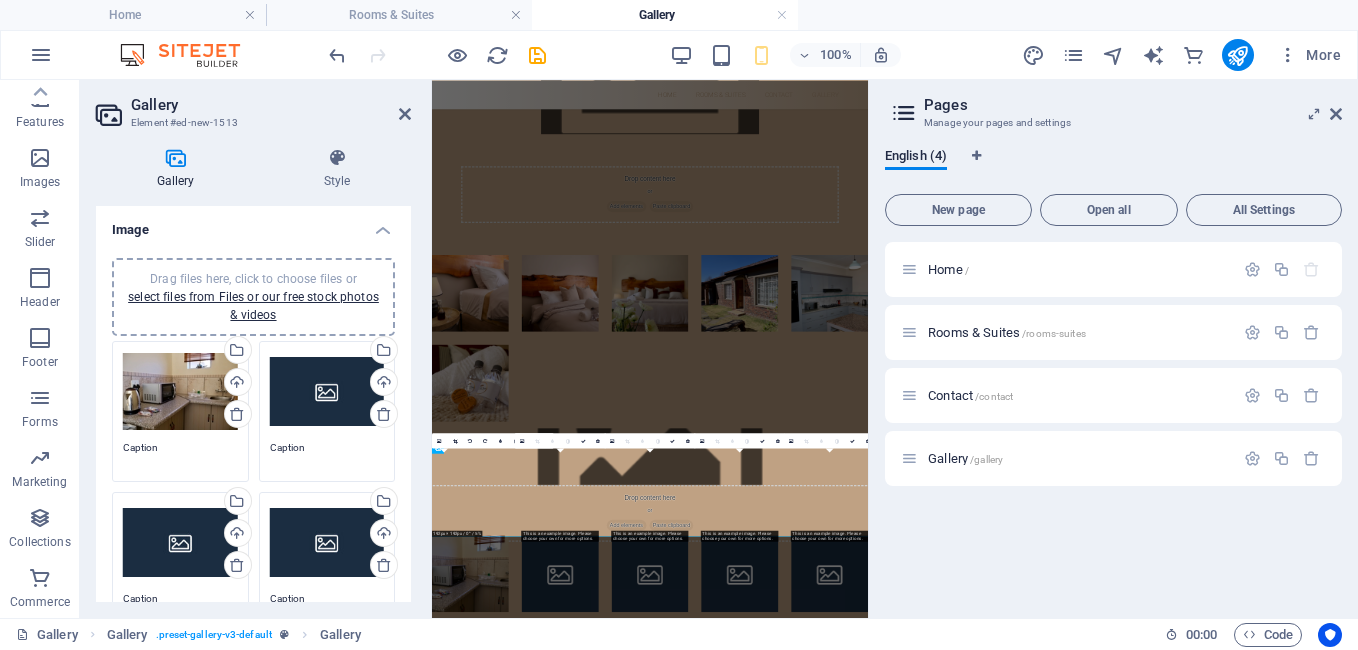 scroll, scrollTop: 0, scrollLeft: 0, axis: both 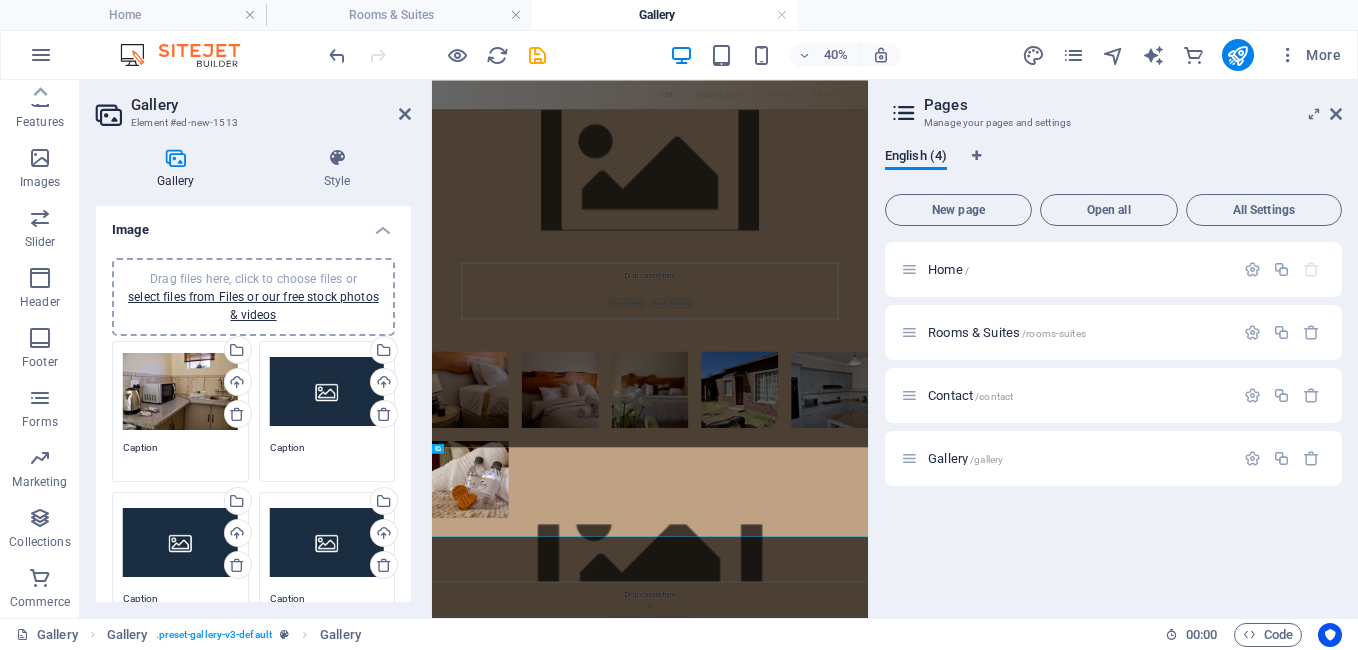 click on "Drag files here, click to choose files or select files from Files or our free stock photos & videos" at bounding box center [327, 392] 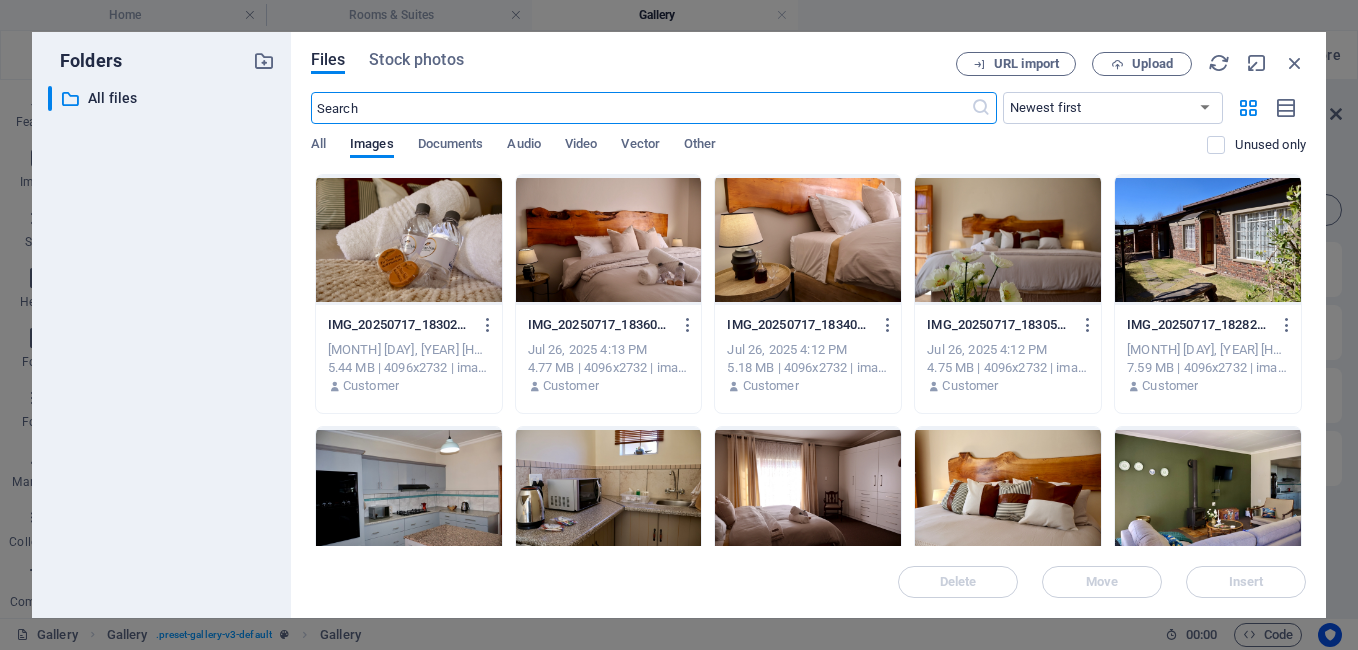 scroll, scrollTop: 632, scrollLeft: 0, axis: vertical 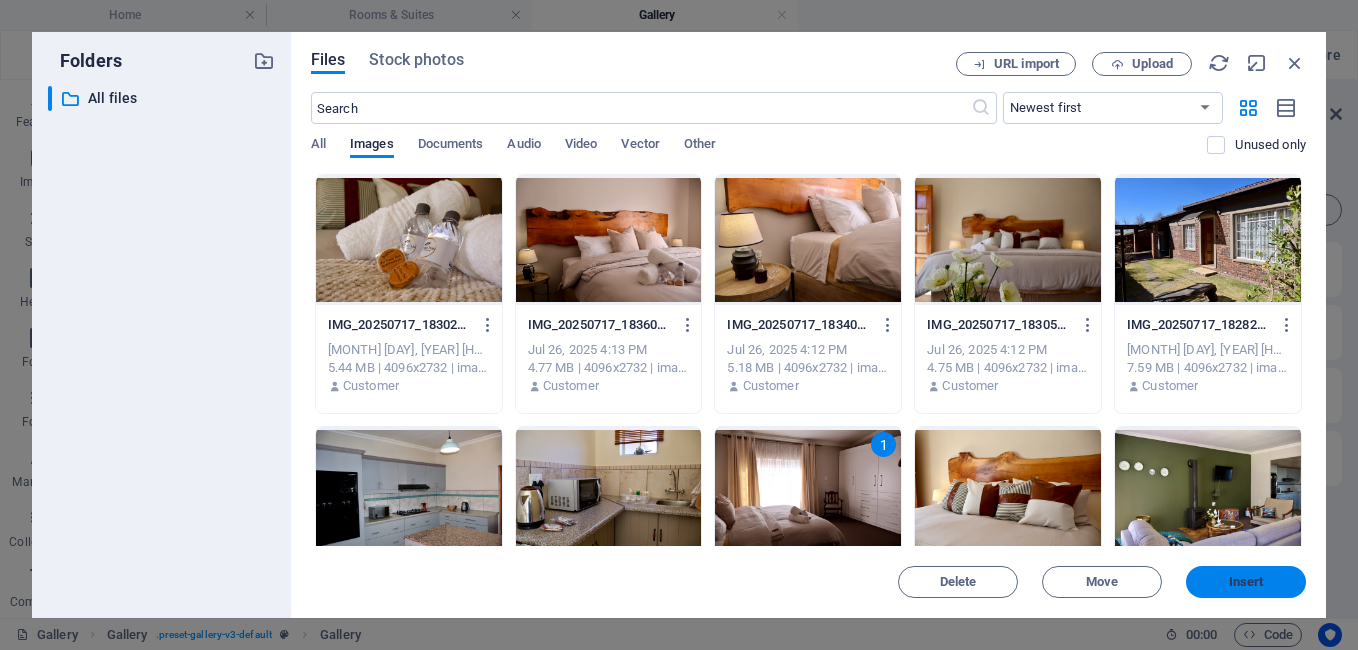 click on "Insert" at bounding box center (1246, 582) 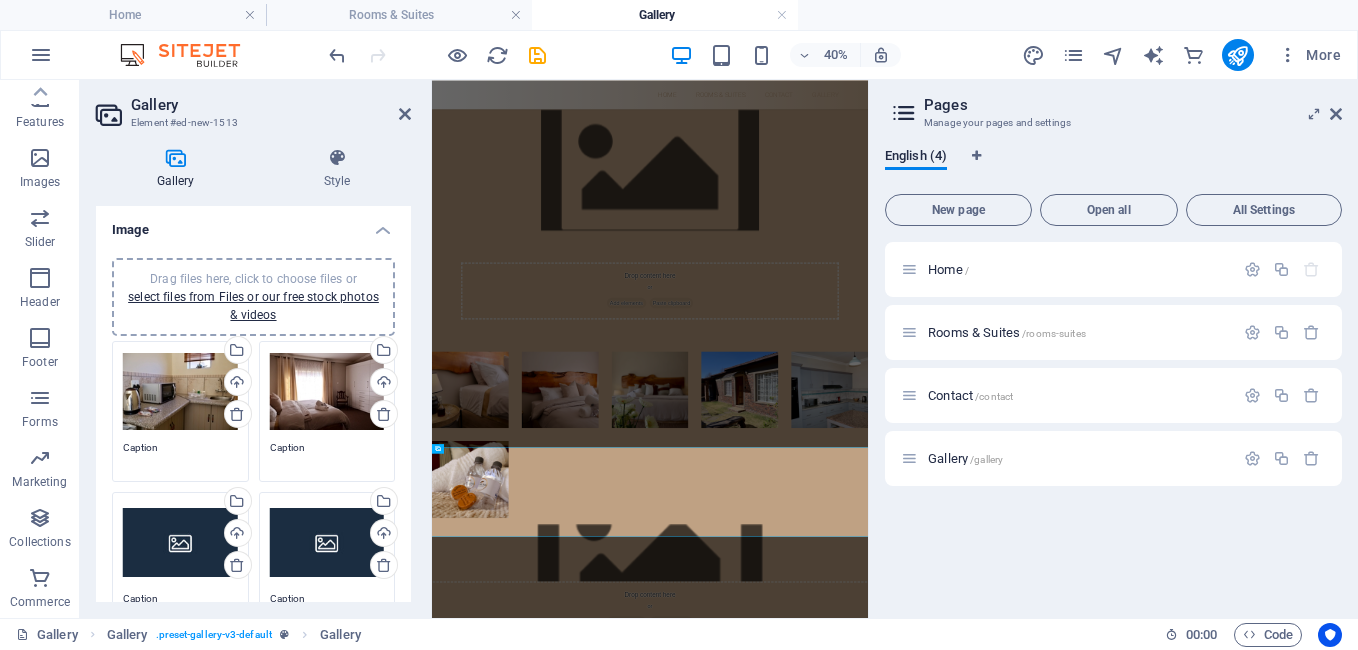 click on "Drag files here, click to choose files or select files from Files or our free stock photos & videos" at bounding box center [180, 543] 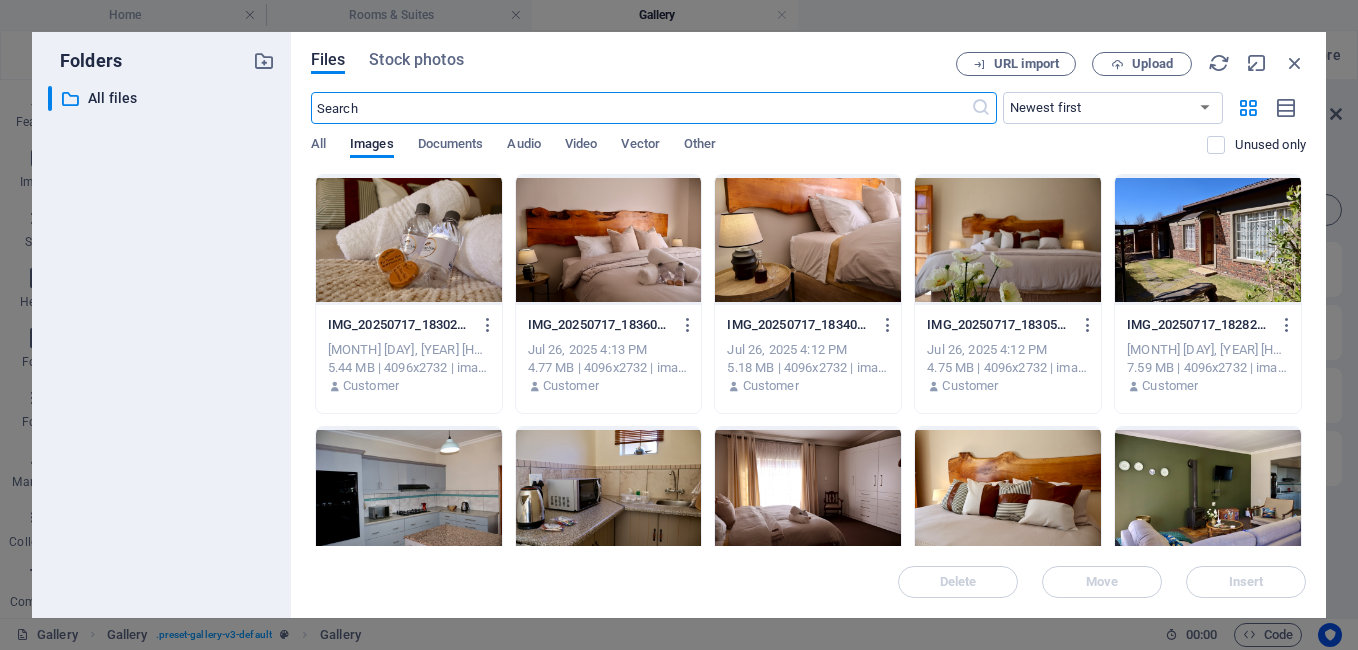 scroll, scrollTop: 632, scrollLeft: 0, axis: vertical 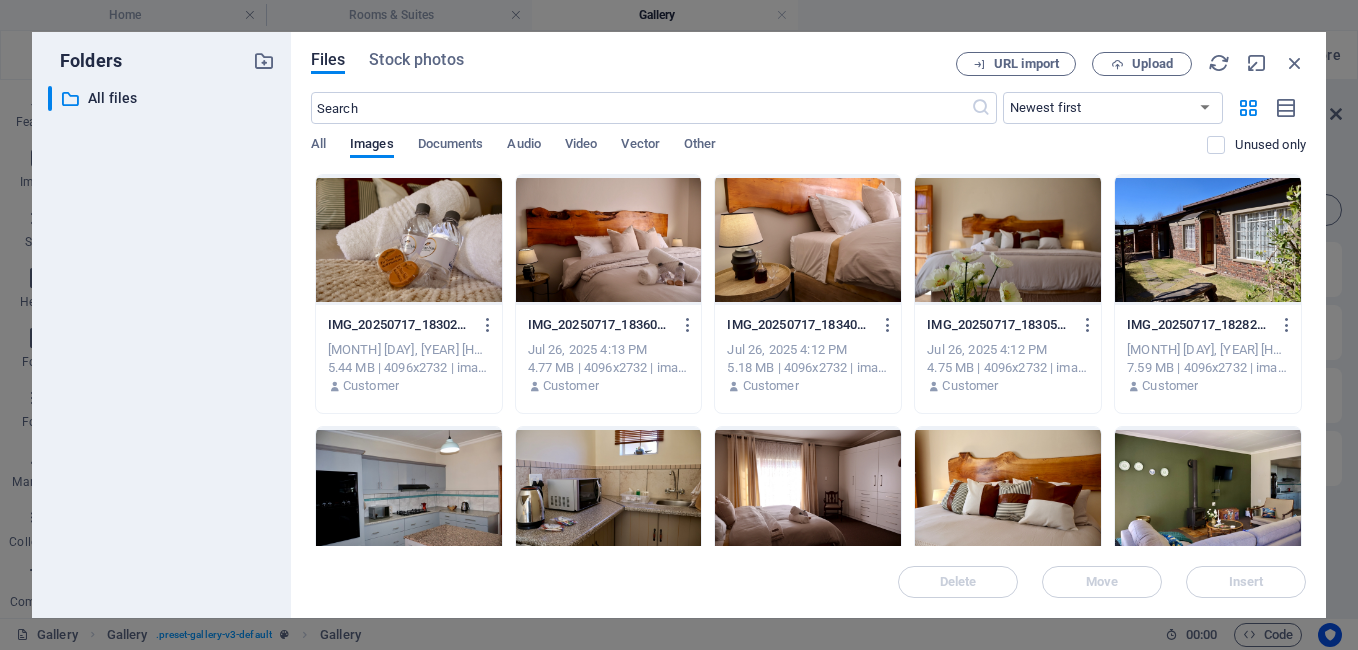 click at bounding box center (1008, 492) 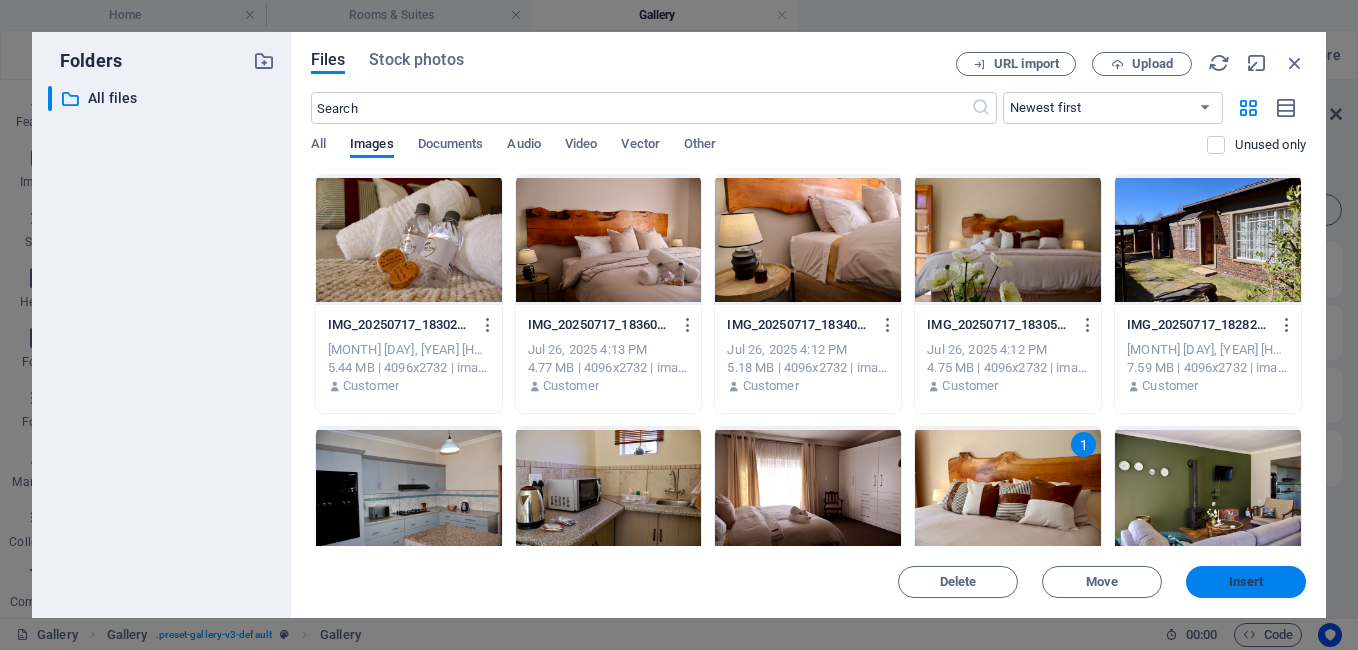 click on "Insert" at bounding box center [1246, 582] 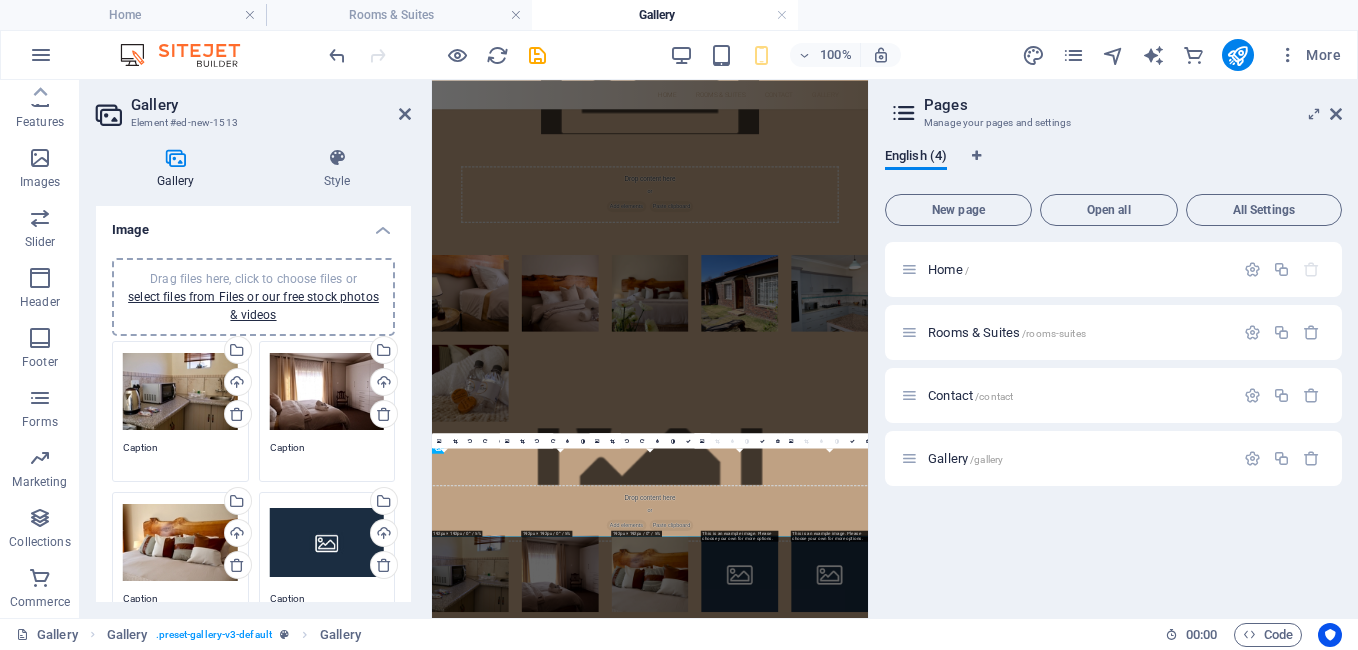scroll, scrollTop: 0, scrollLeft: 0, axis: both 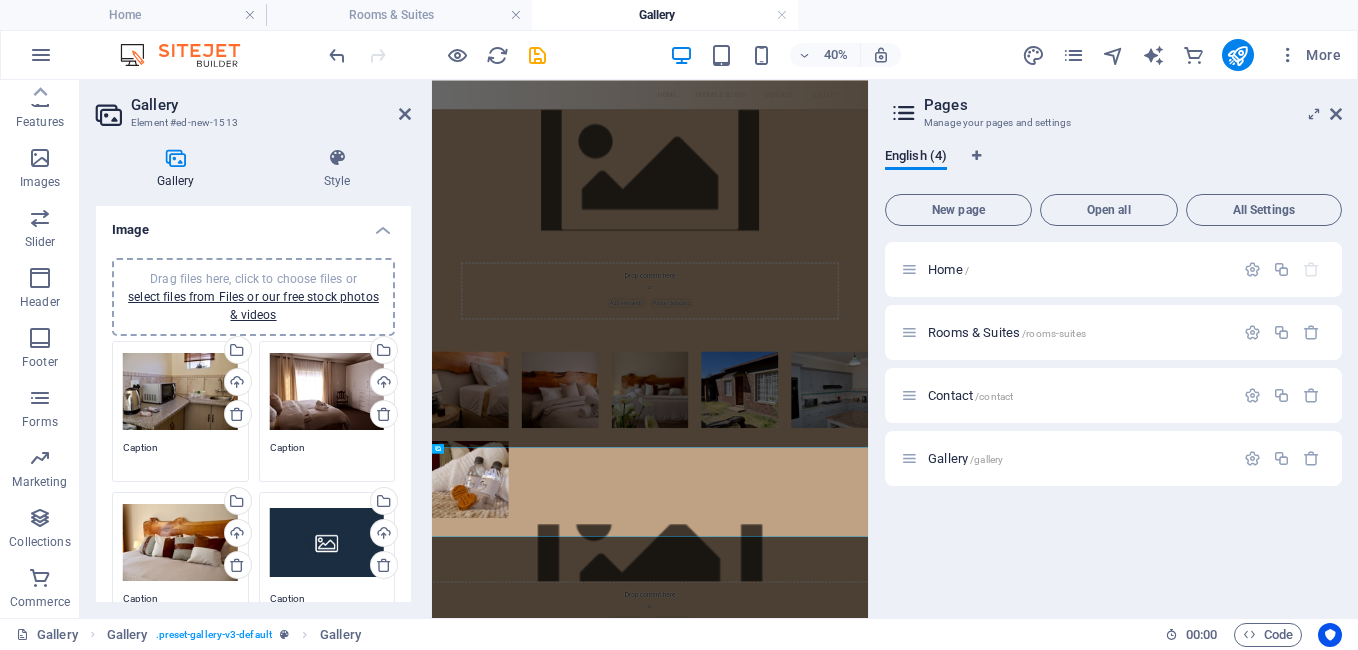 click on "Drag files here, click to choose files or select files from Files or our free stock photos & videos" at bounding box center (327, 543) 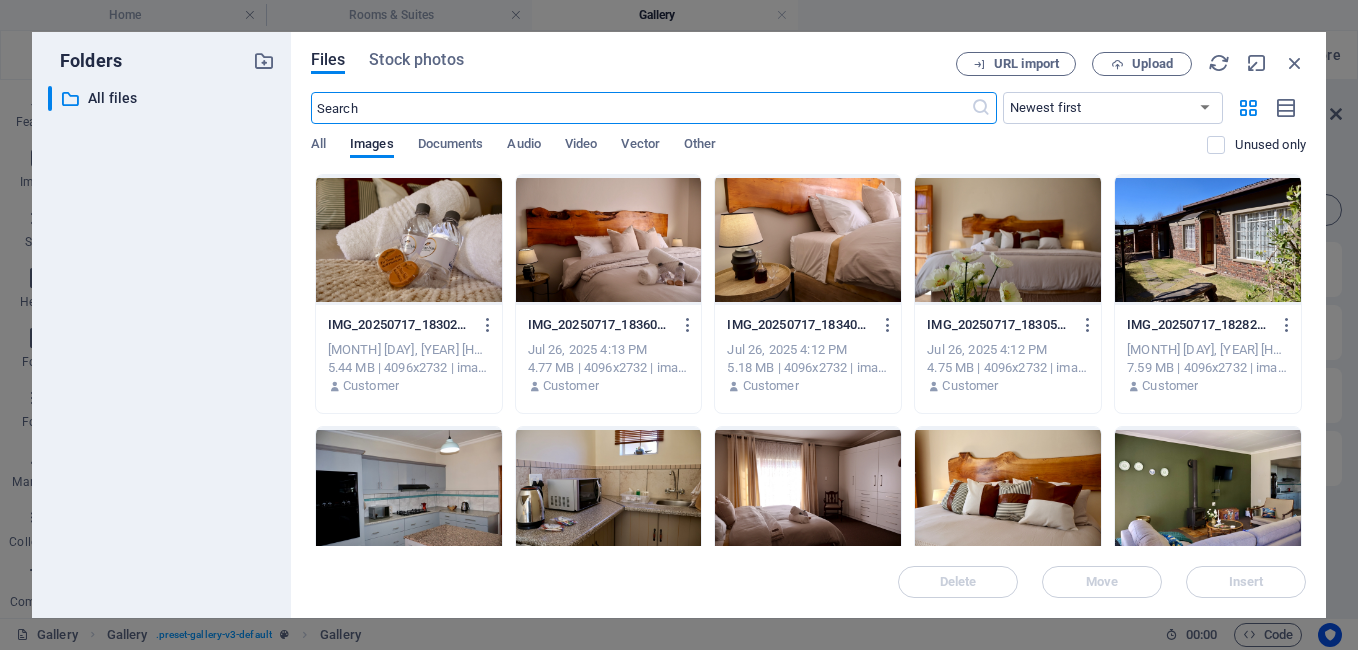 scroll, scrollTop: 632, scrollLeft: 0, axis: vertical 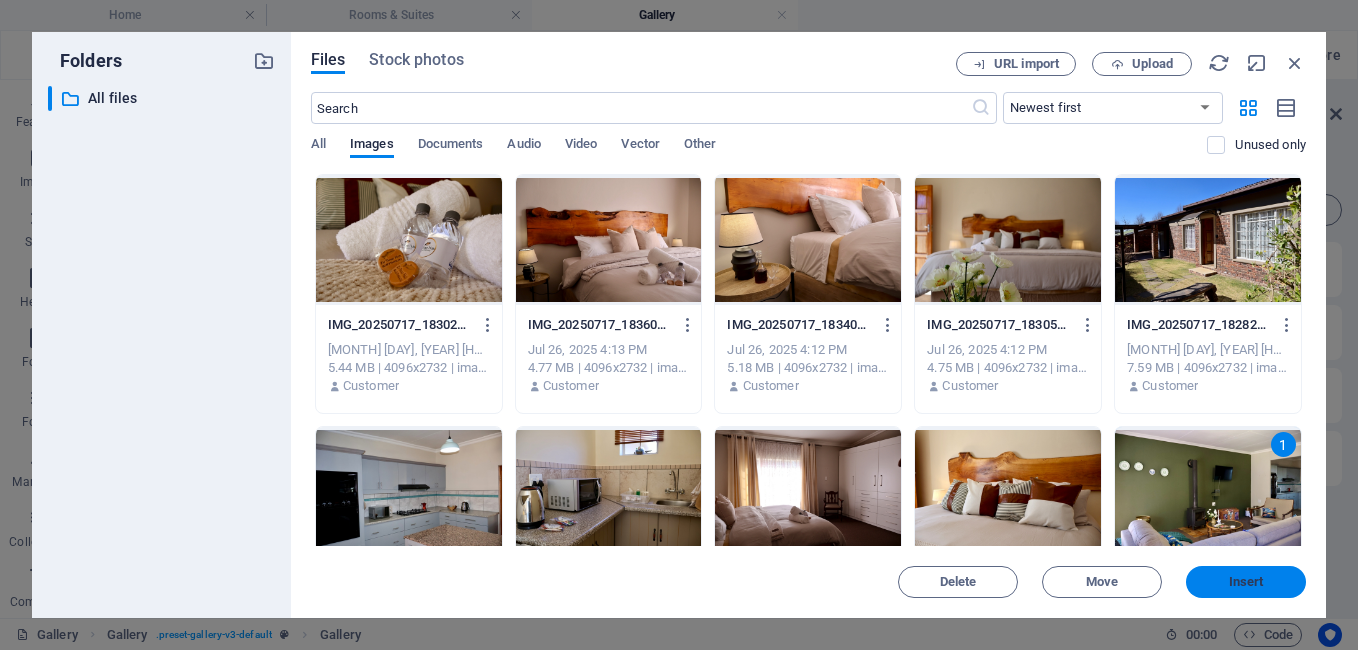 click on "Insert" at bounding box center [1246, 582] 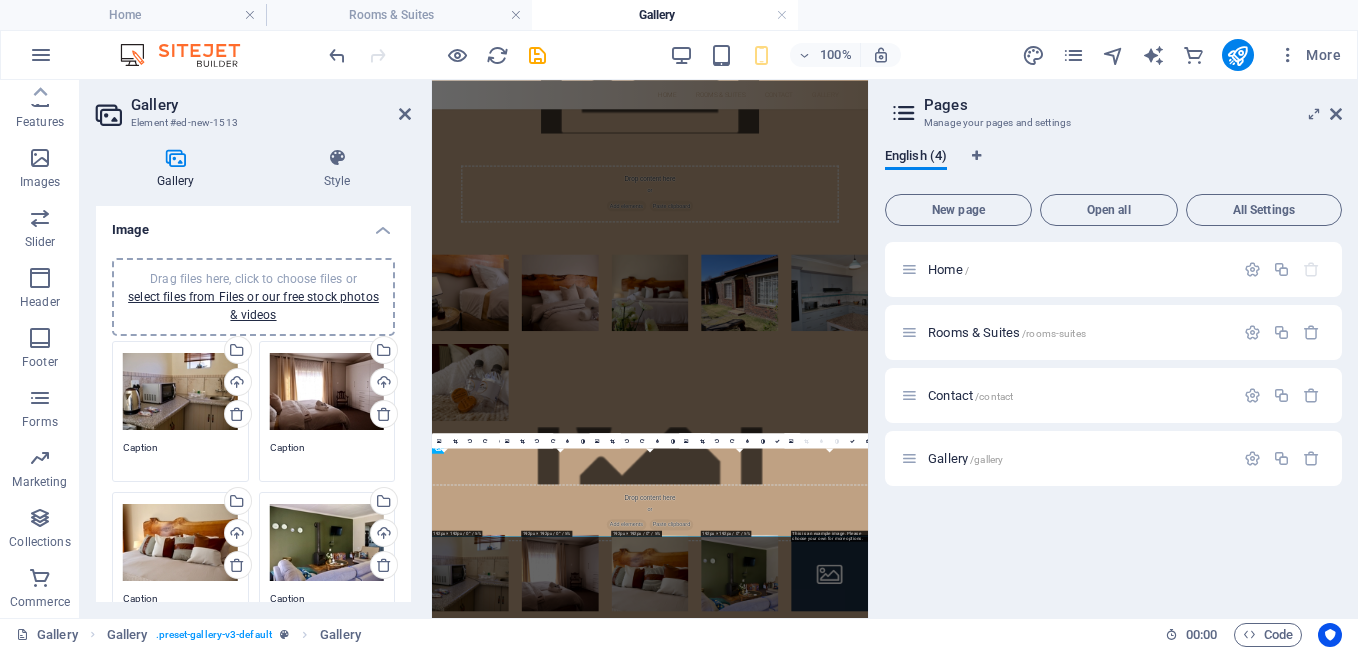 scroll, scrollTop: 0, scrollLeft: 0, axis: both 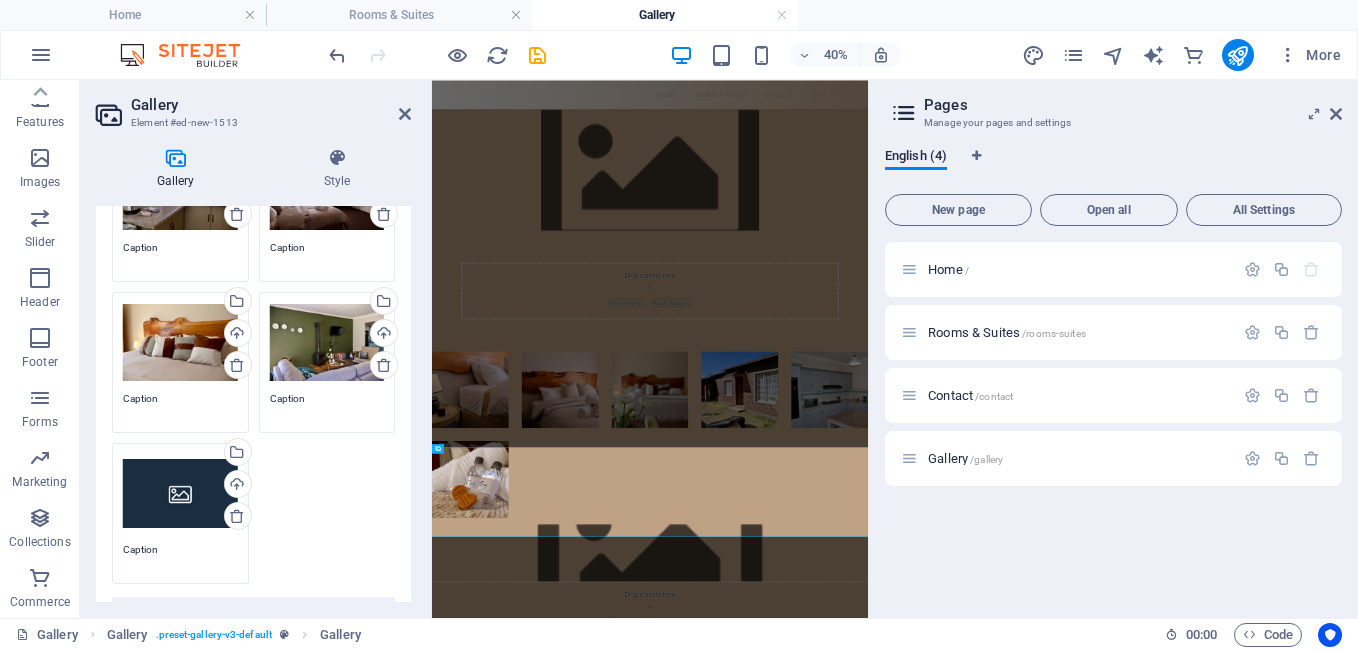 click on "Drag files here, click to choose files or select files from Files or our free stock photos & videos" at bounding box center [180, 494] 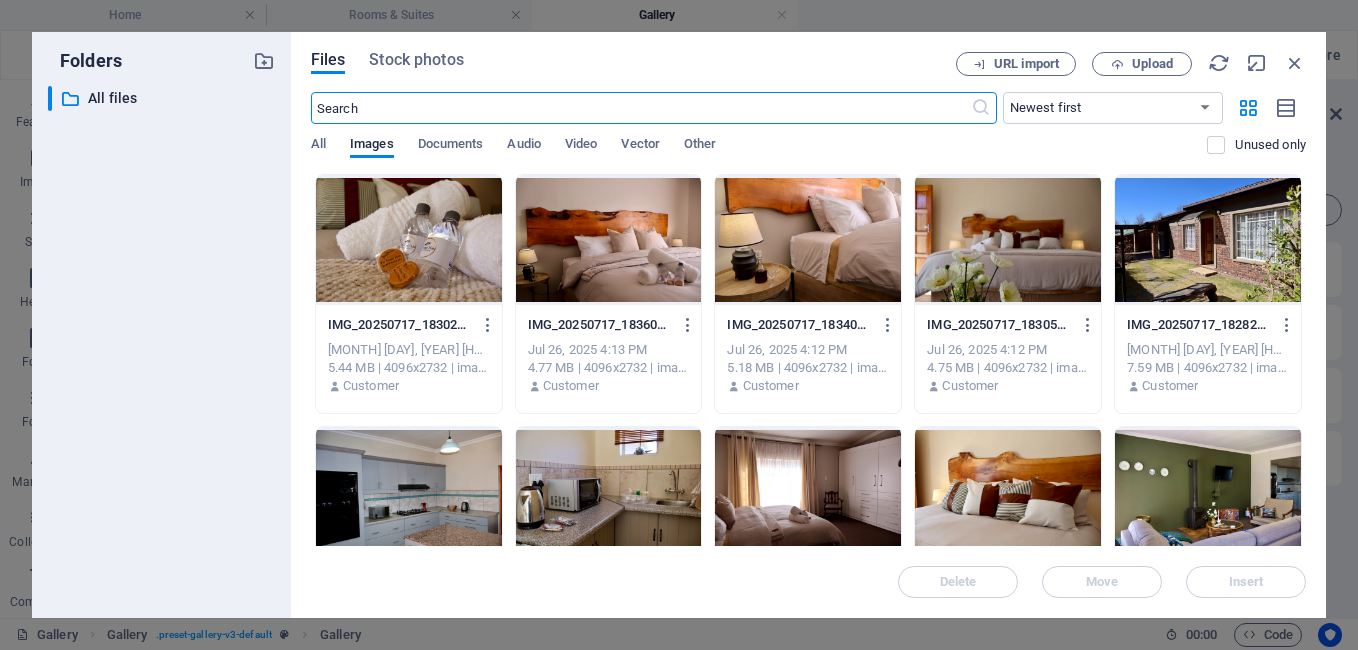 scroll, scrollTop: 632, scrollLeft: 0, axis: vertical 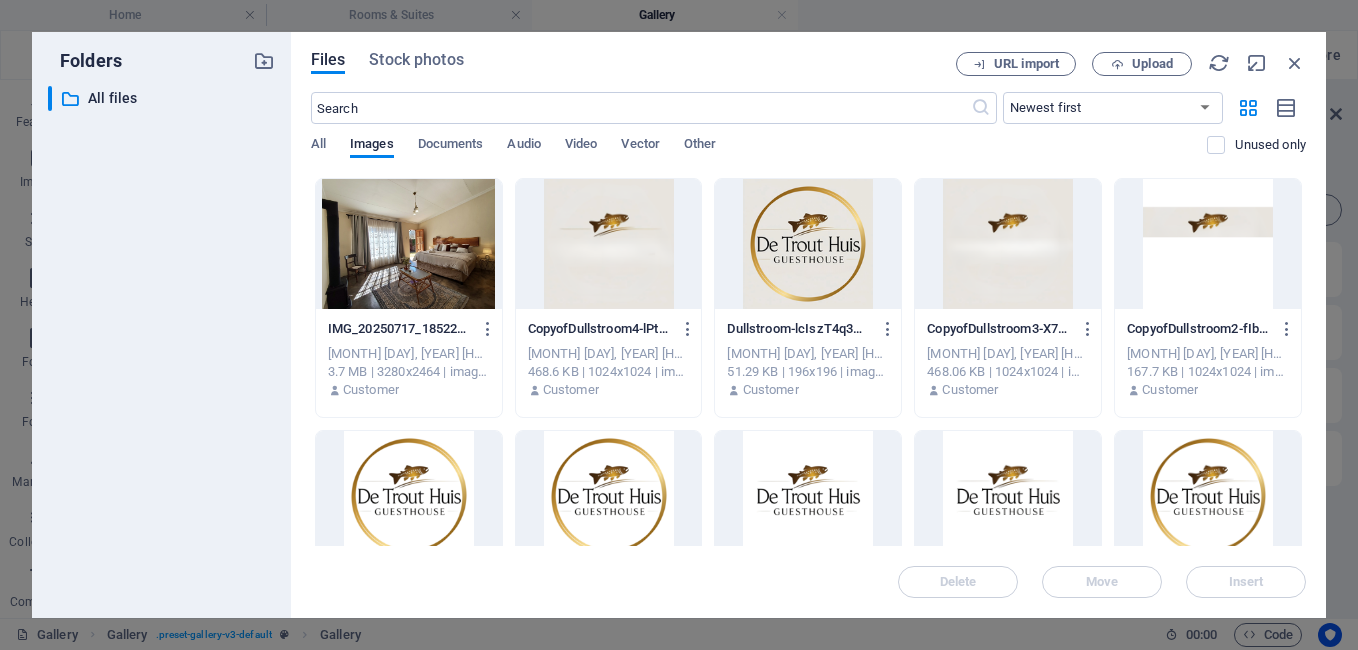click at bounding box center [409, 244] 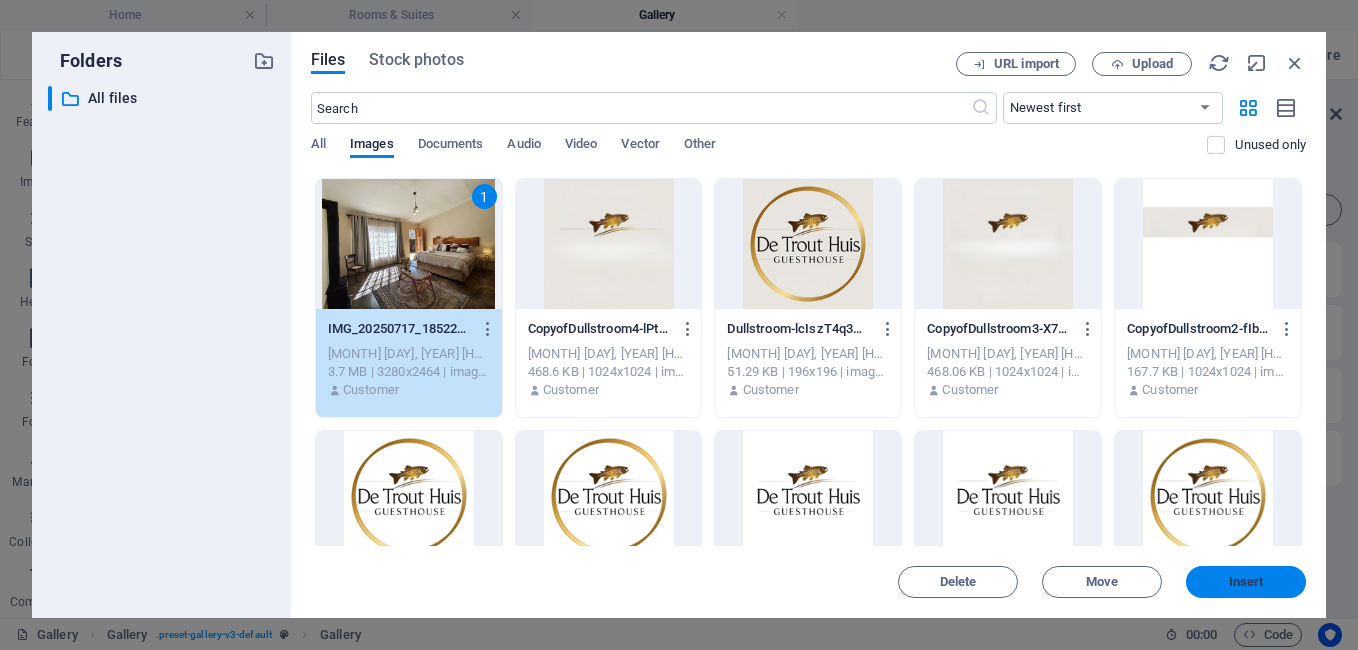 click on "Insert" at bounding box center (1246, 582) 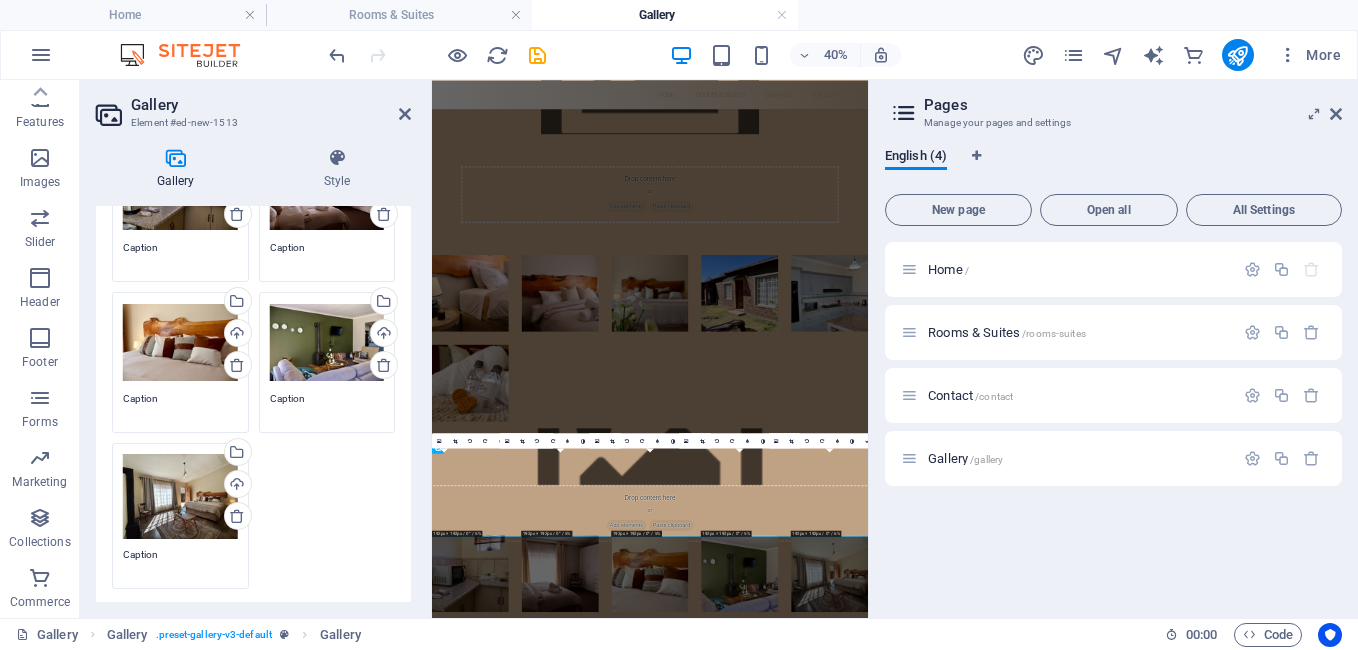 scroll, scrollTop: 0, scrollLeft: 0, axis: both 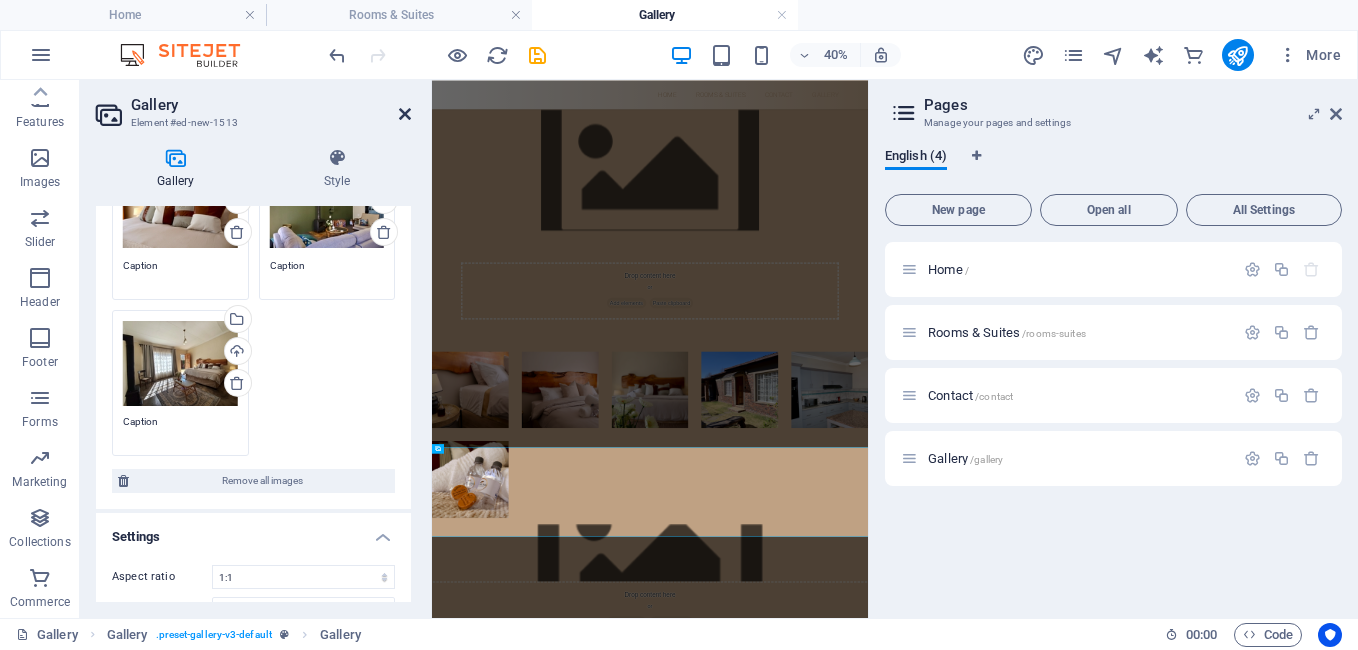 click at bounding box center (405, 114) 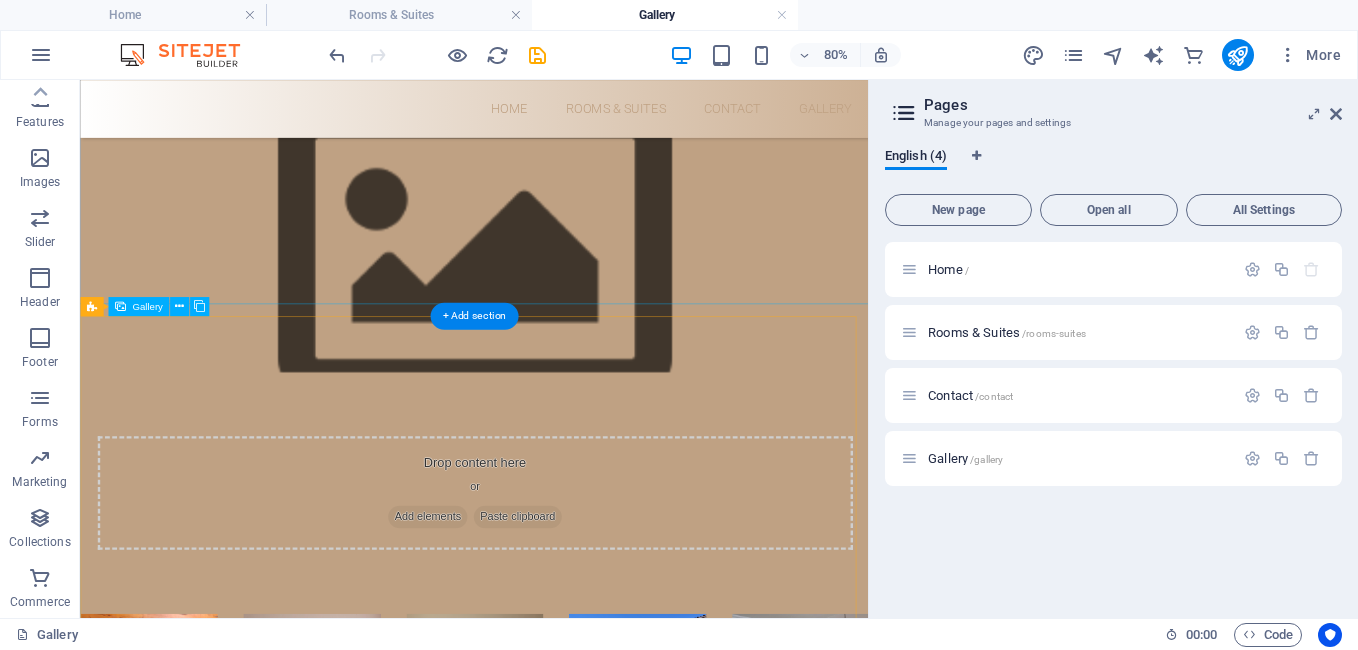 scroll, scrollTop: 0, scrollLeft: 0, axis: both 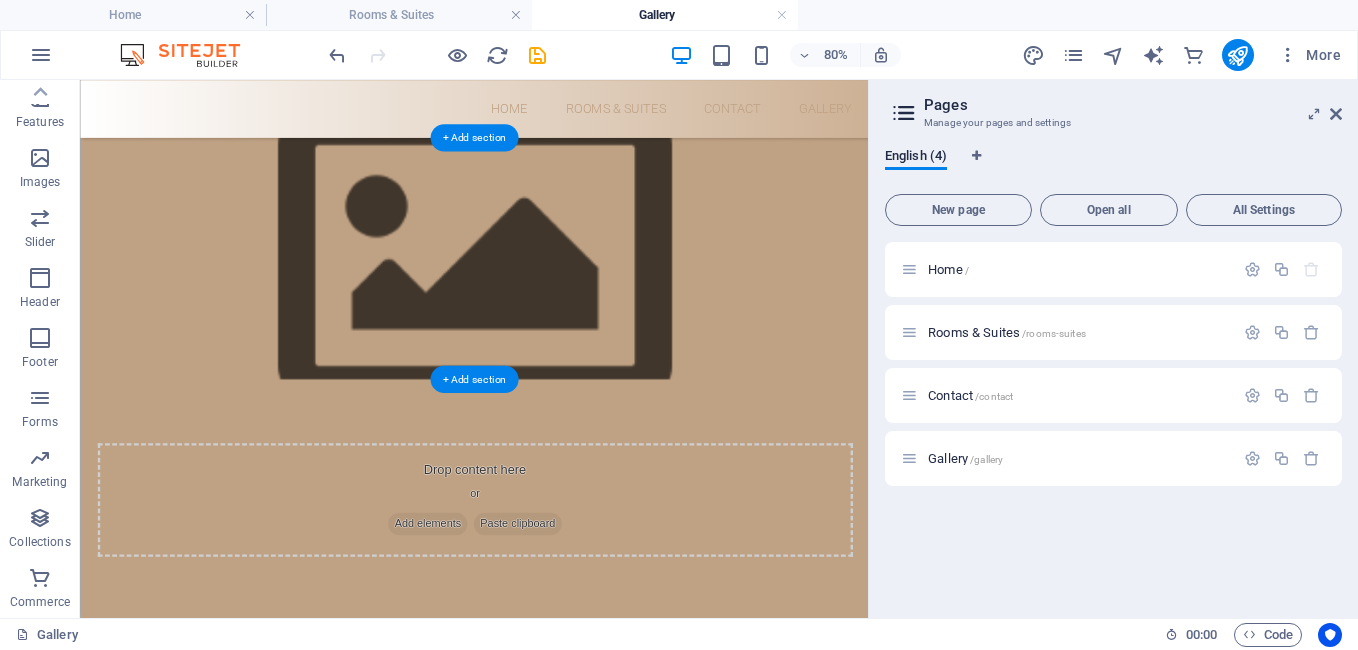 click at bounding box center (572, 303) 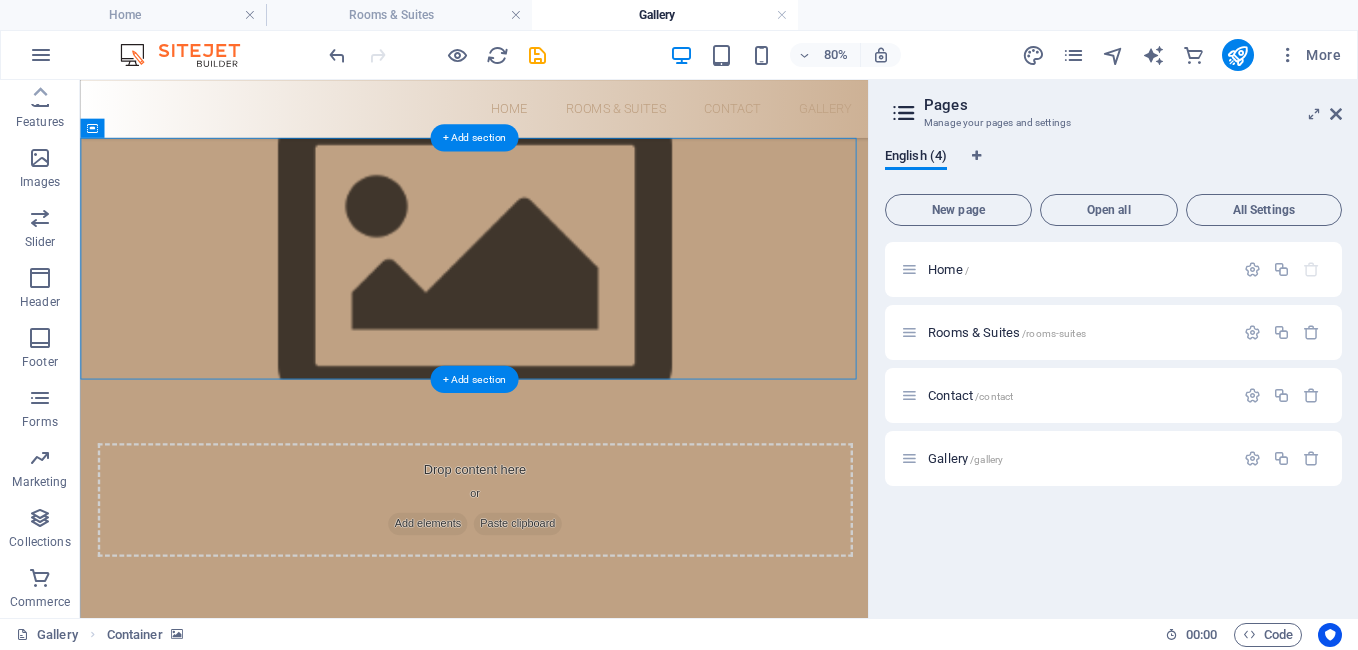 click at bounding box center (572, 303) 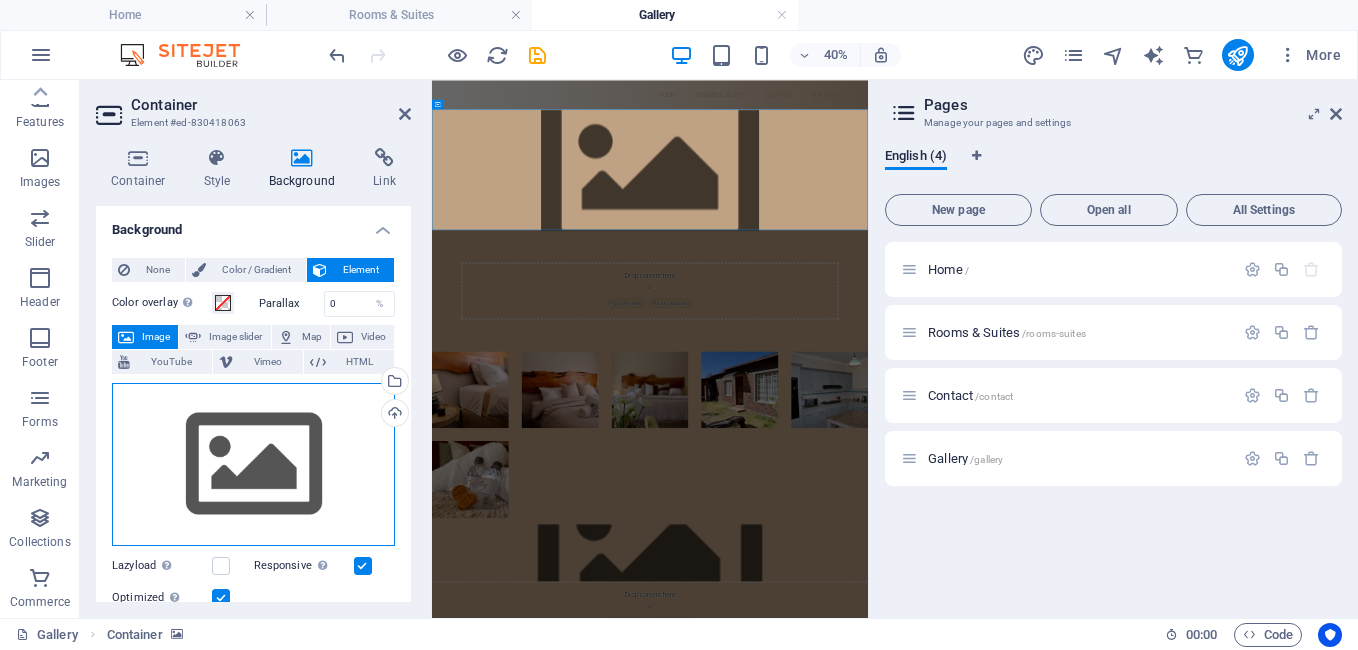 click on "Drag files here, click to choose files or select files from Files or our free stock photos & videos" at bounding box center [253, 465] 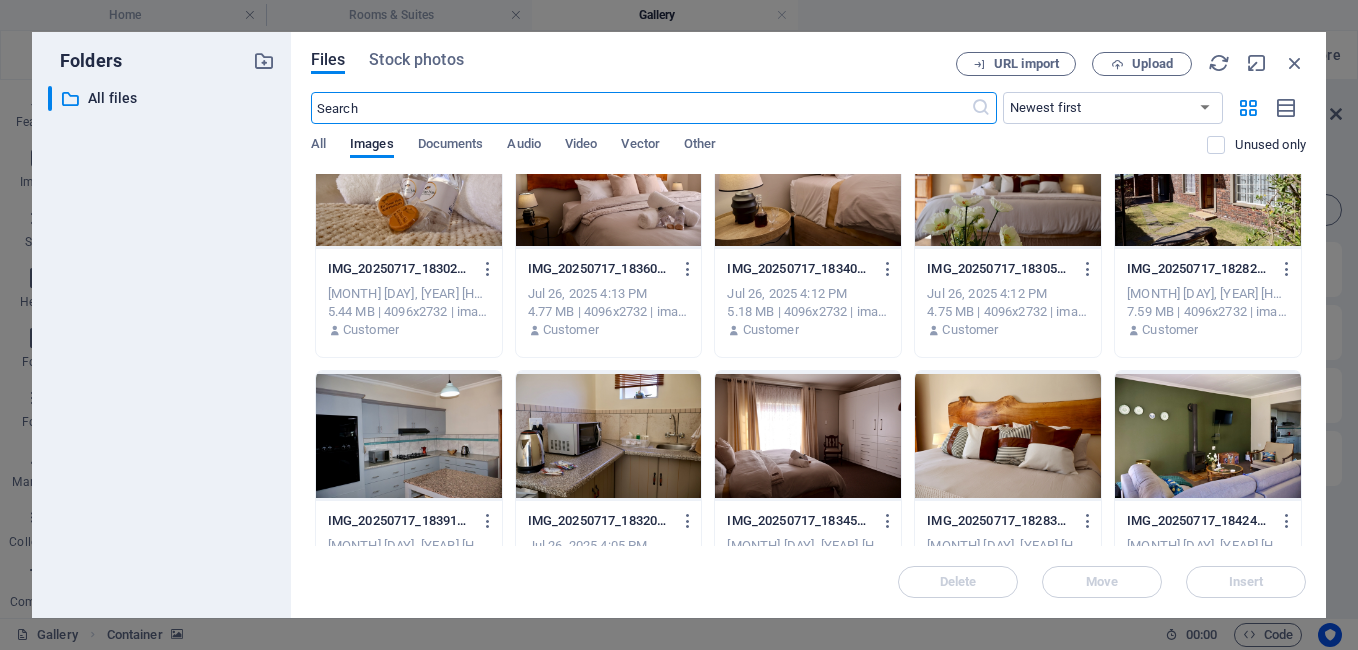 scroll, scrollTop: 0, scrollLeft: 0, axis: both 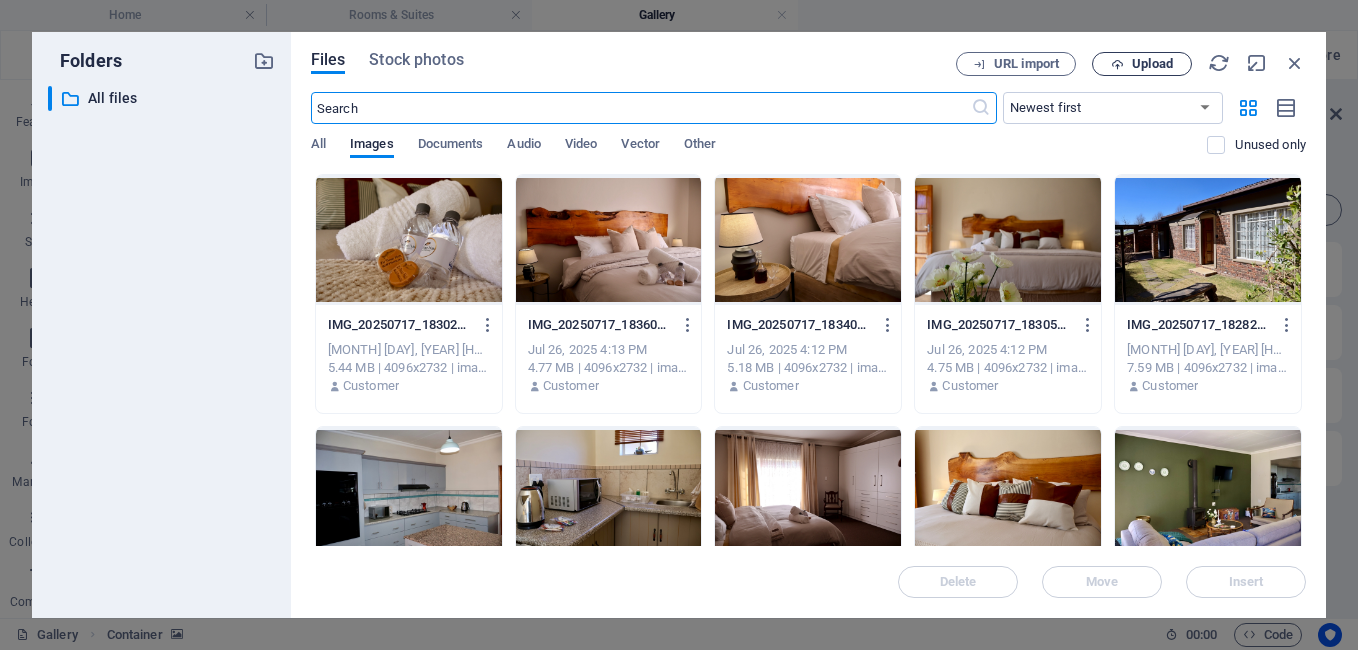 click on "Upload" at bounding box center [1152, 64] 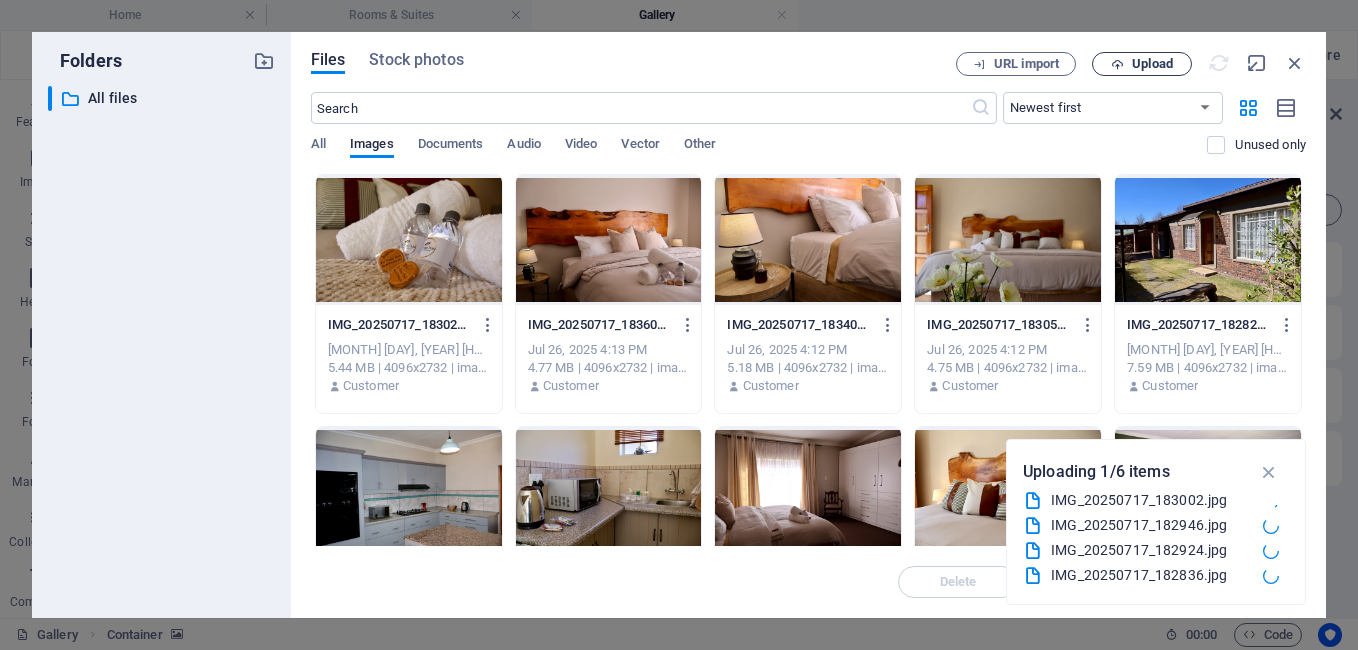 click on "Upload" at bounding box center [1152, 64] 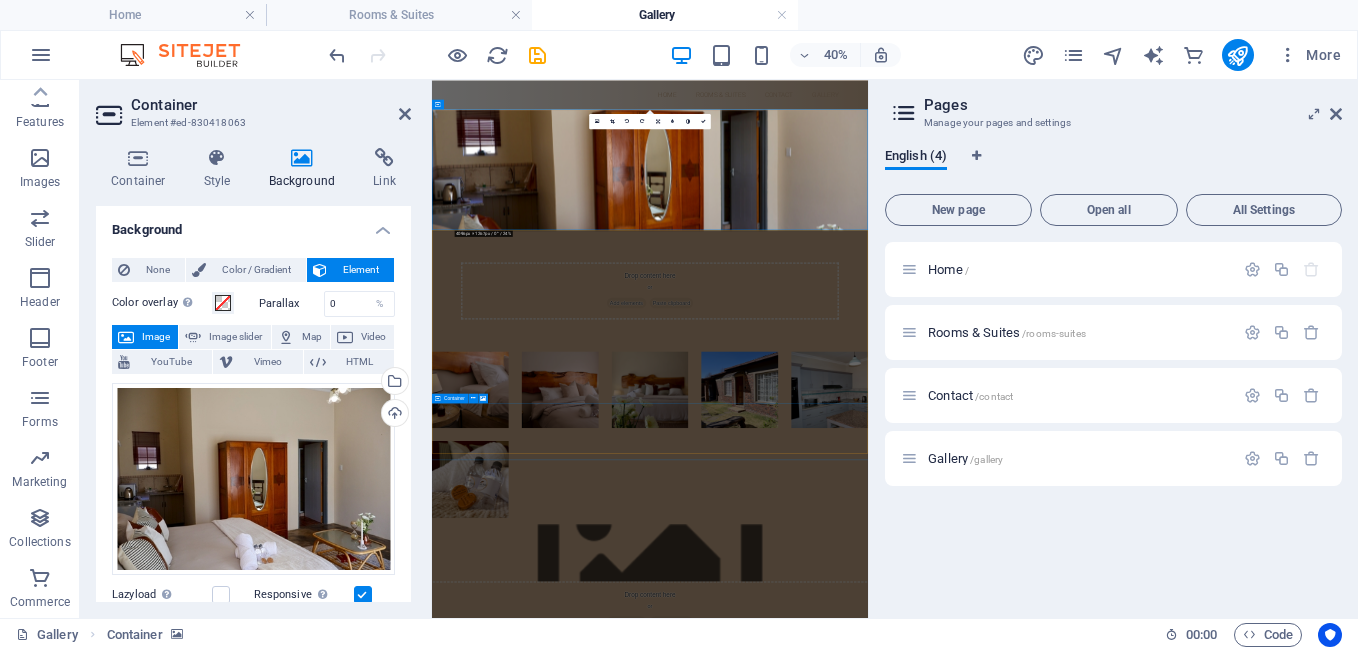 click on "Drop content here or  Add elements  Paste clipboard" at bounding box center [977, 1402] 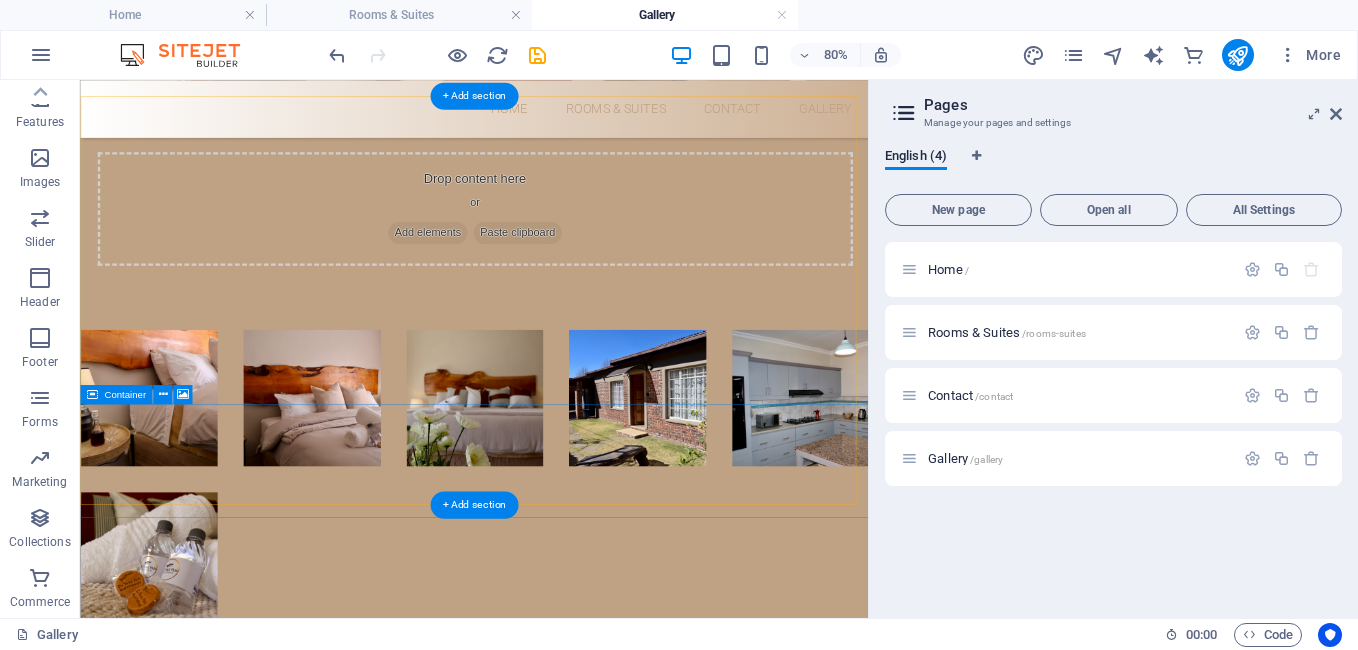 scroll, scrollTop: 380, scrollLeft: 0, axis: vertical 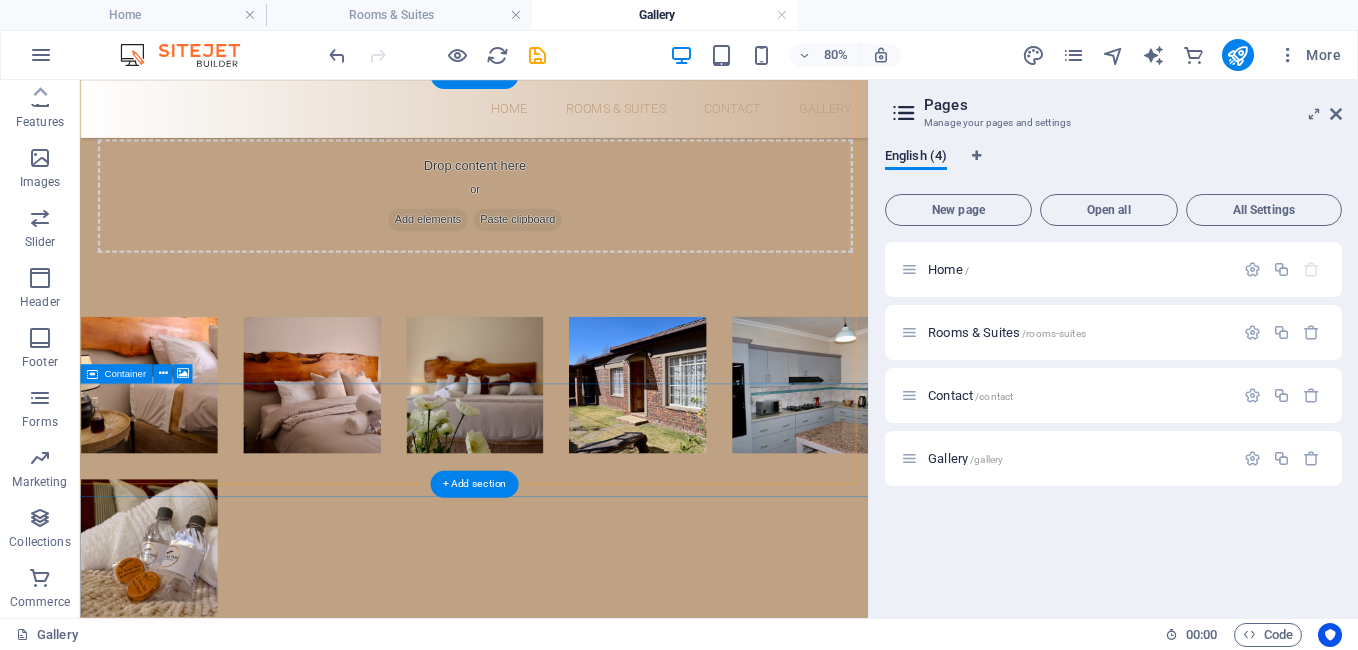 click on "Drop content here or  Add elements  Paste clipboard" at bounding box center [572, 980] 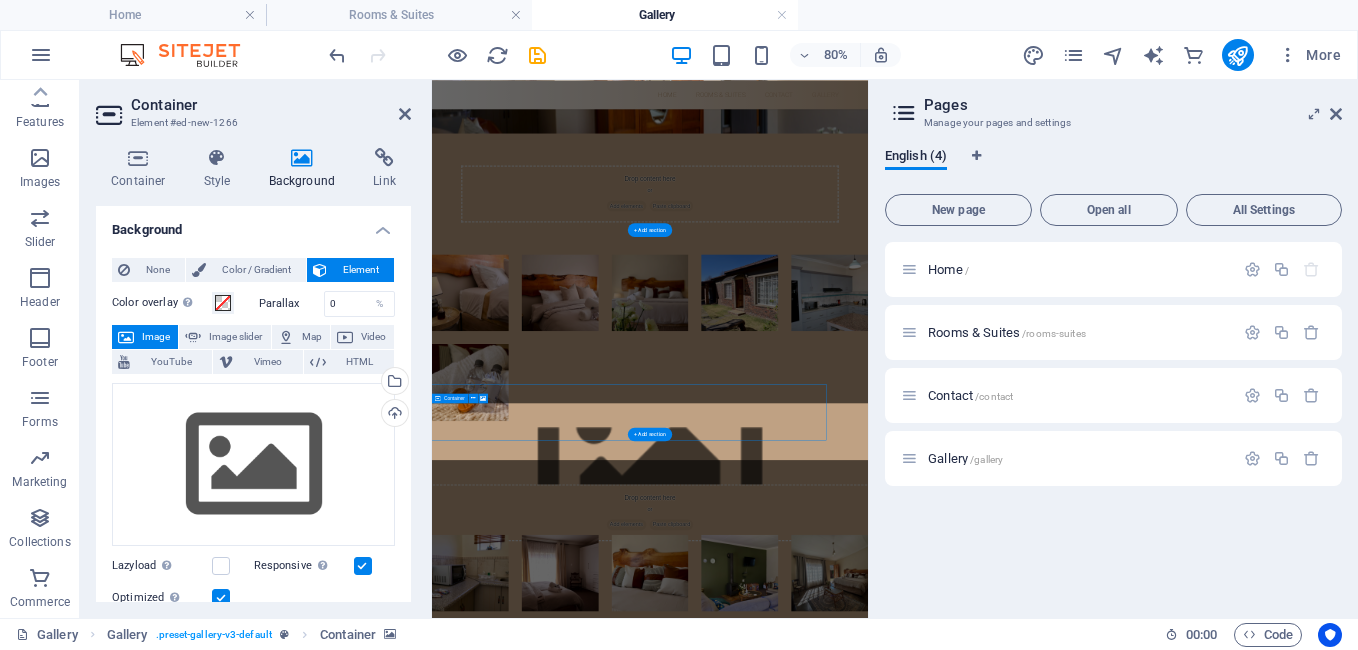 scroll, scrollTop: 0, scrollLeft: 0, axis: both 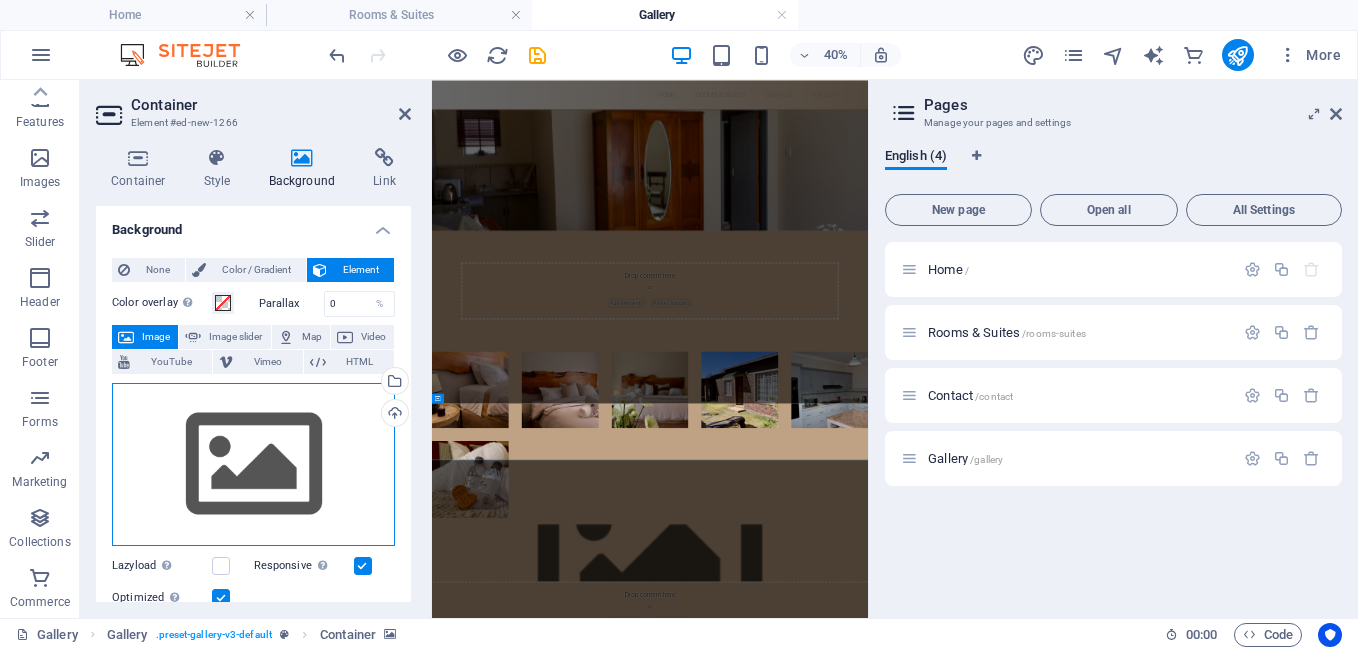 click on "Drag files here, click to choose files or select files from Files or our free stock photos & videos" at bounding box center (253, 465) 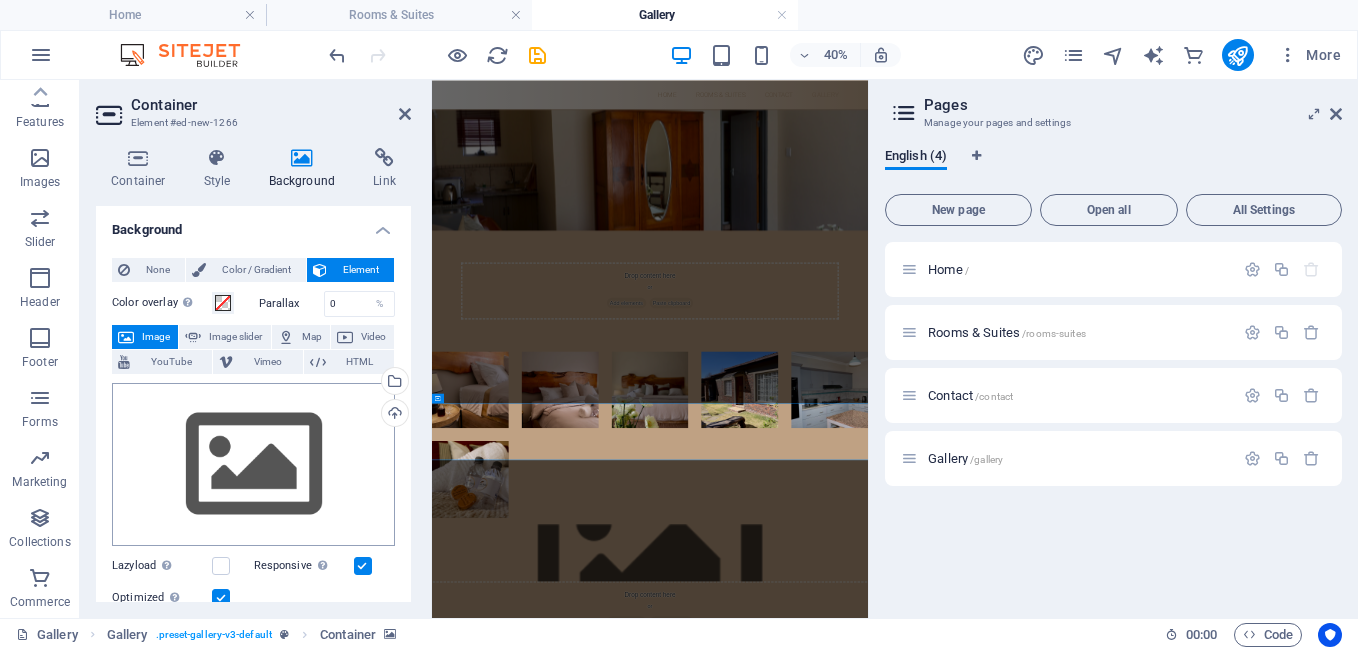 click on "De Trout Huis Guesthouse Home Rooms & Suites Gallery Favorites Elements Columns Content Boxes Accordion Tables Features Images Slider Header Footer Forms Marketing Collections Commerce
Drag here to replace the existing content. Press “Ctrl” if you want to create a new element.
H1   Banner   Banner   Container   Info Bar extended   Container   Info Bar extended   Logo   Menu Bar   Container   Text   Container   Spacer   Button   Menu   Container   Spacer   Image   Preset   Container   Preset   H2   Spacer   Text   Spacer   Container   H2   Container   Preset   Container   H3   Container   Text   Container   Container   H3   Container   Text   Preset   Container   Preset   Container   Text   Map   Spacer 80% More Home Gallery . preset-gallery-v3-default Container 00 : 00 Code Favorites Elements Columns Content Boxes Accordion Tables Features Images Slider Header Footer Forms Marketing Collections Commerce" at bounding box center (679, 325) 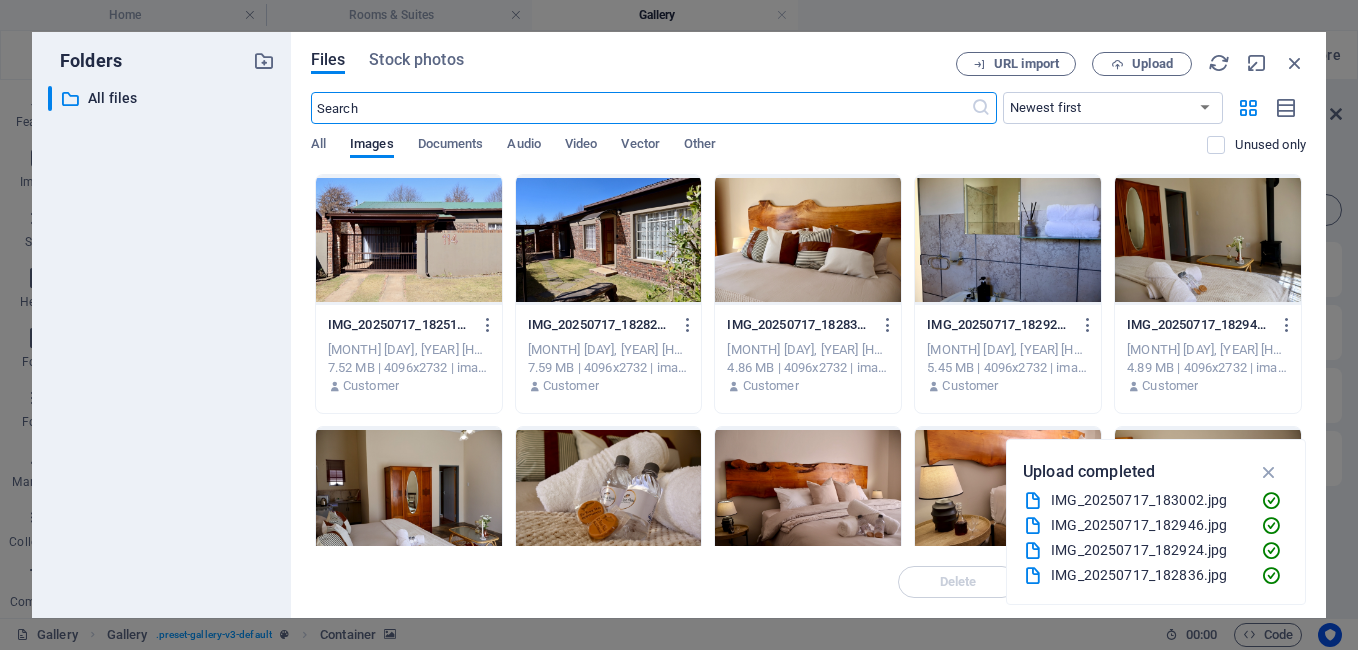 scroll, scrollTop: 584, scrollLeft: 0, axis: vertical 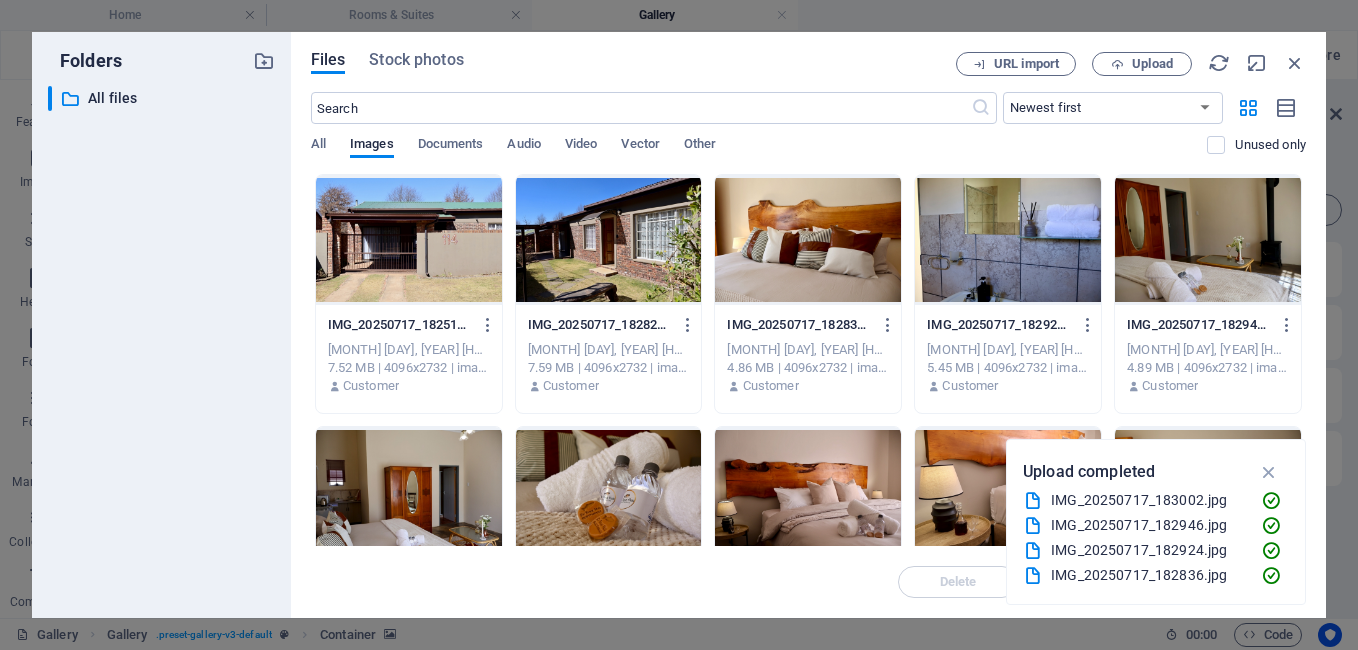 click at bounding box center (409, 240) 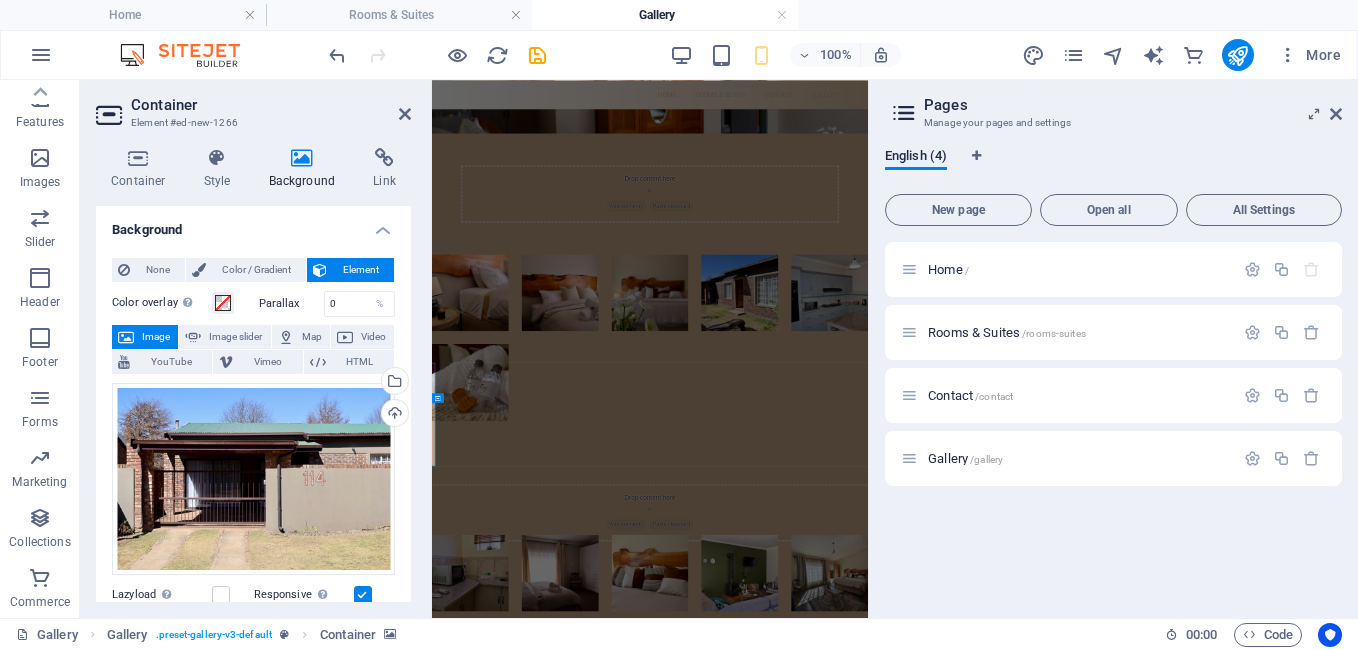 scroll, scrollTop: 0, scrollLeft: 0, axis: both 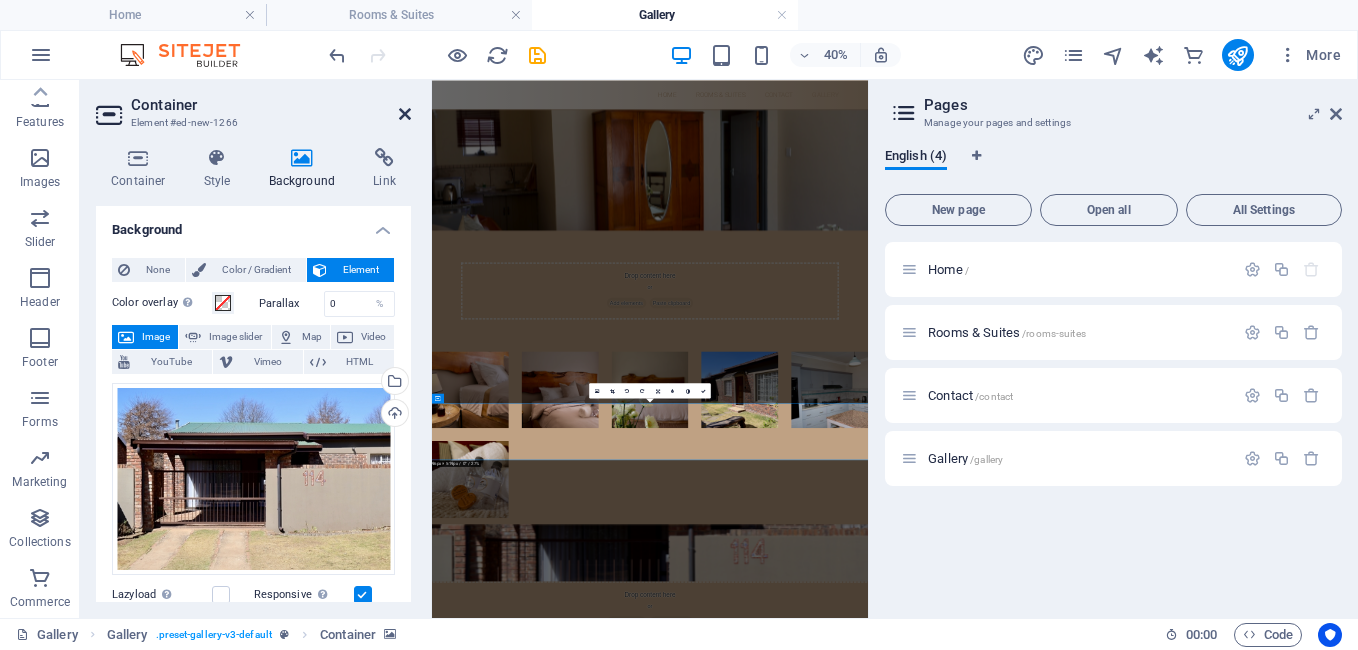 click at bounding box center [405, 114] 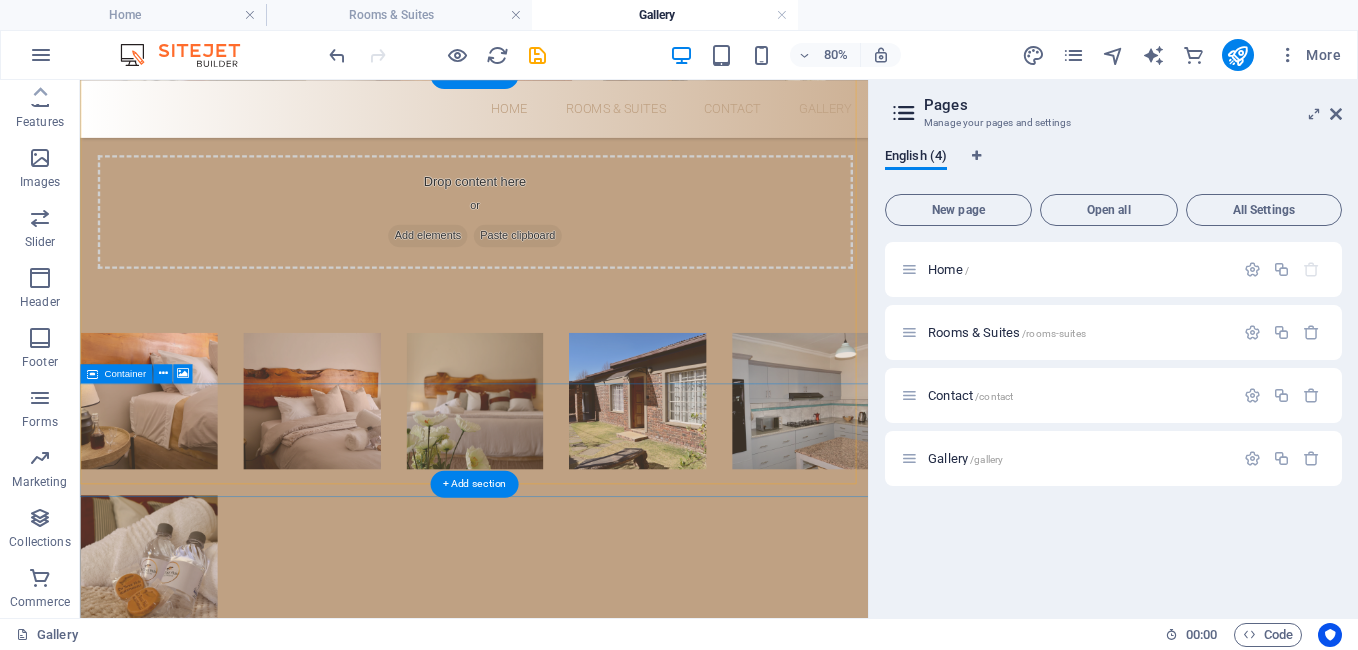 scroll, scrollTop: 380, scrollLeft: 0, axis: vertical 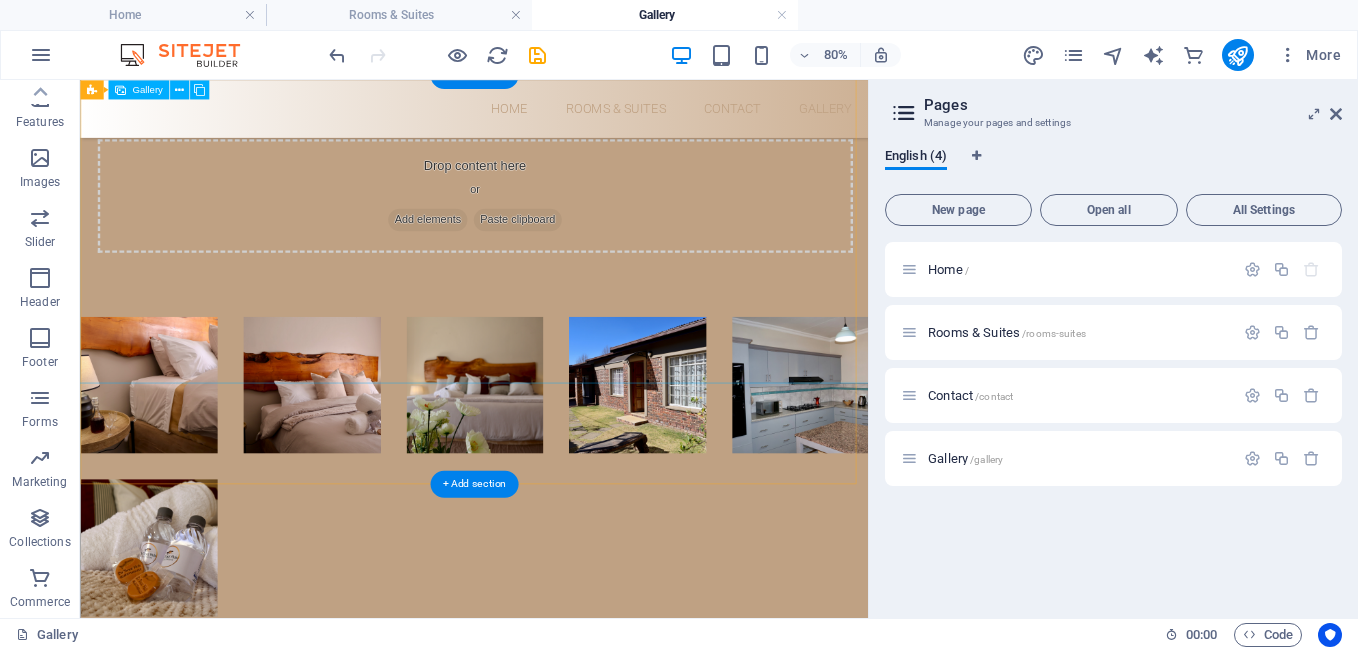 click at bounding box center [572, 563] 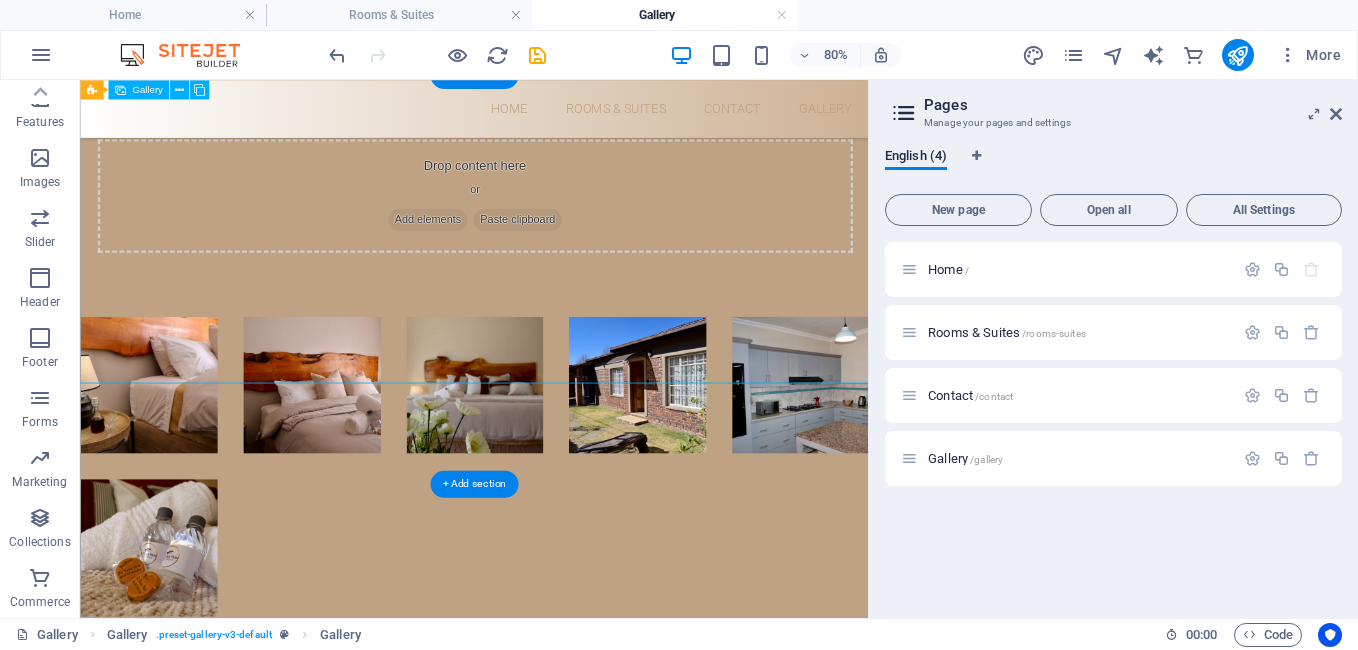 click at bounding box center [572, 563] 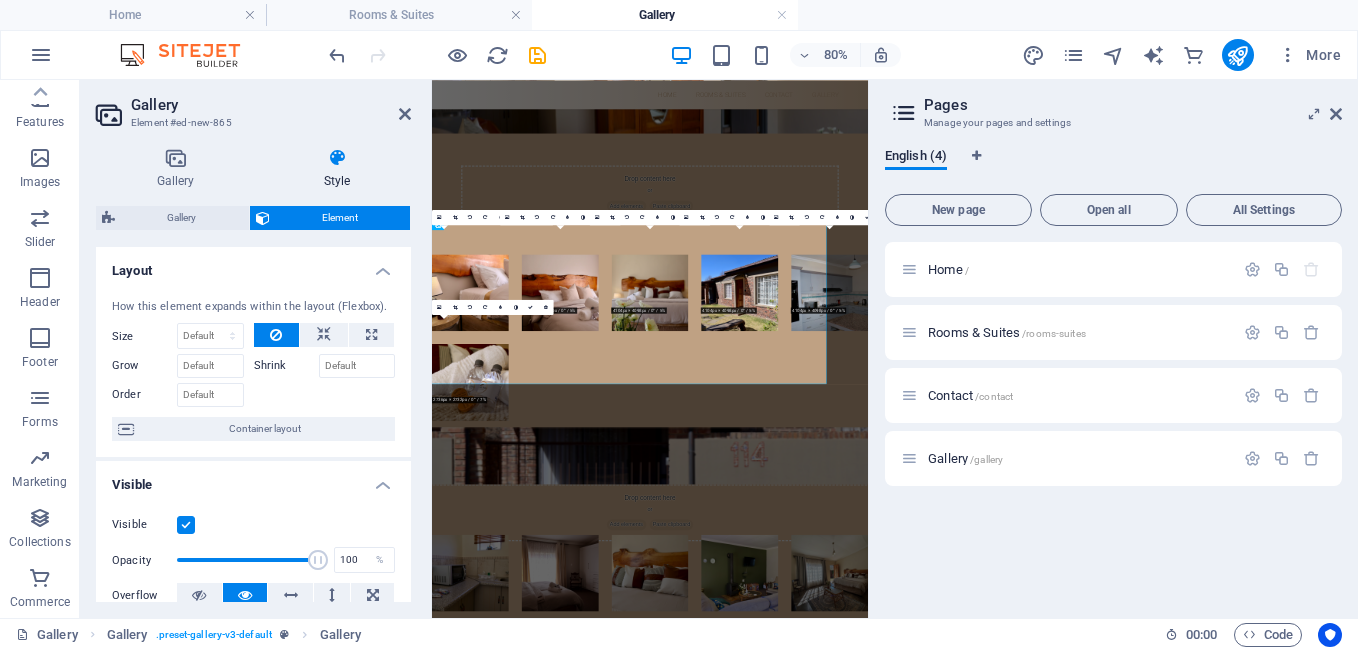 scroll, scrollTop: 0, scrollLeft: 0, axis: both 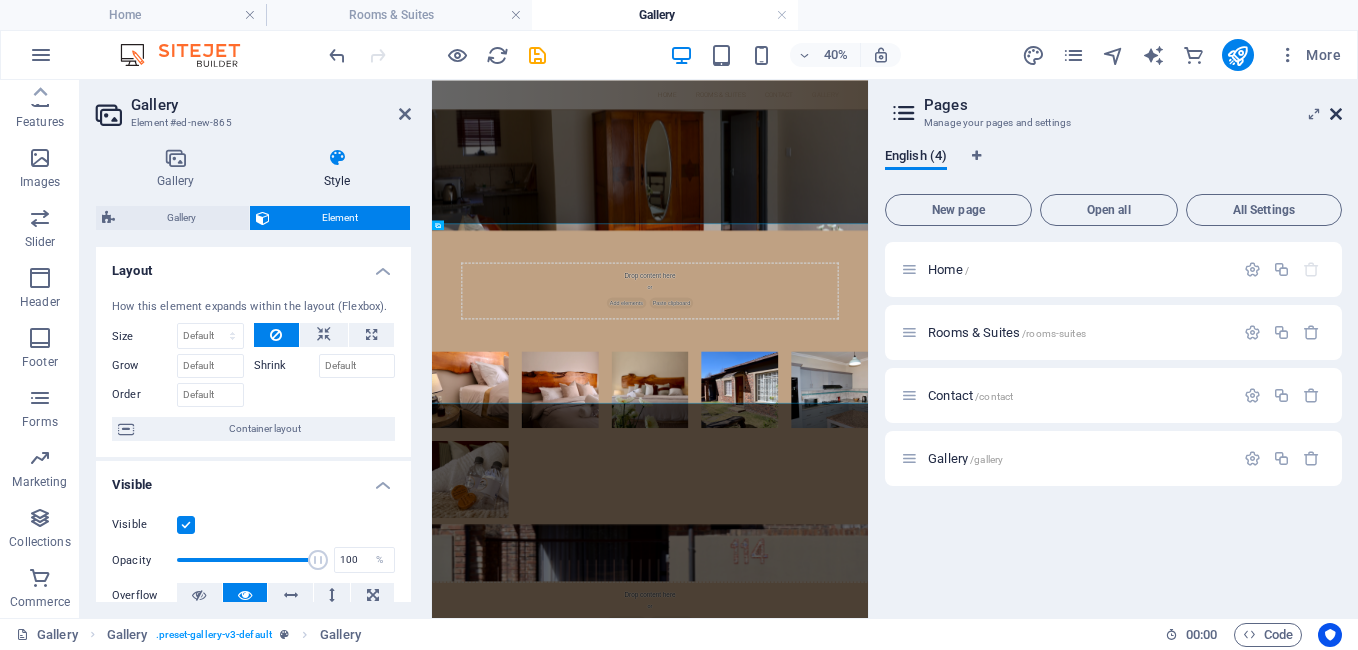 click at bounding box center [1336, 114] 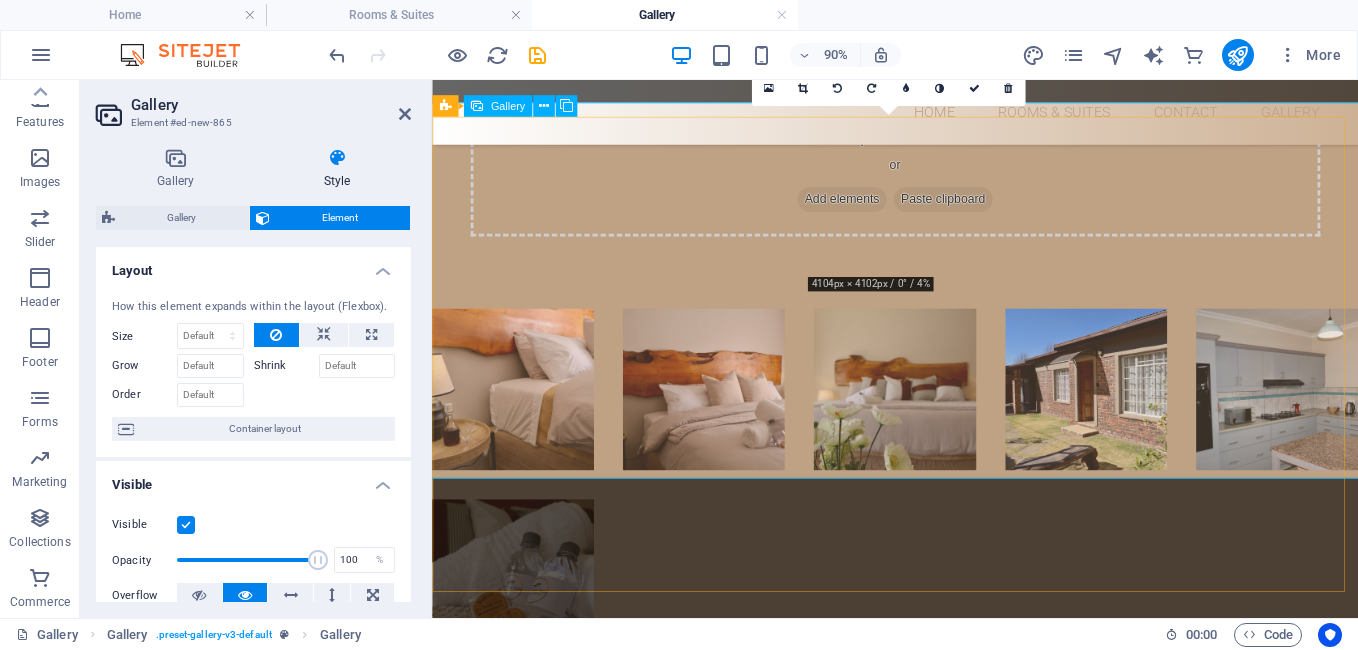 scroll, scrollTop: 482, scrollLeft: 0, axis: vertical 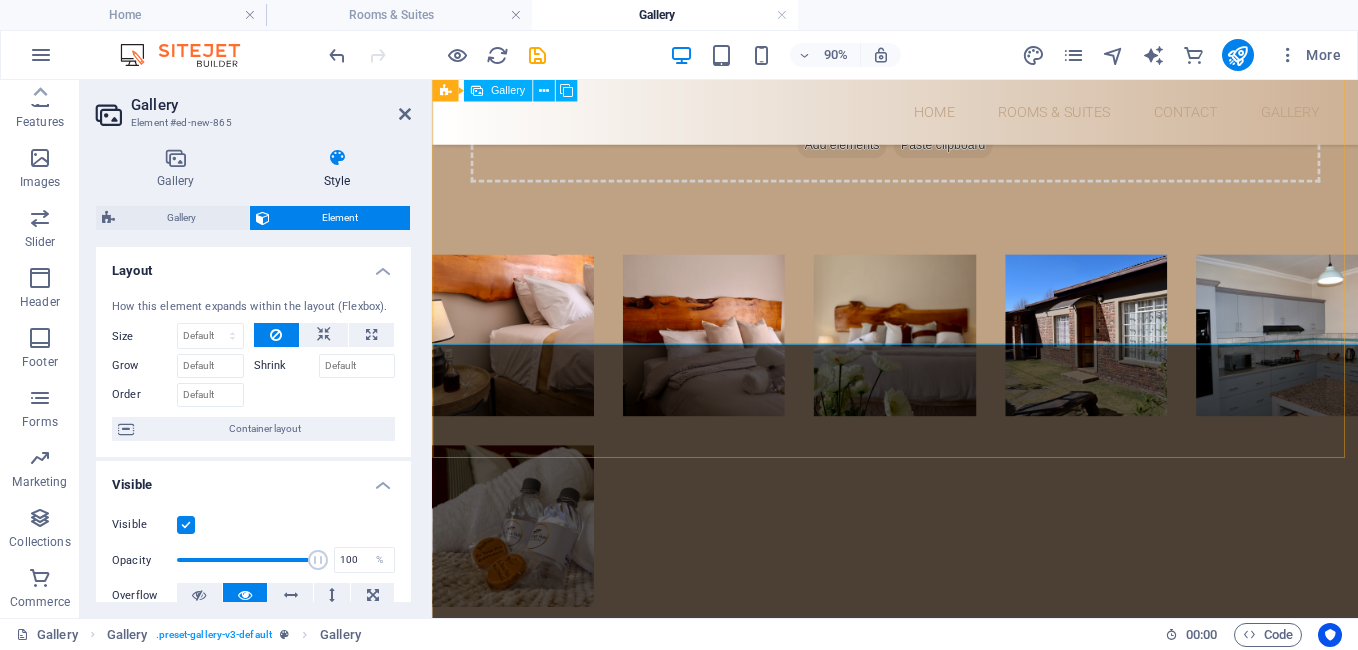 click at bounding box center [946, 470] 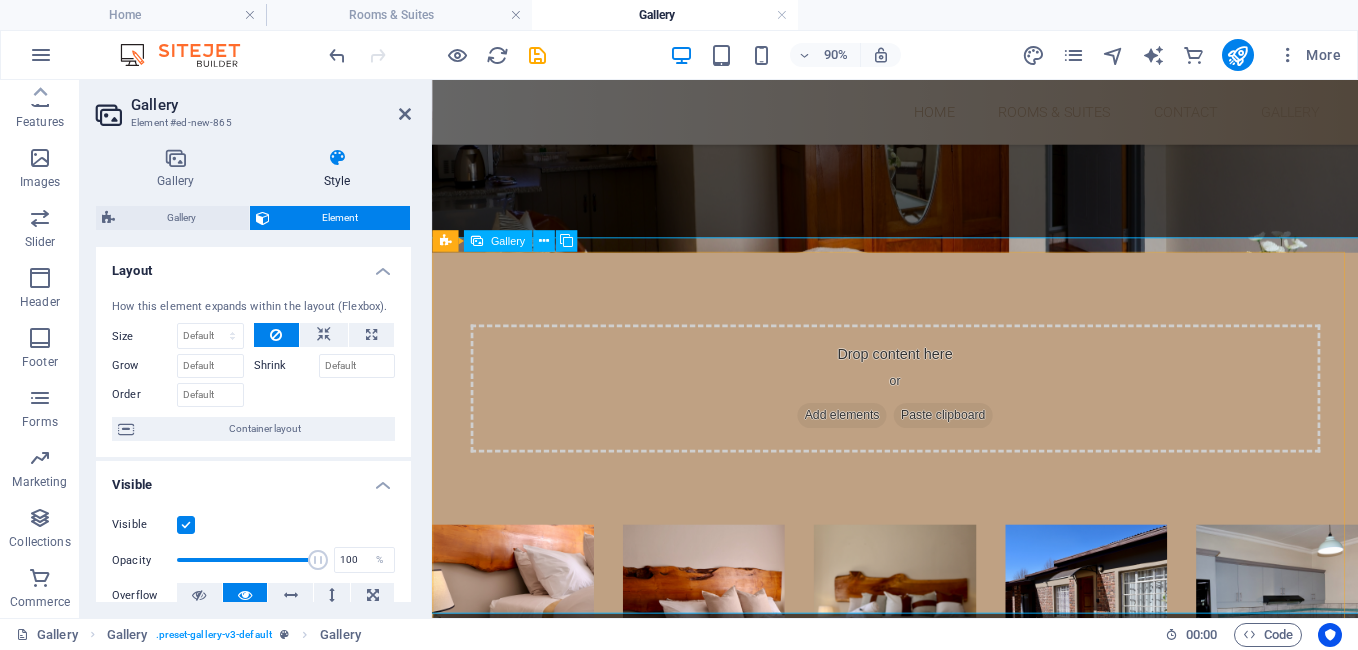 scroll, scrollTop: 282, scrollLeft: 0, axis: vertical 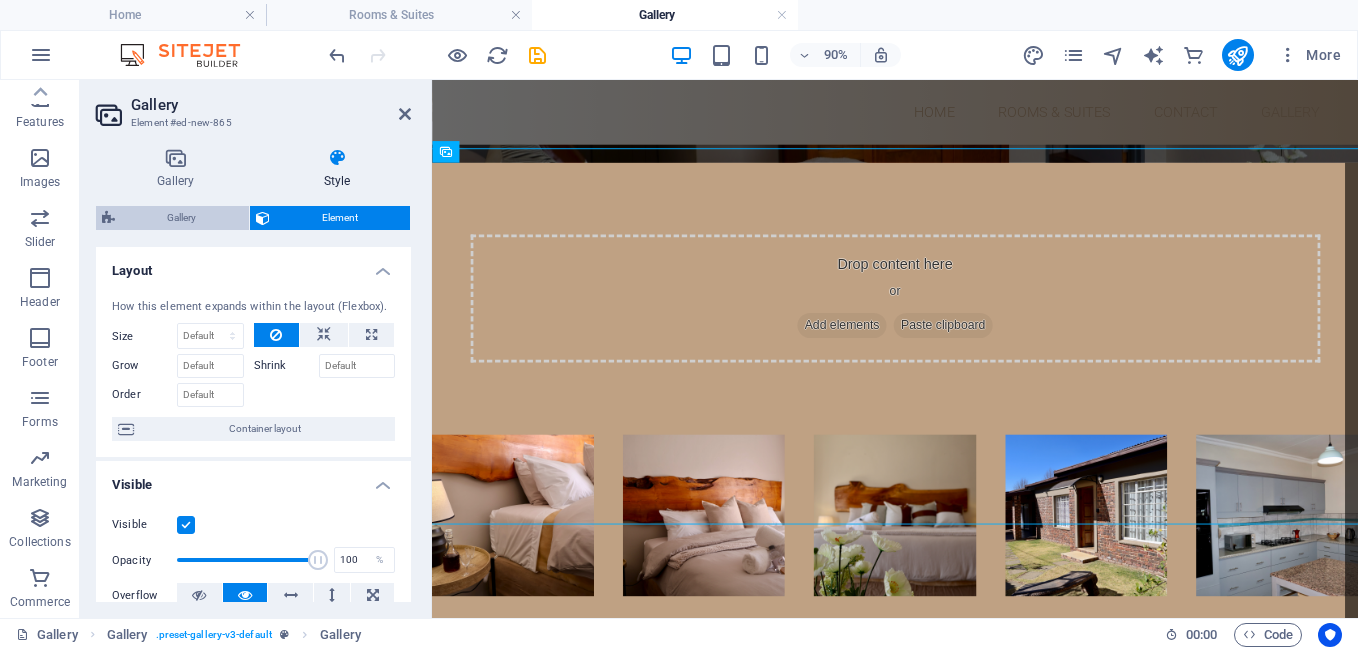 click on "Gallery" at bounding box center (182, 218) 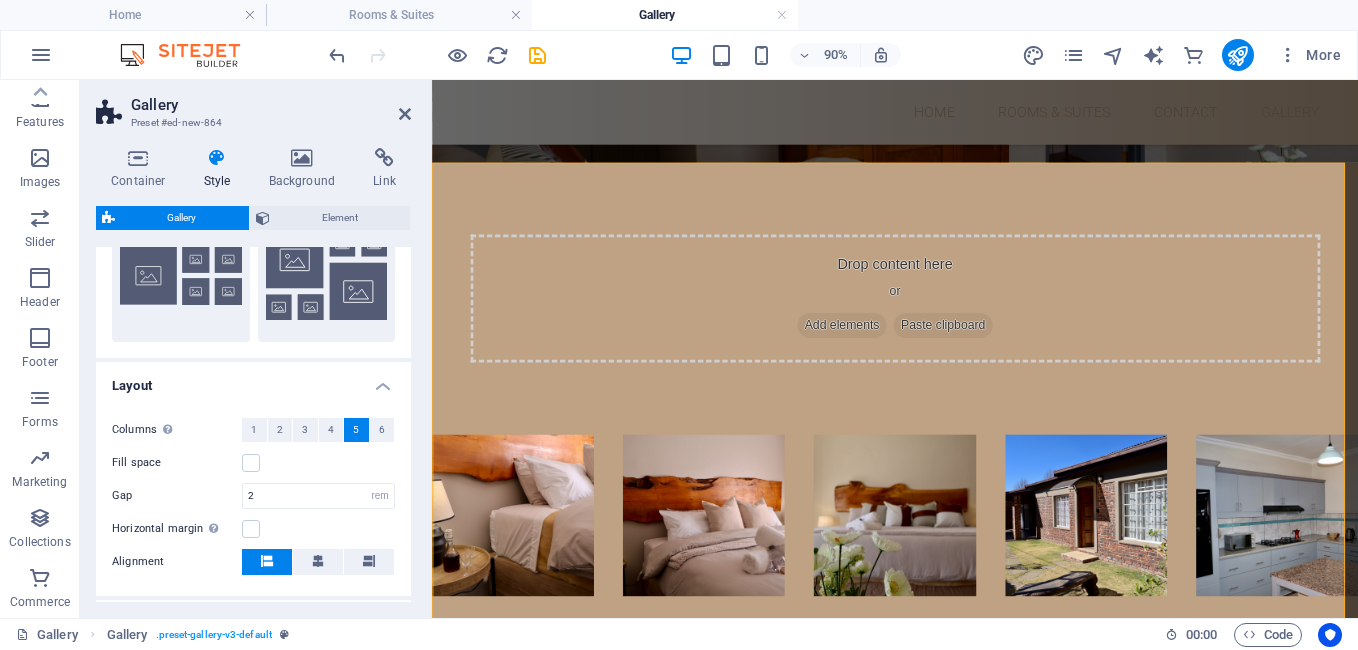 scroll, scrollTop: 400, scrollLeft: 0, axis: vertical 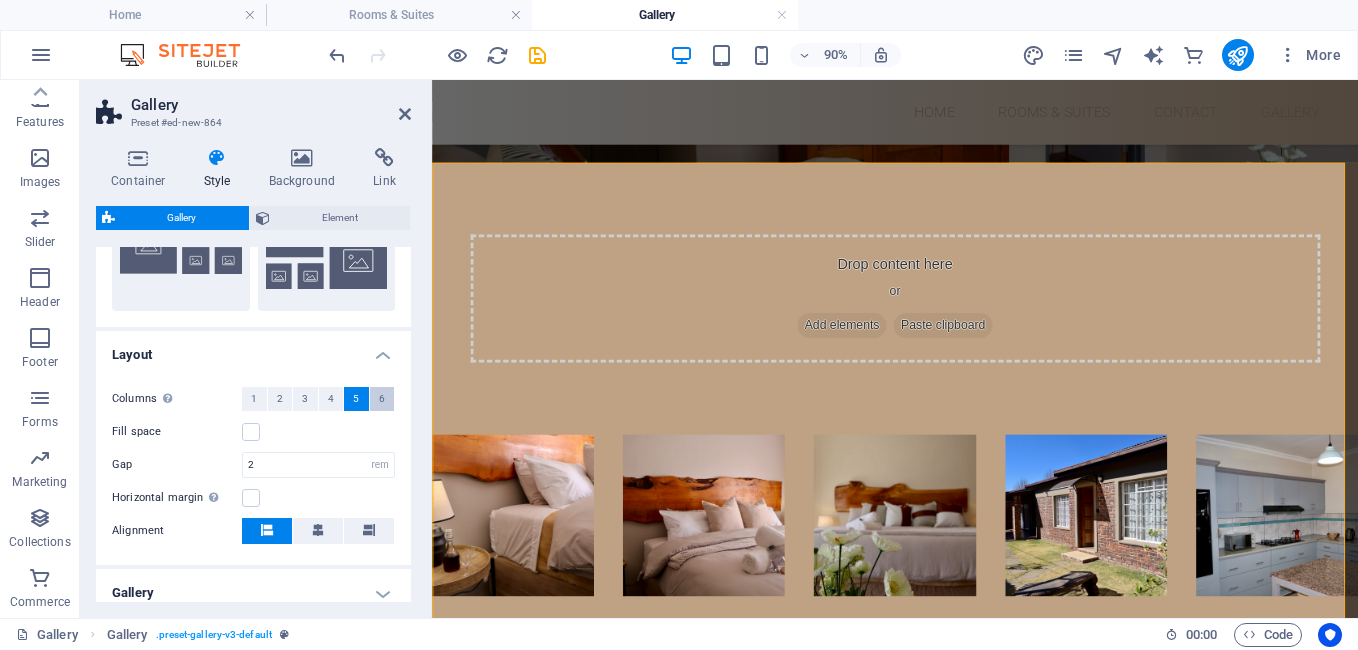 click on "6" at bounding box center [382, 399] 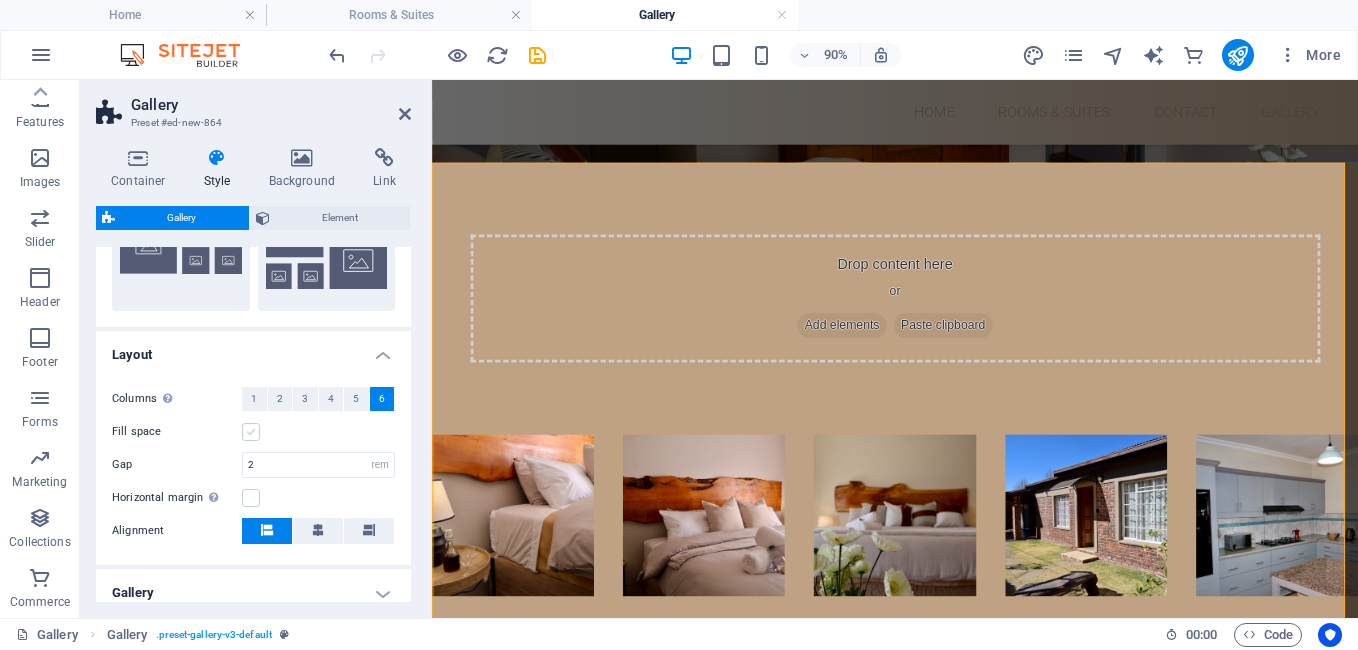click at bounding box center [251, 432] 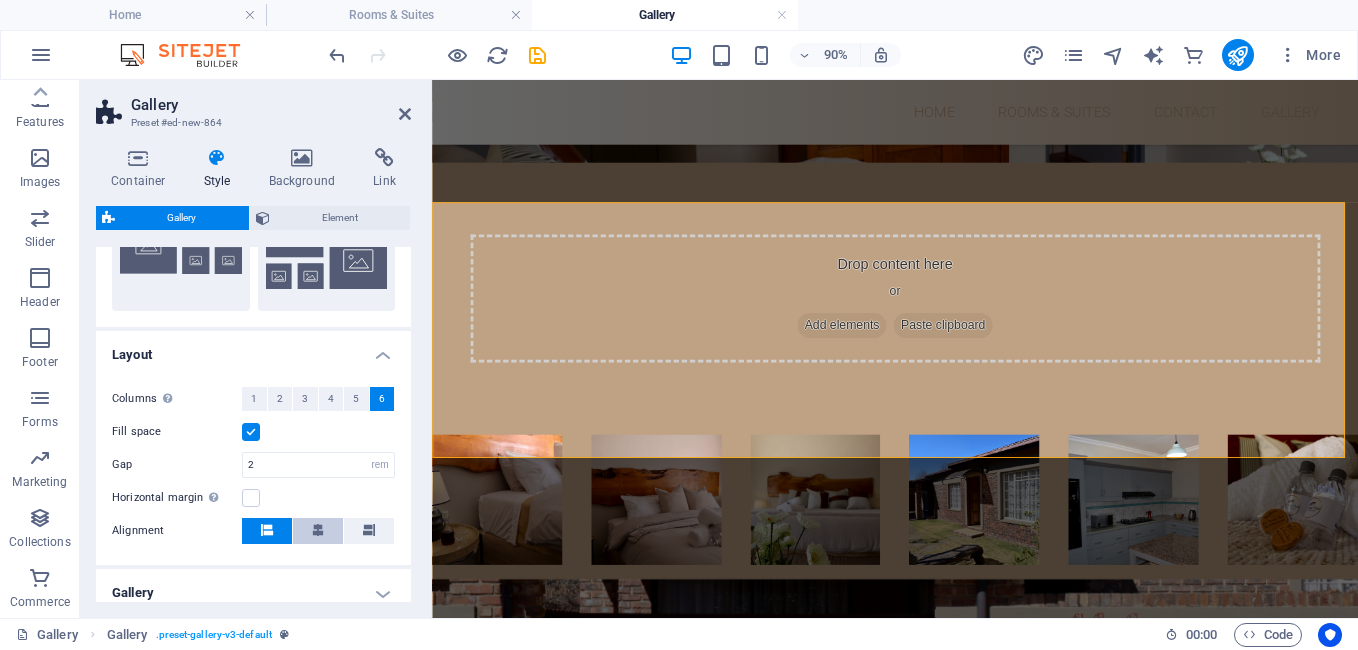 scroll, scrollTop: 238, scrollLeft: 0, axis: vertical 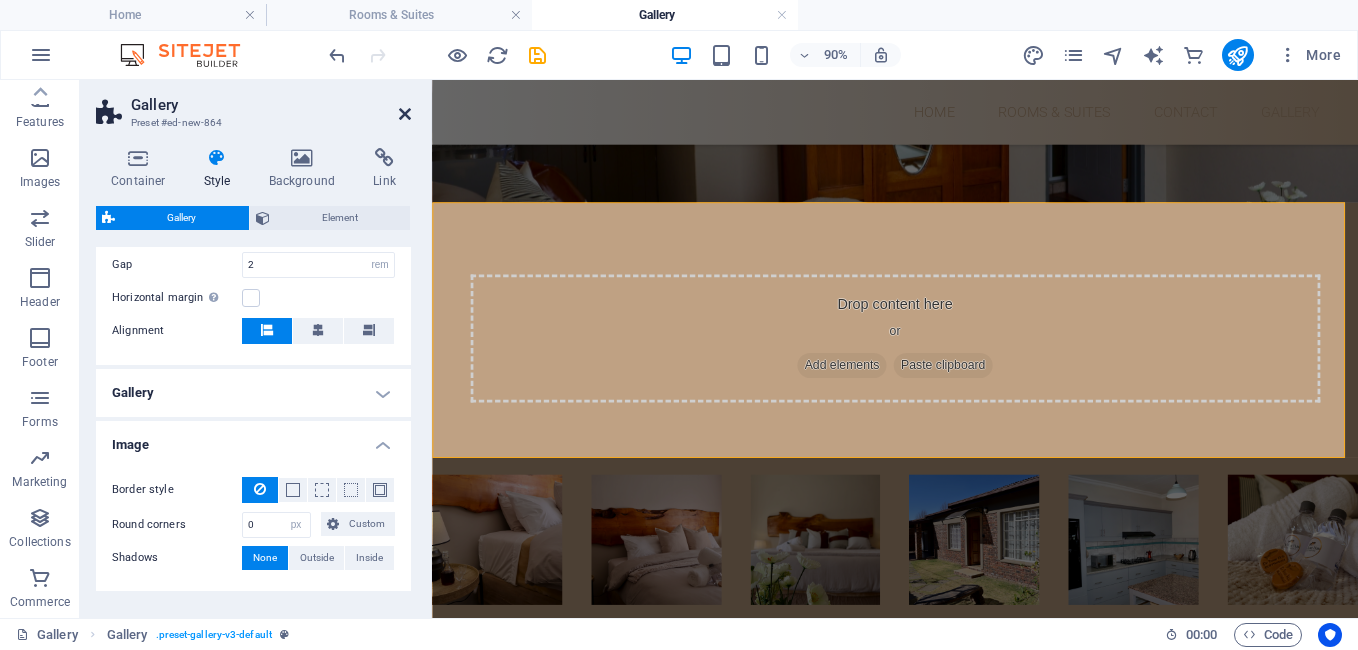 click at bounding box center [405, 114] 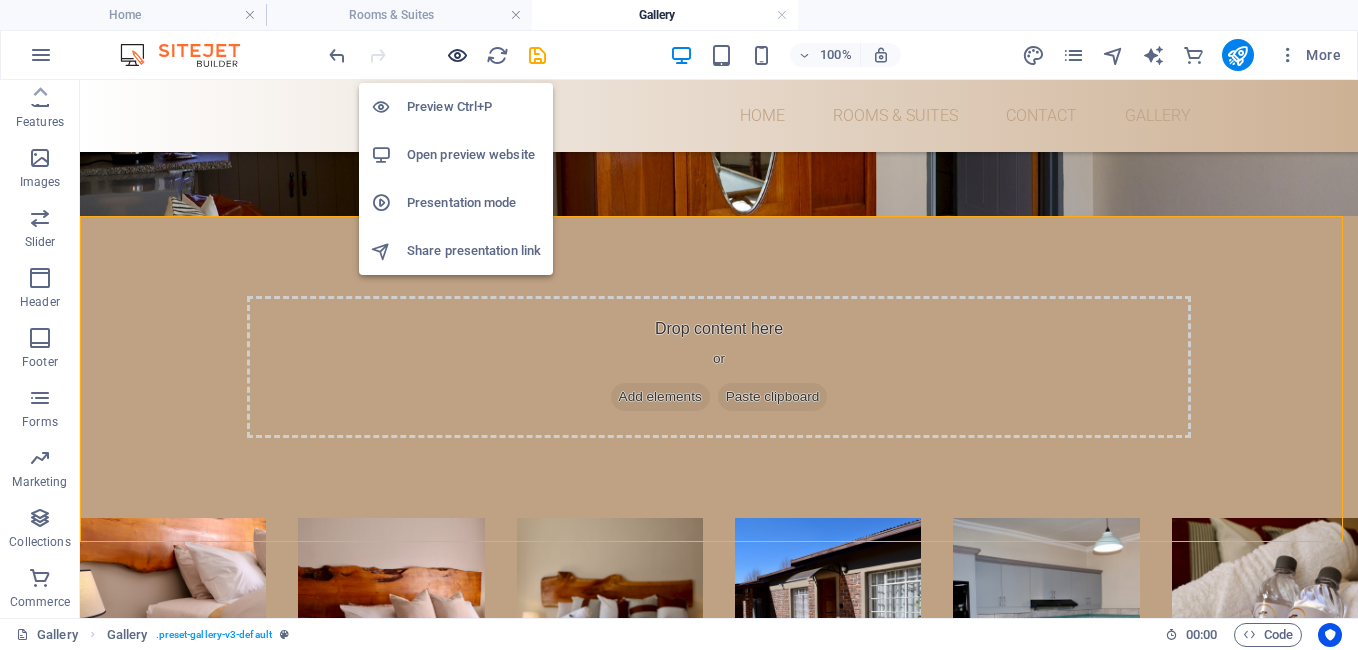 click at bounding box center (457, 55) 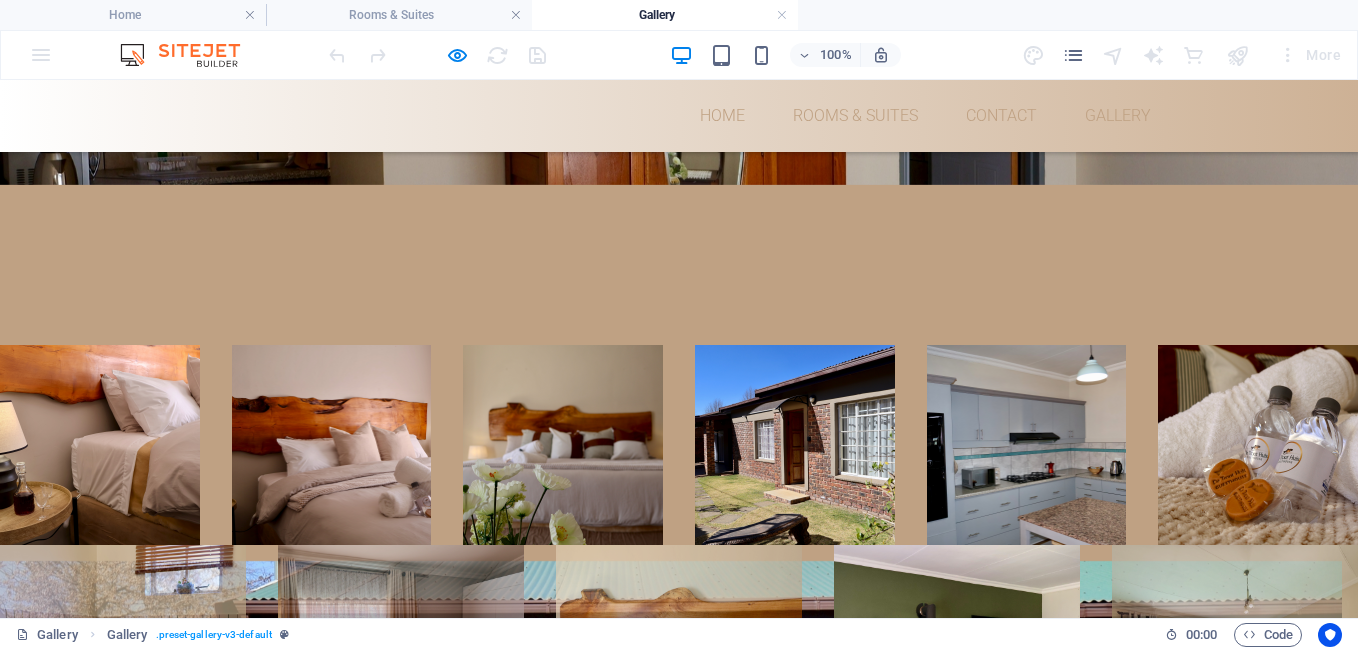 scroll, scrollTop: 134, scrollLeft: 0, axis: vertical 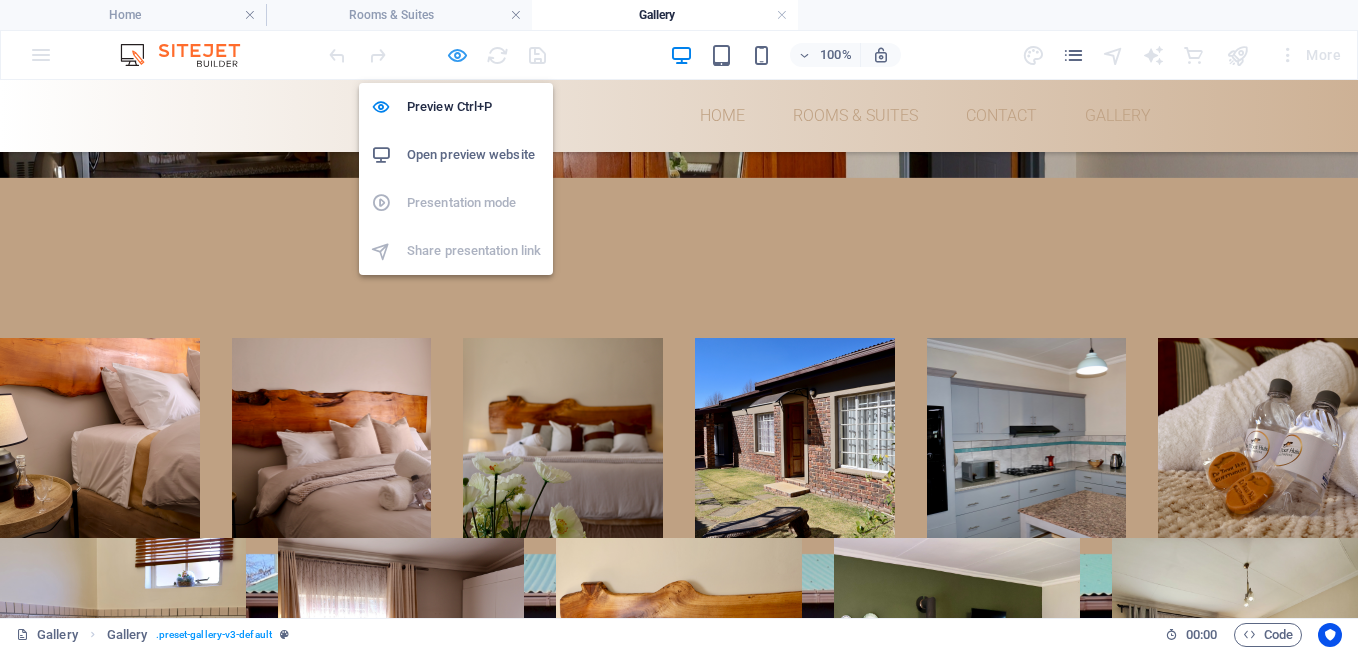 click at bounding box center (457, 55) 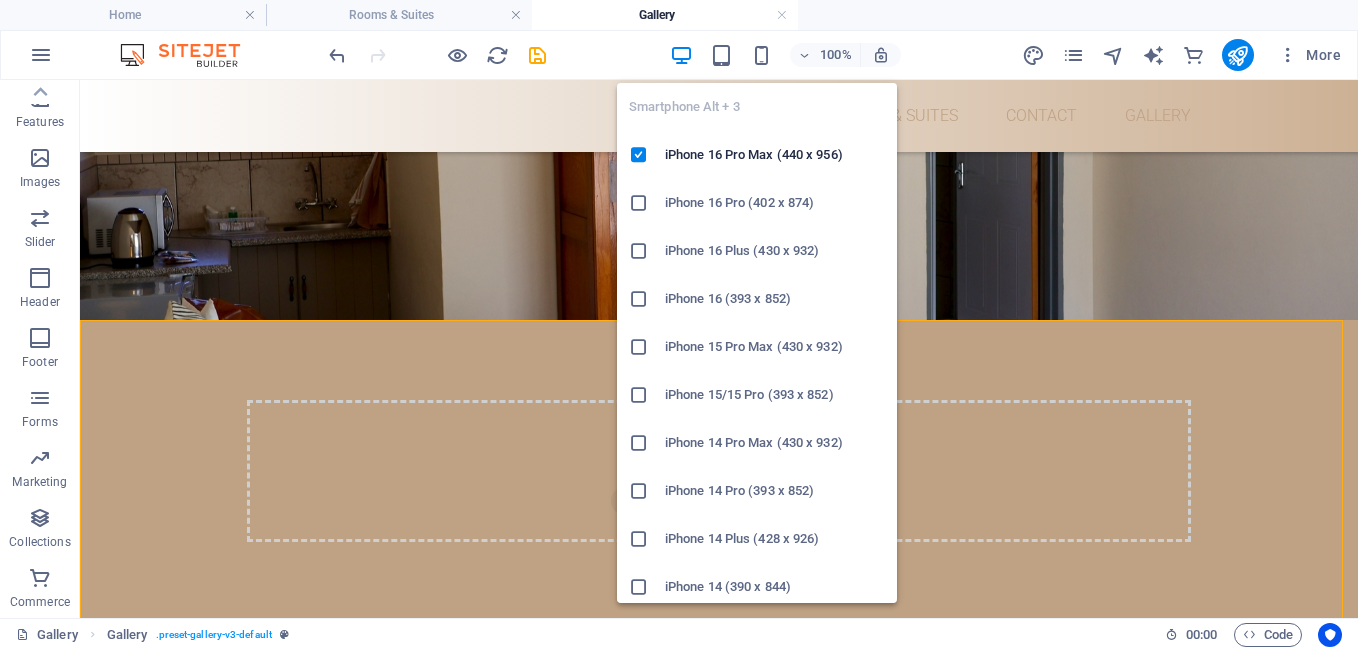 click on "iPhone 15 Pro Max (430 x 932)" at bounding box center [775, 347] 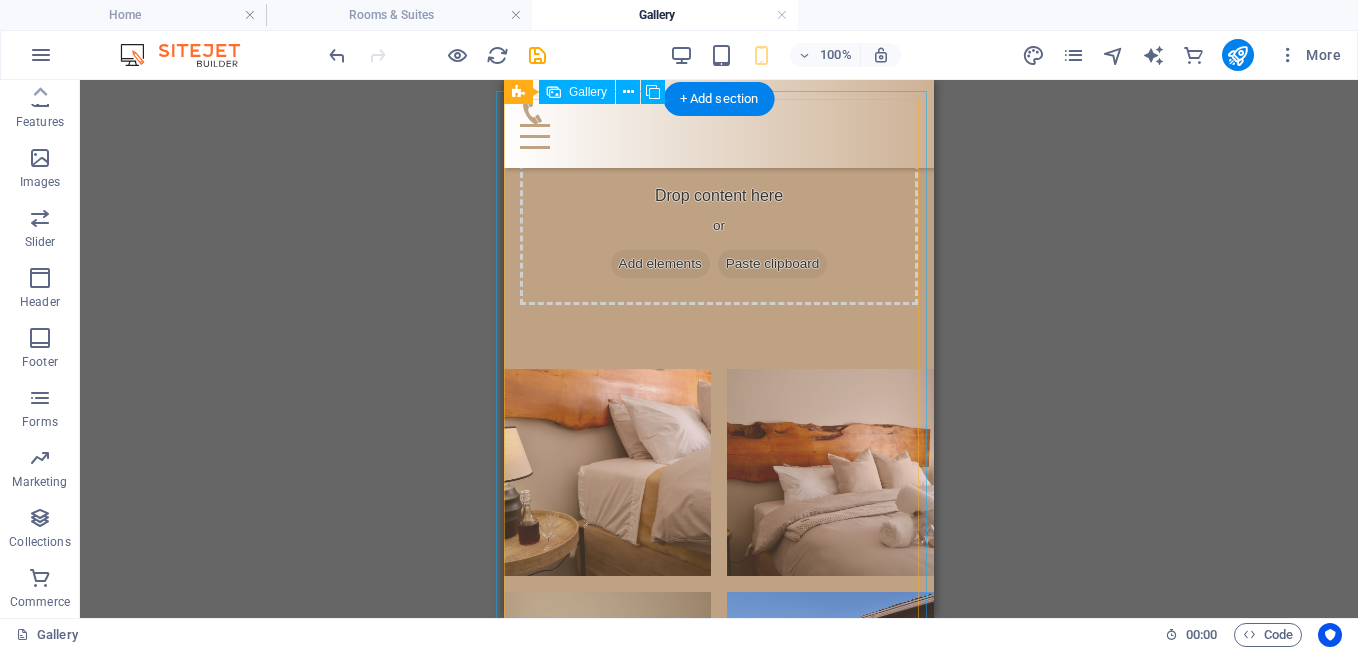 scroll, scrollTop: 0, scrollLeft: 0, axis: both 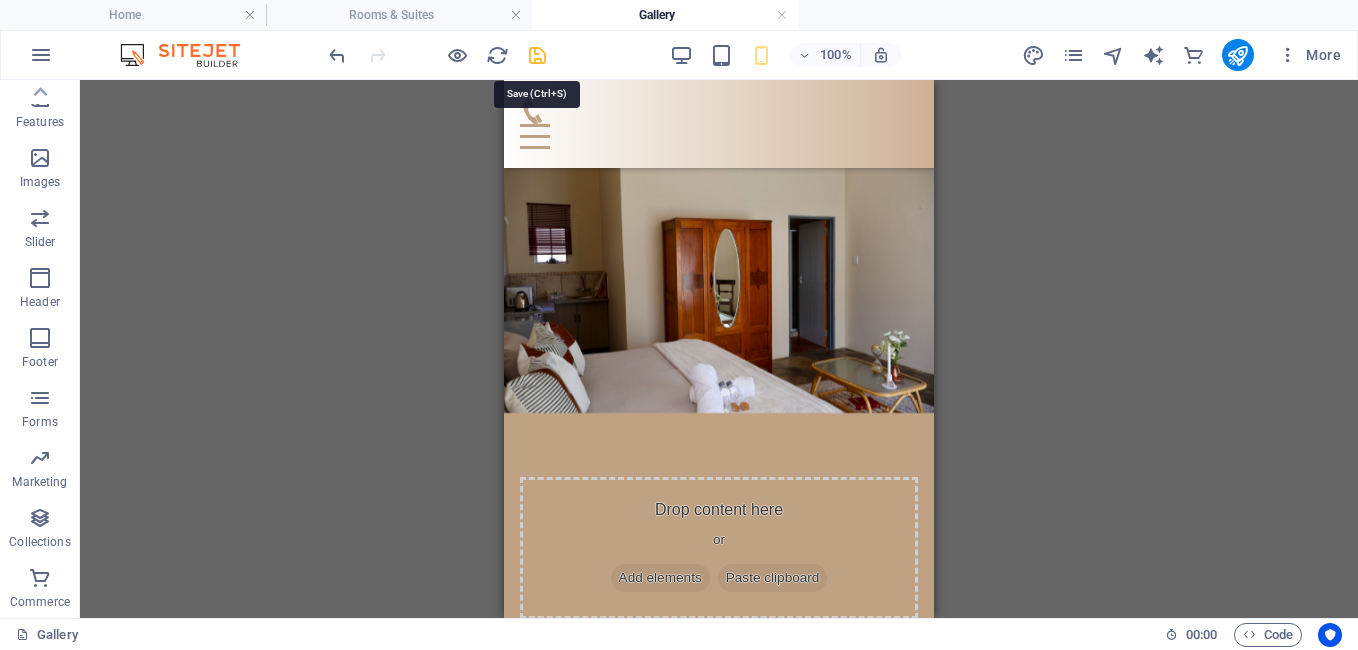 click at bounding box center [537, 55] 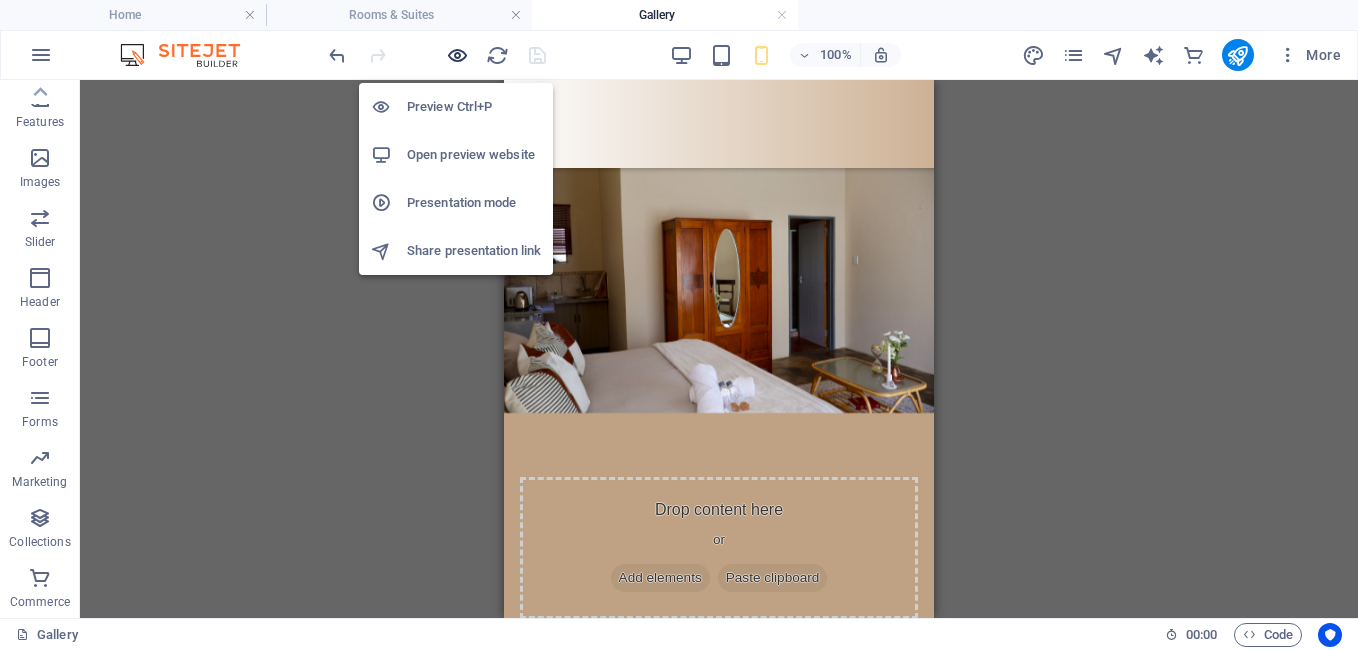 click at bounding box center [457, 55] 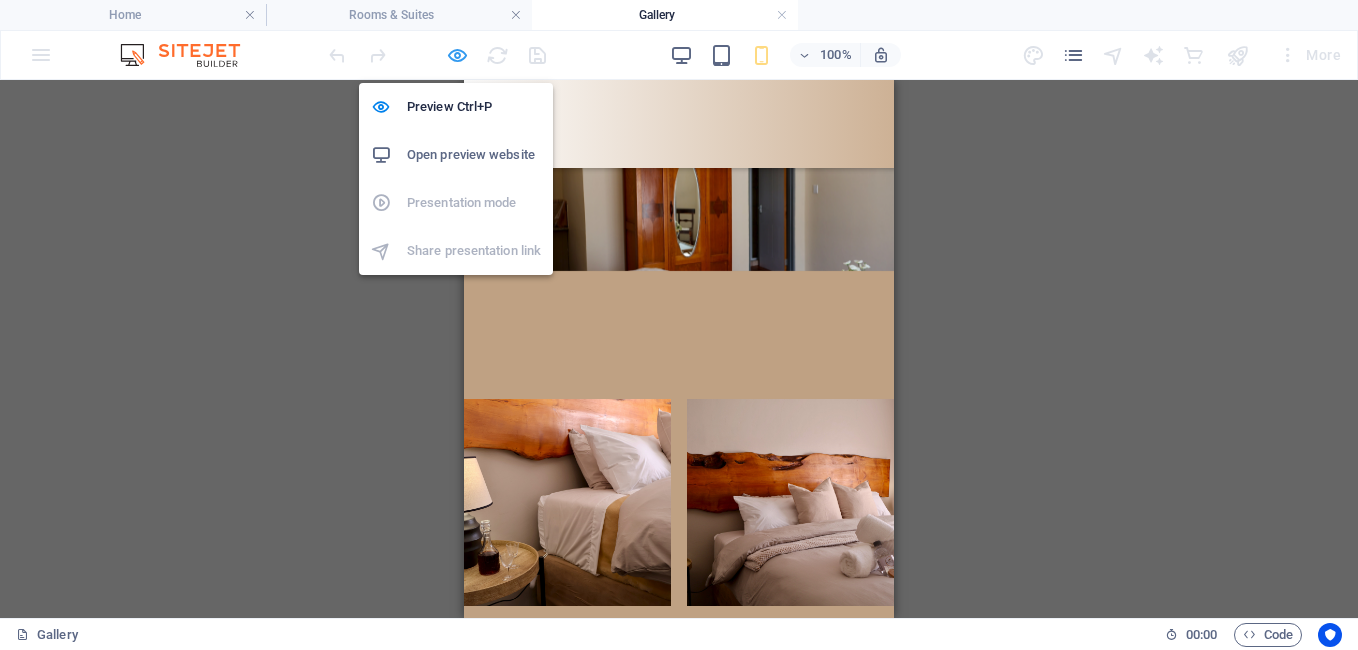 click at bounding box center [457, 55] 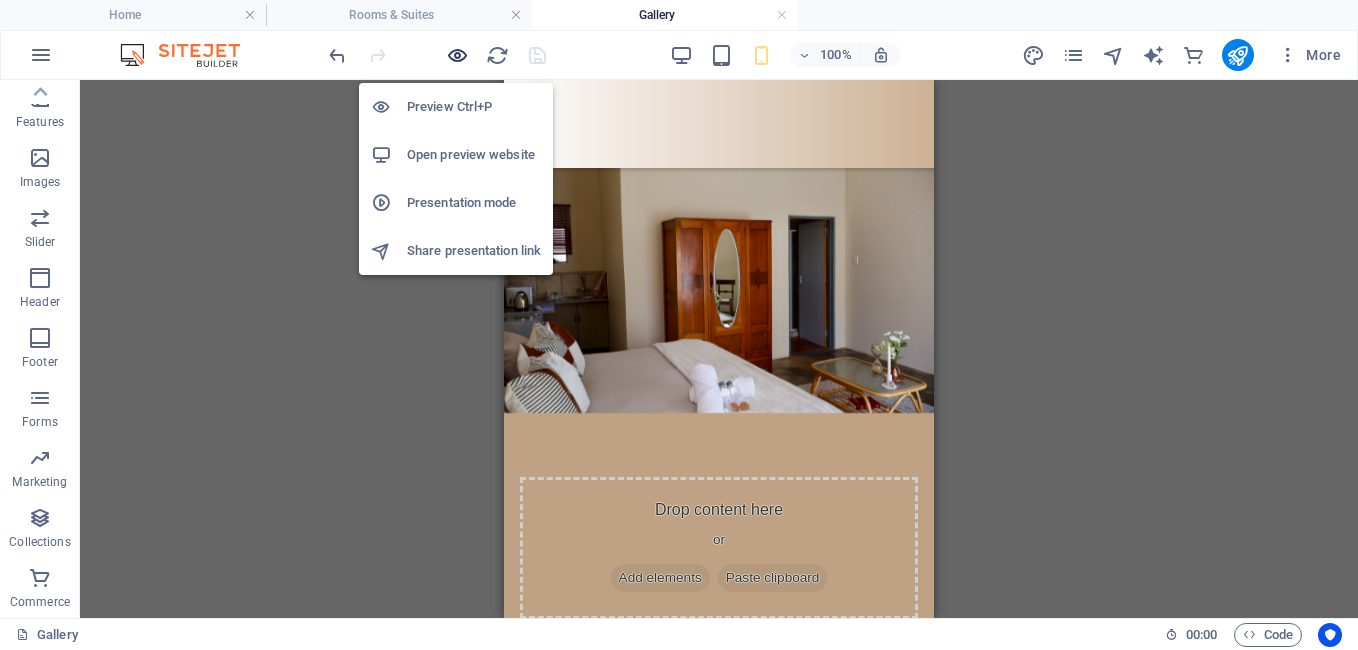 click at bounding box center [457, 55] 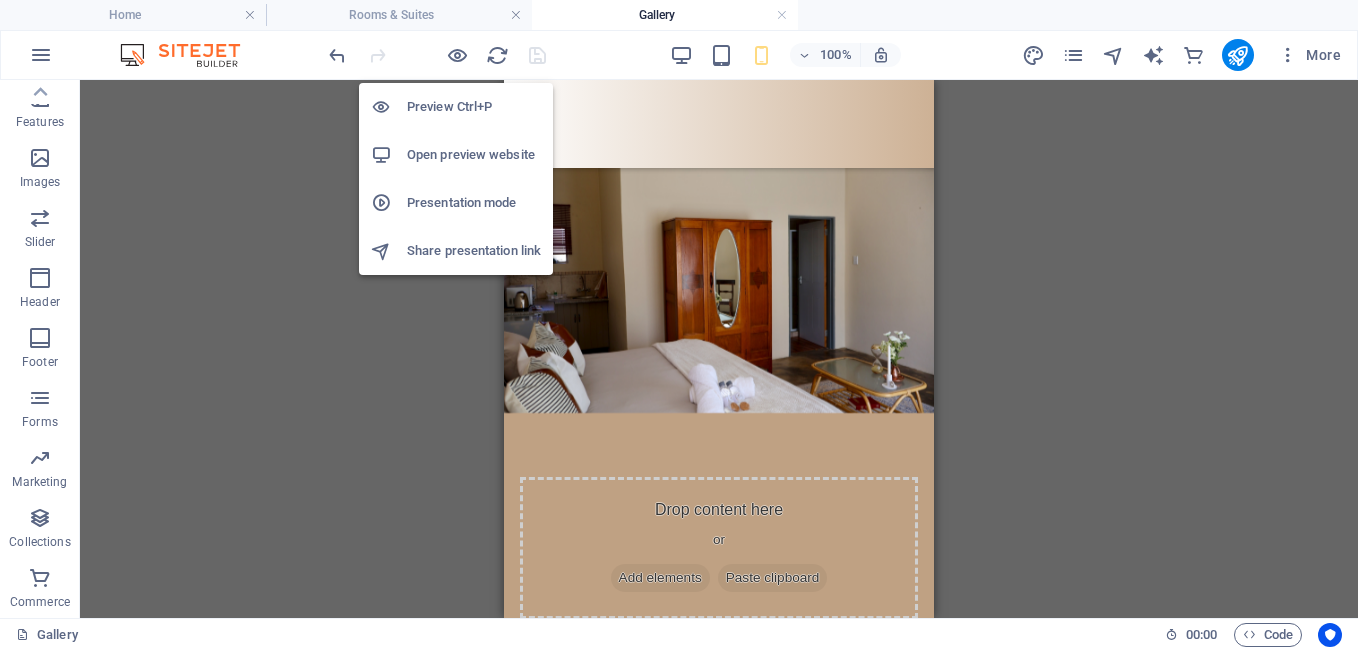 click on "Open preview website" at bounding box center (474, 155) 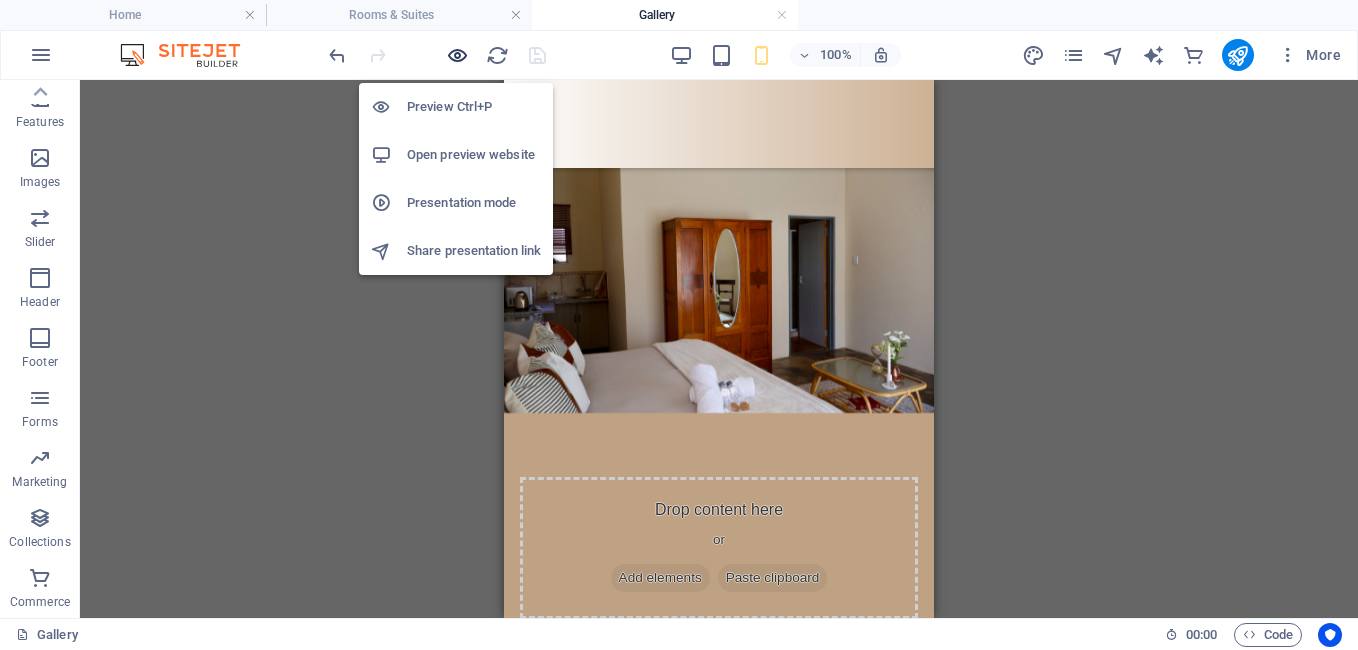 click at bounding box center [457, 55] 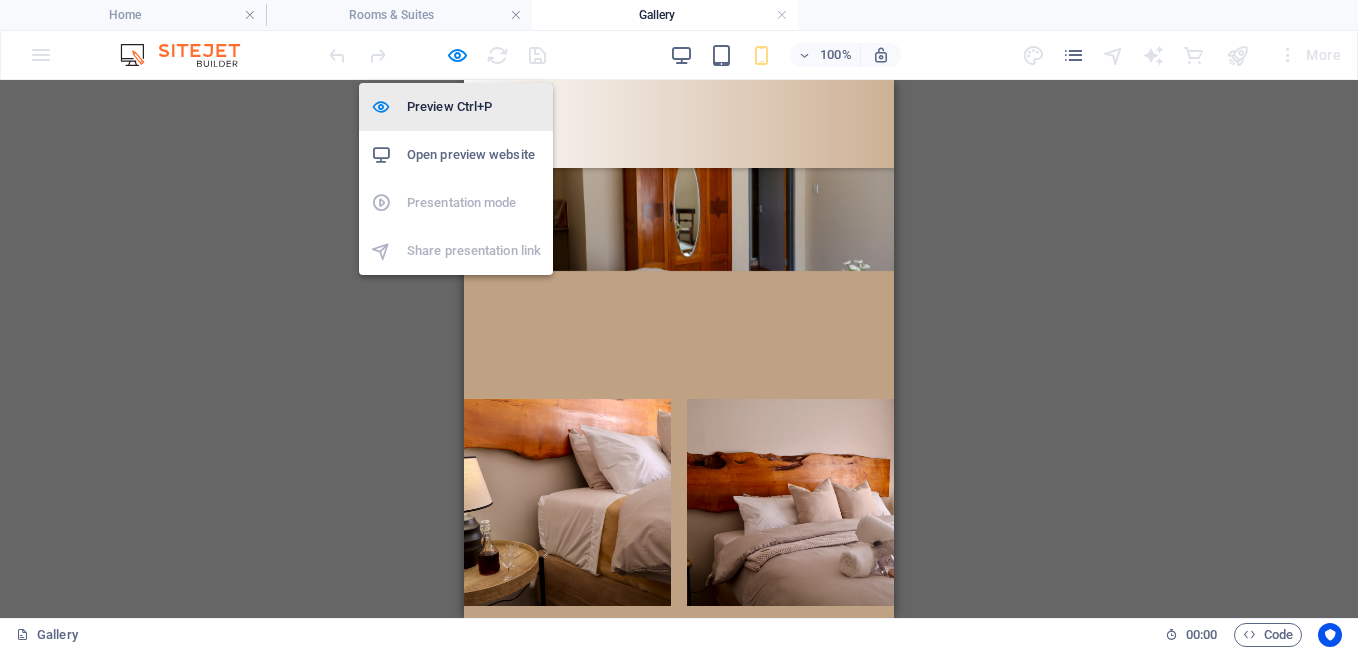 click on "Preview Ctrl+P" at bounding box center [474, 107] 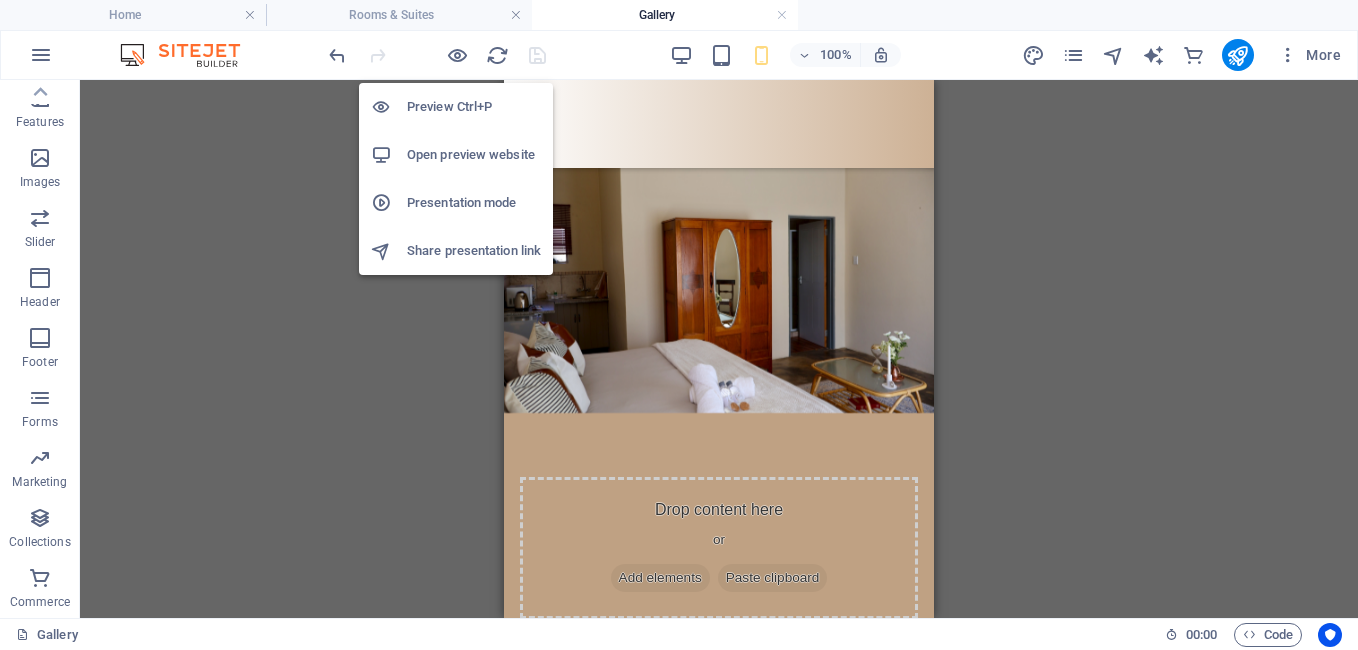 click on "Preview Ctrl+P" at bounding box center [474, 107] 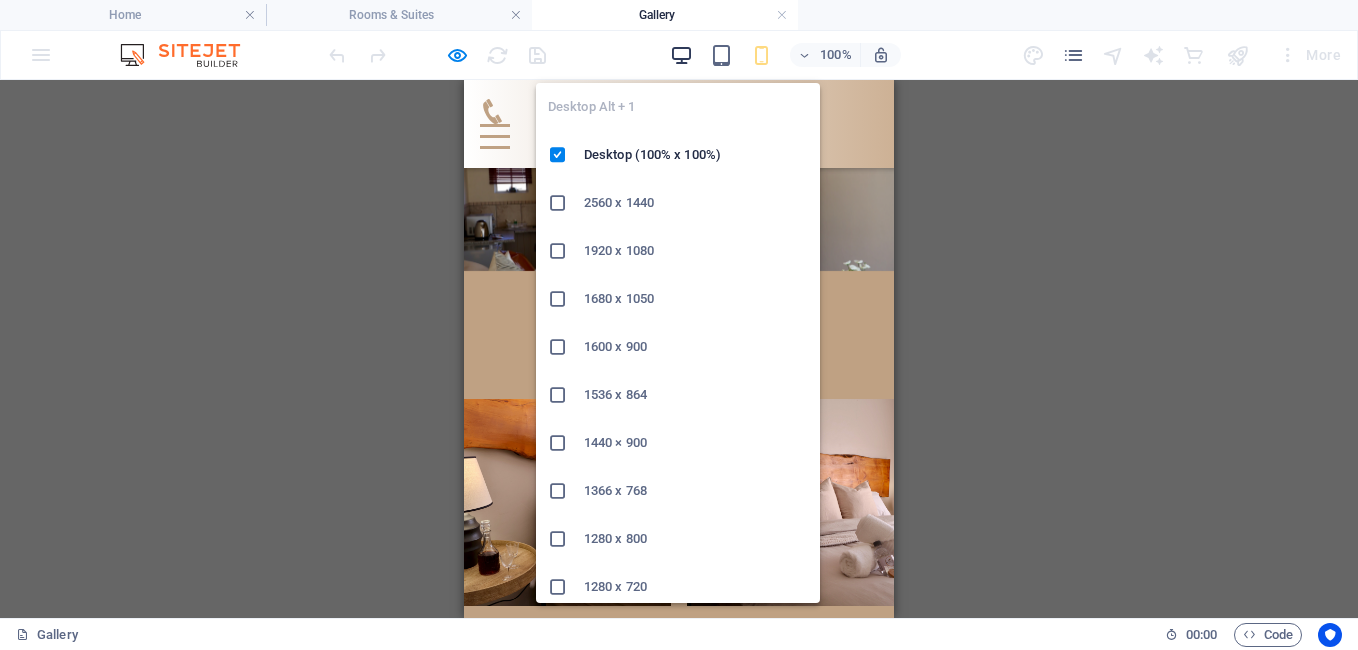 click at bounding box center [681, 55] 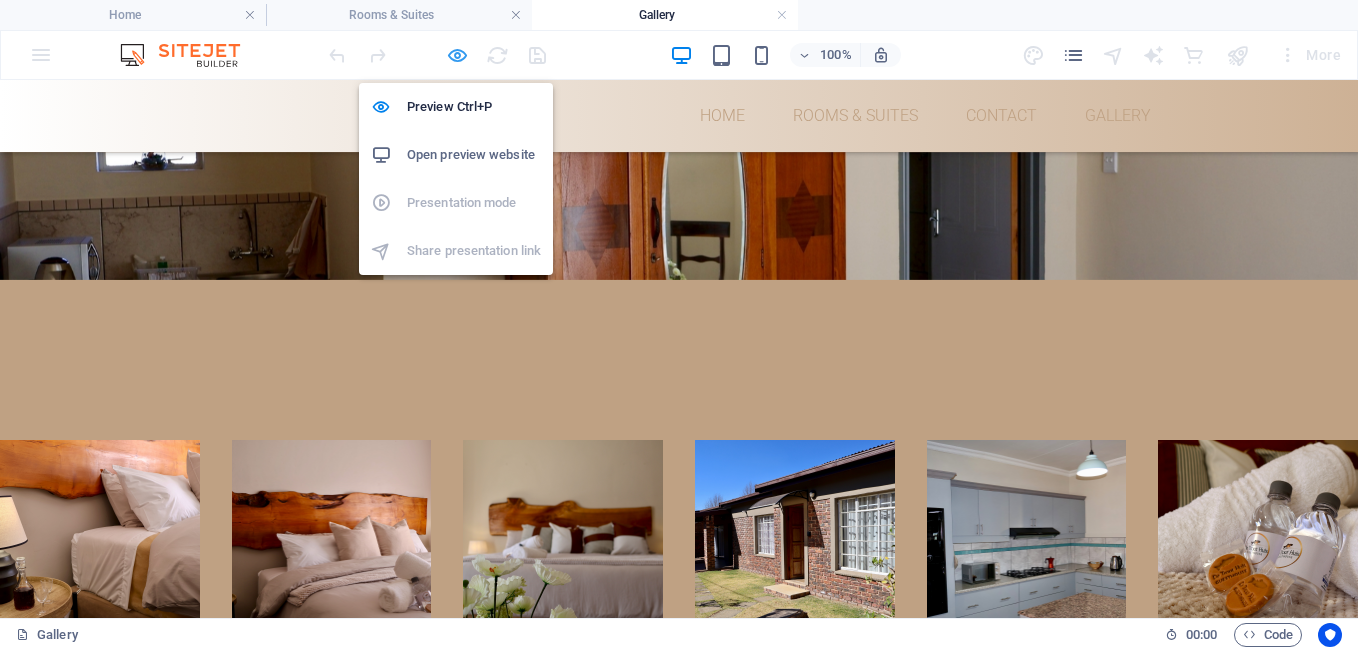 click at bounding box center (457, 55) 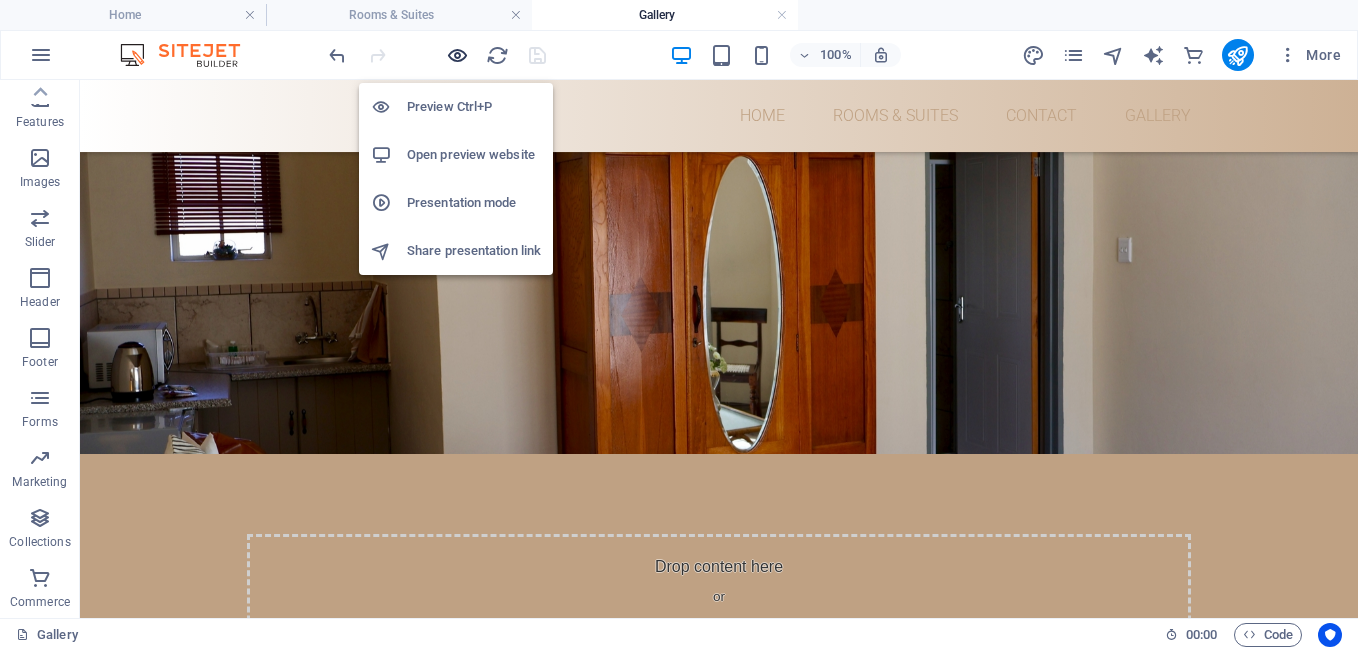 click at bounding box center [457, 55] 